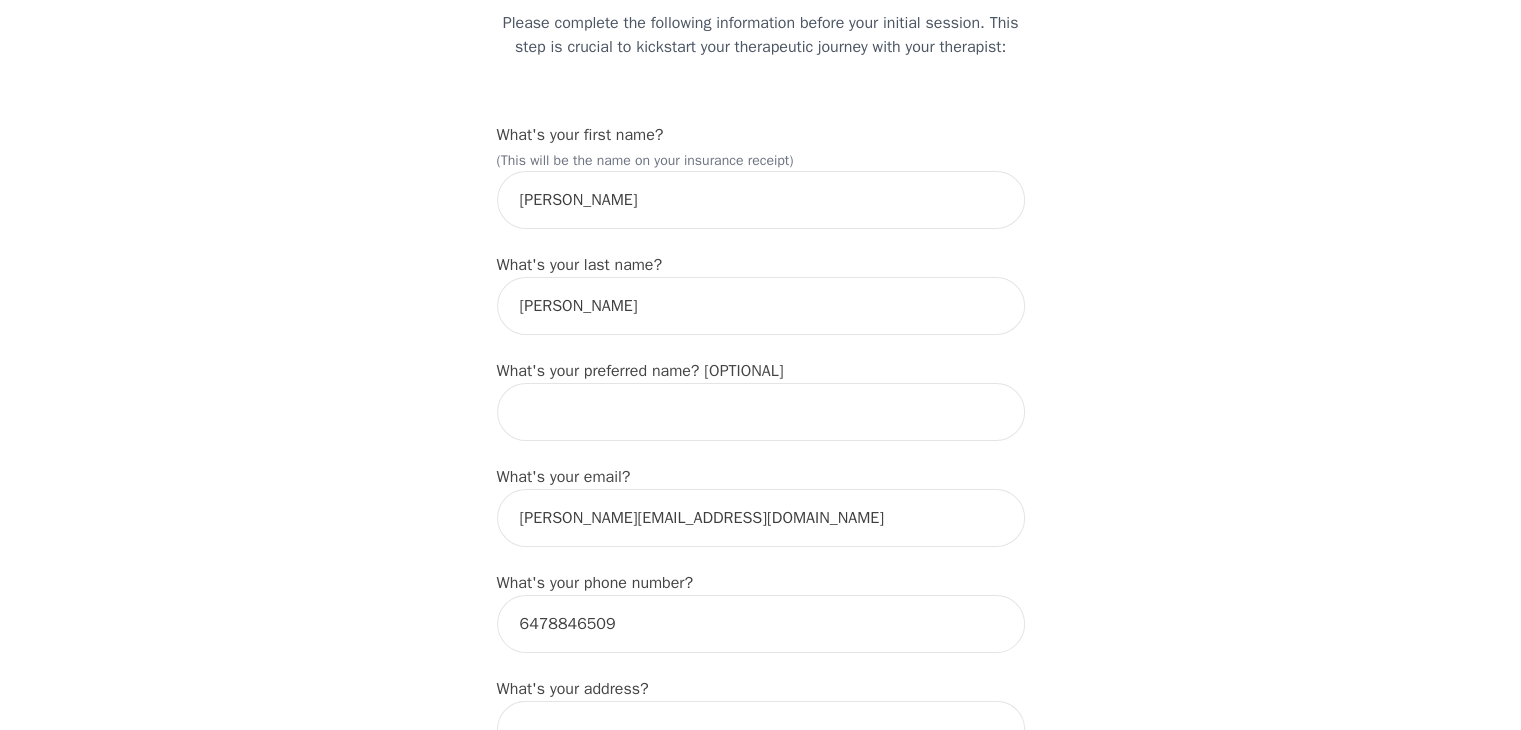 scroll, scrollTop: 200, scrollLeft: 0, axis: vertical 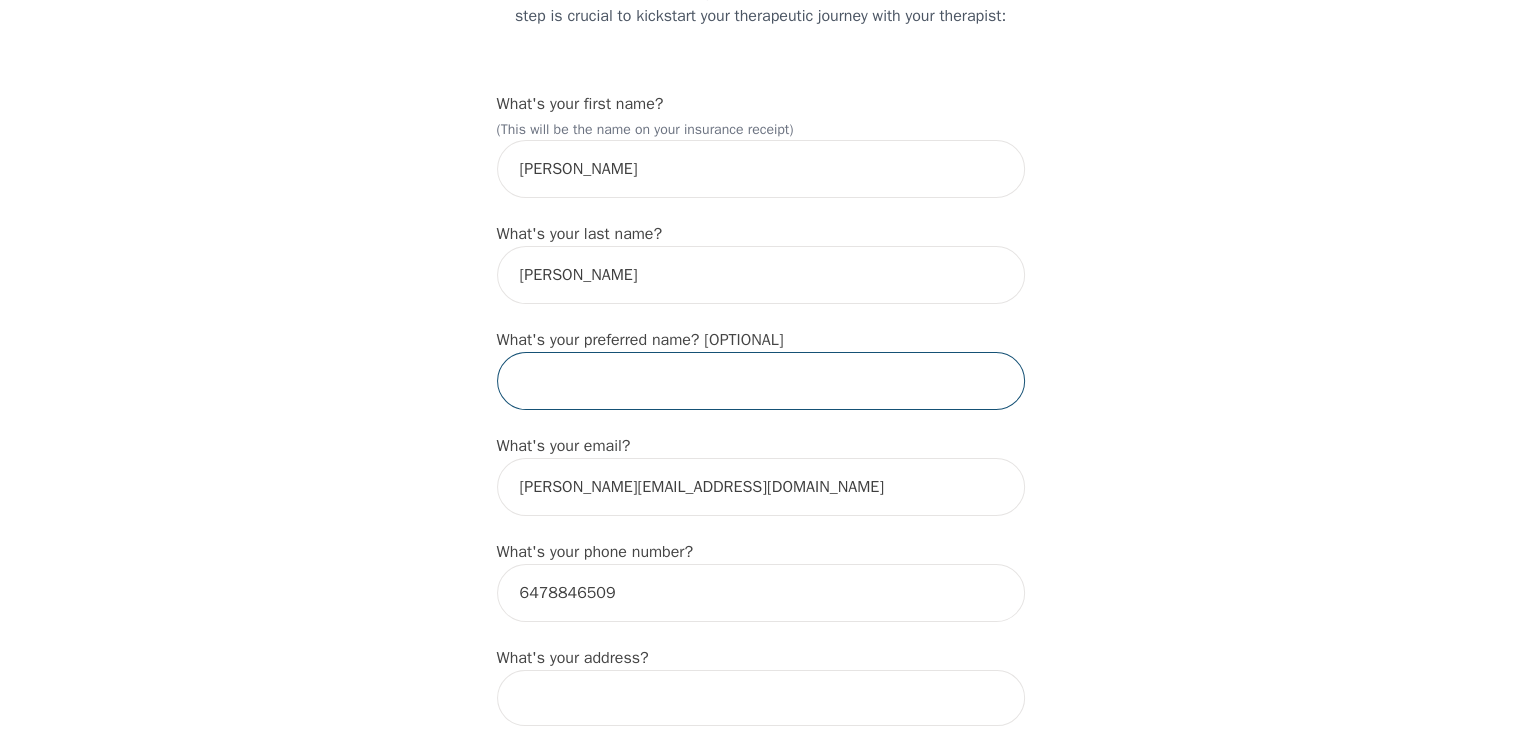 click at bounding box center [761, 381] 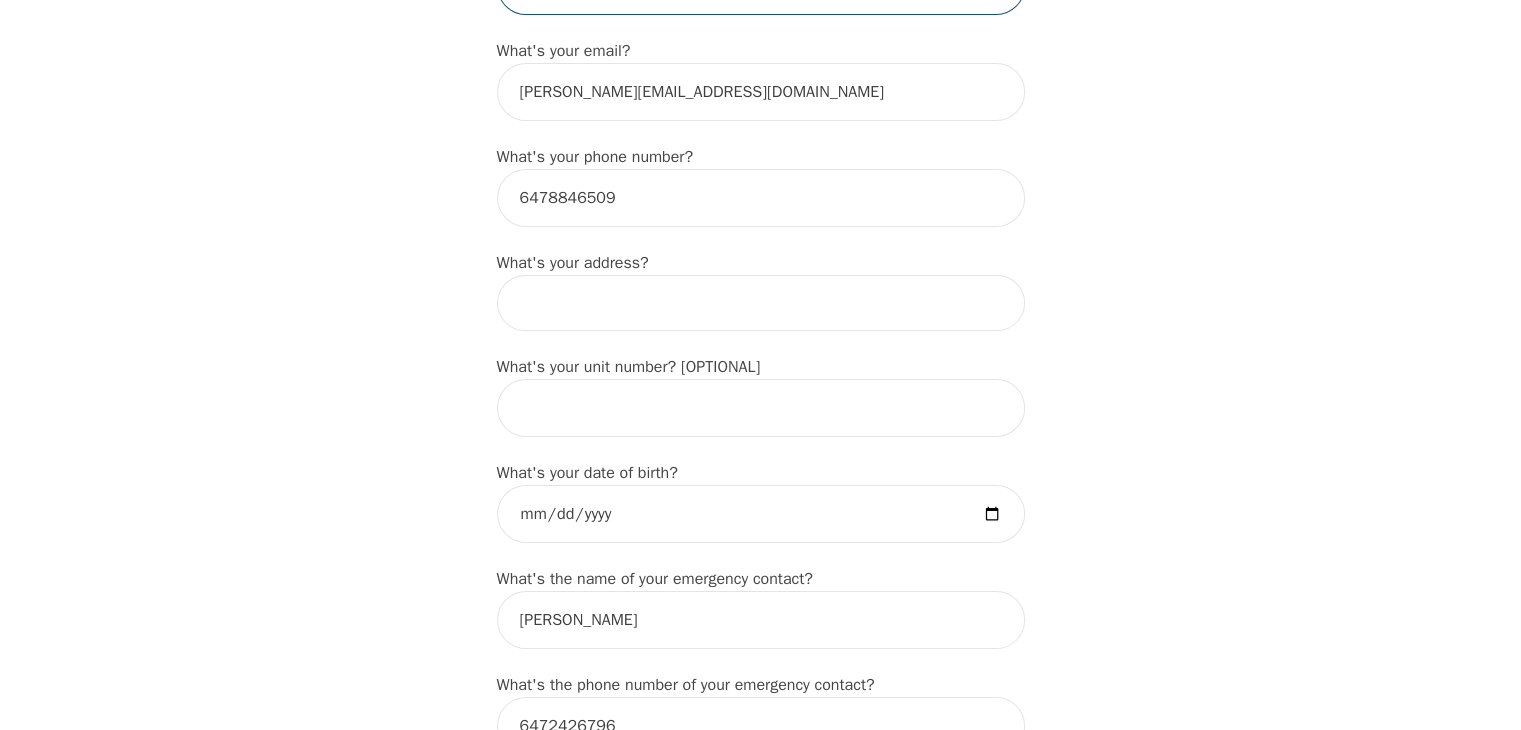 scroll, scrollTop: 600, scrollLeft: 0, axis: vertical 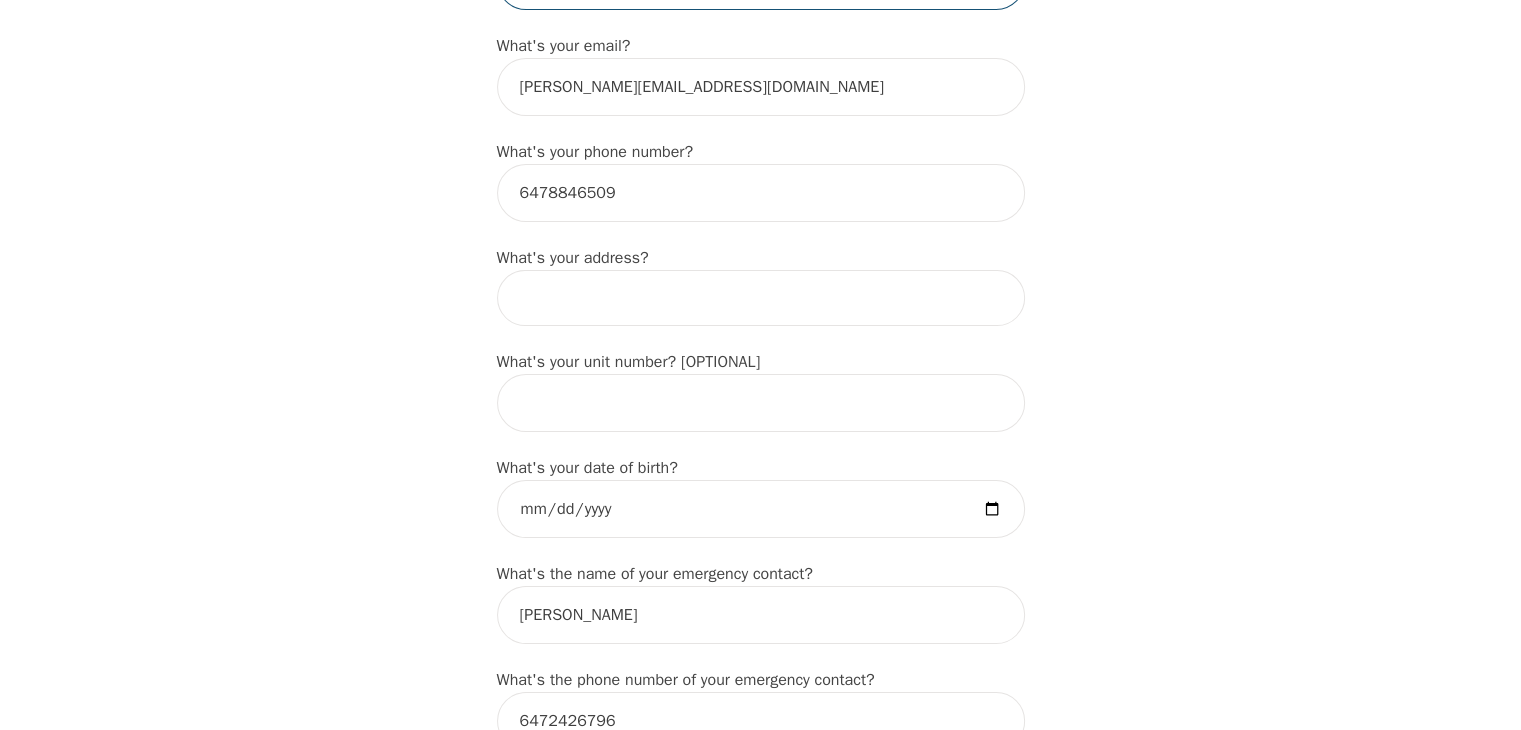 type on "Viv" 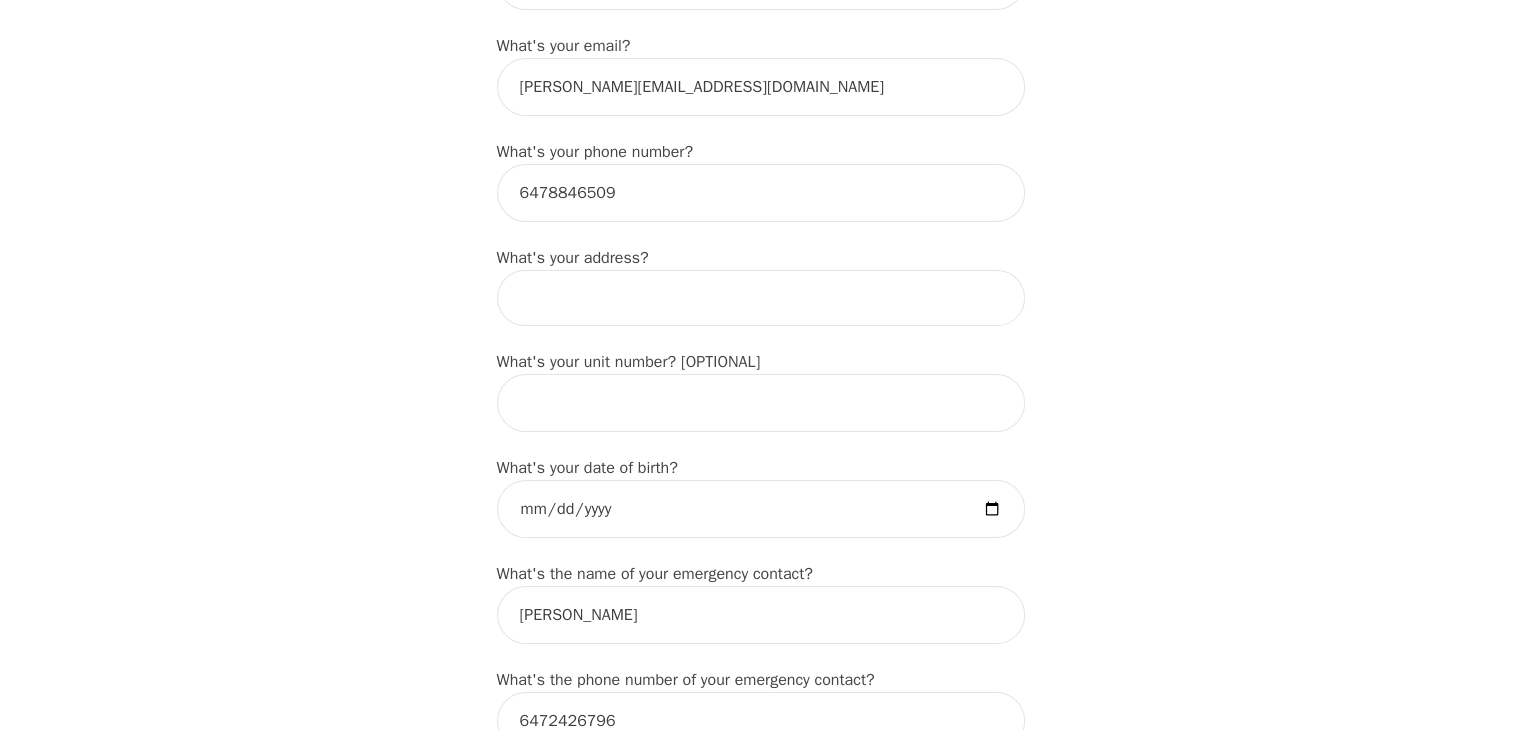 click at bounding box center (761, 298) 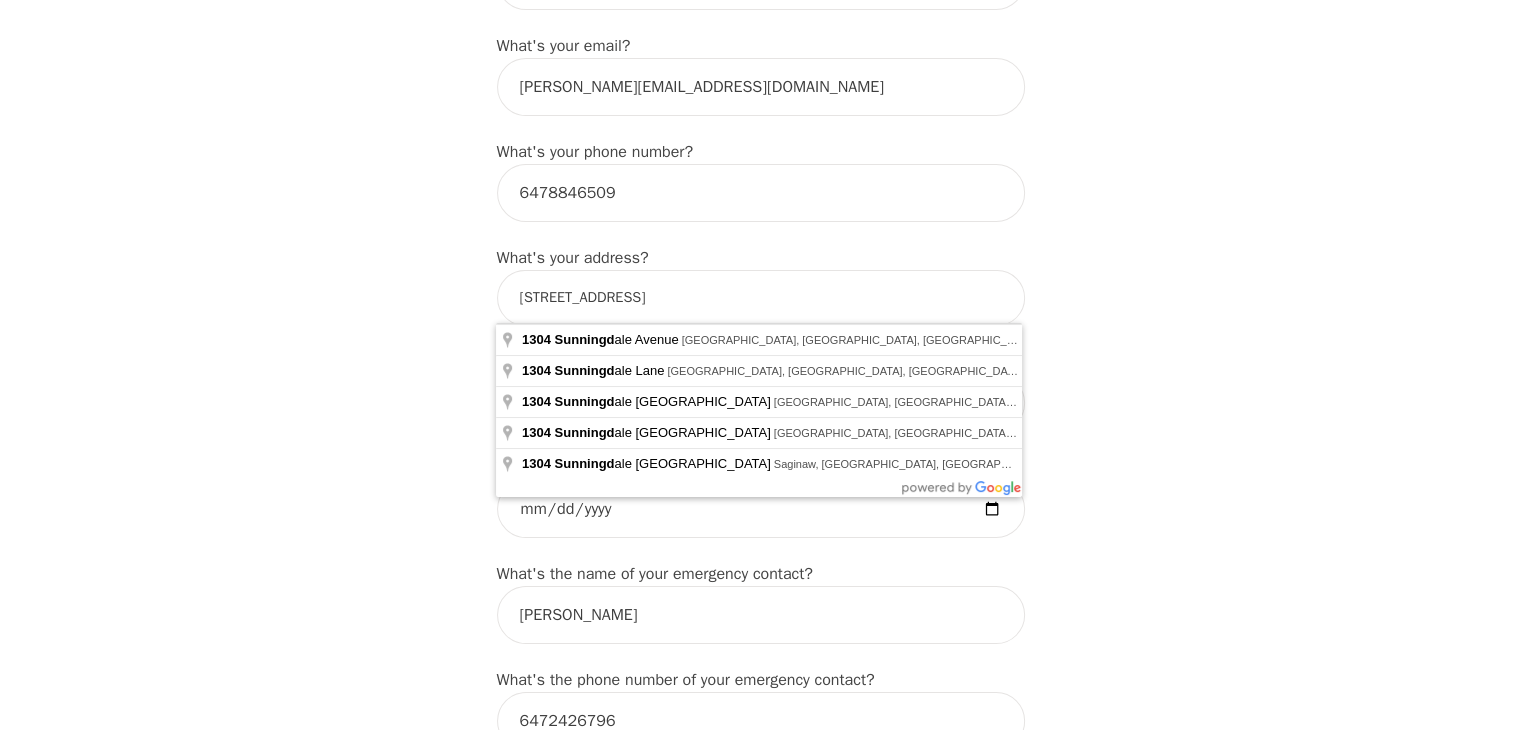 type on "[STREET_ADDRESS]" 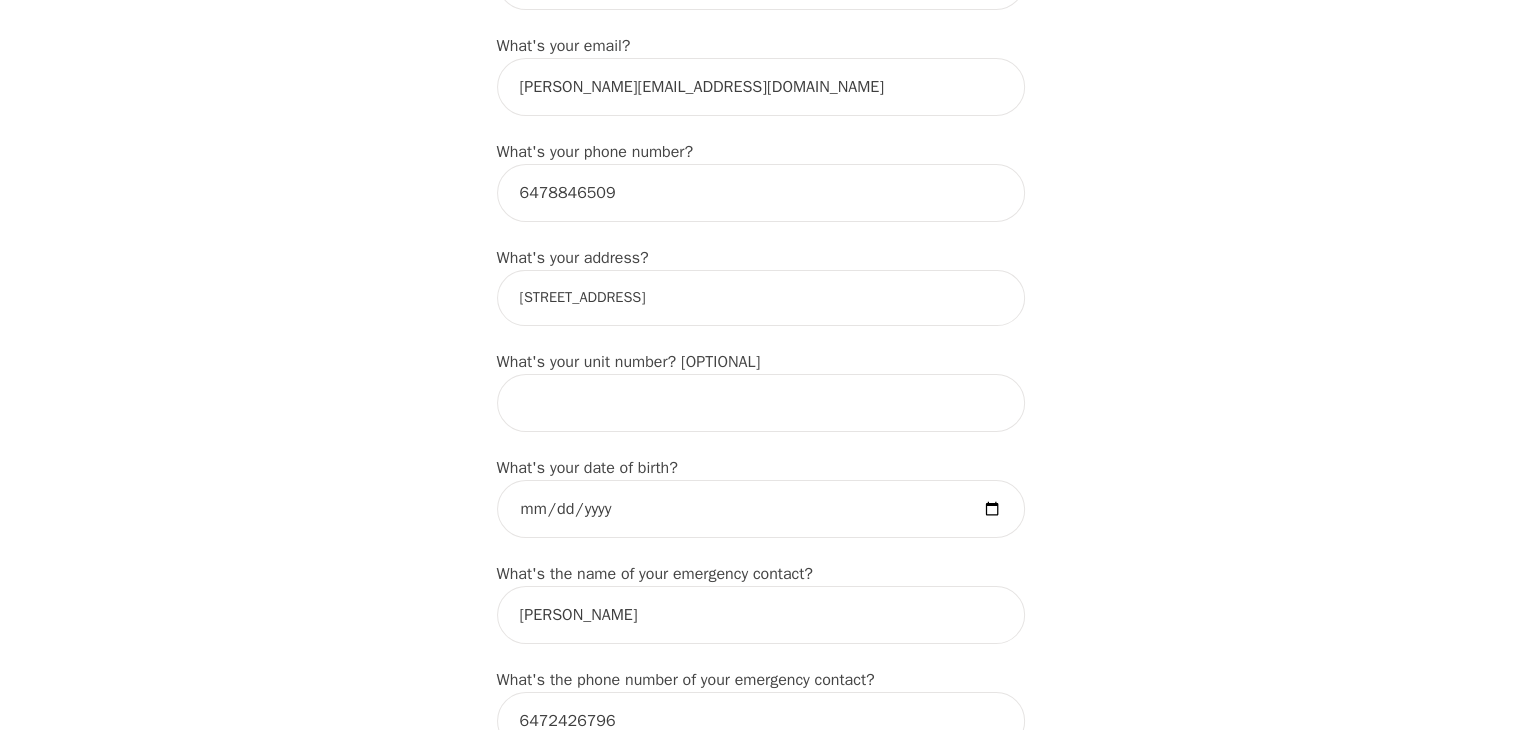 scroll, scrollTop: 700, scrollLeft: 0, axis: vertical 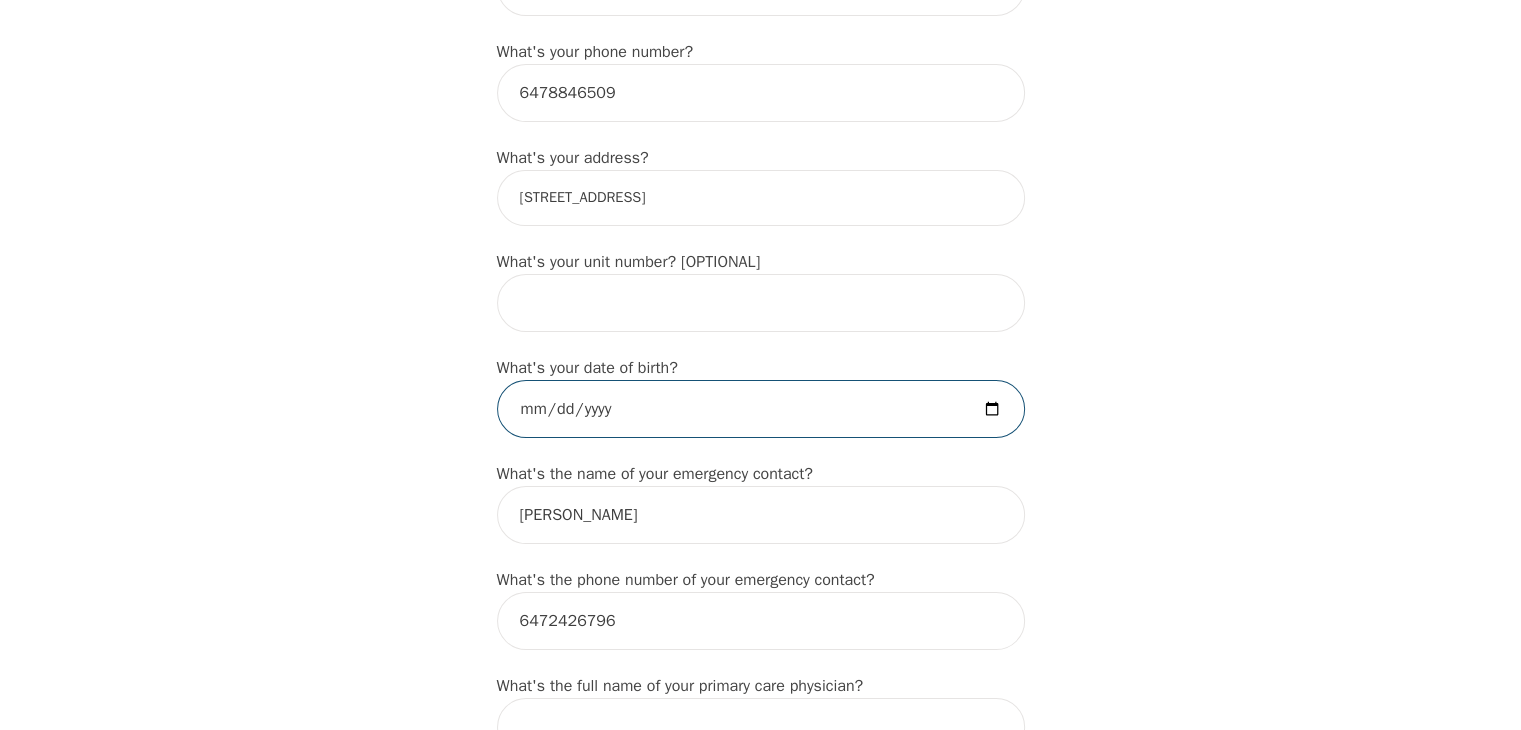 click at bounding box center [761, 409] 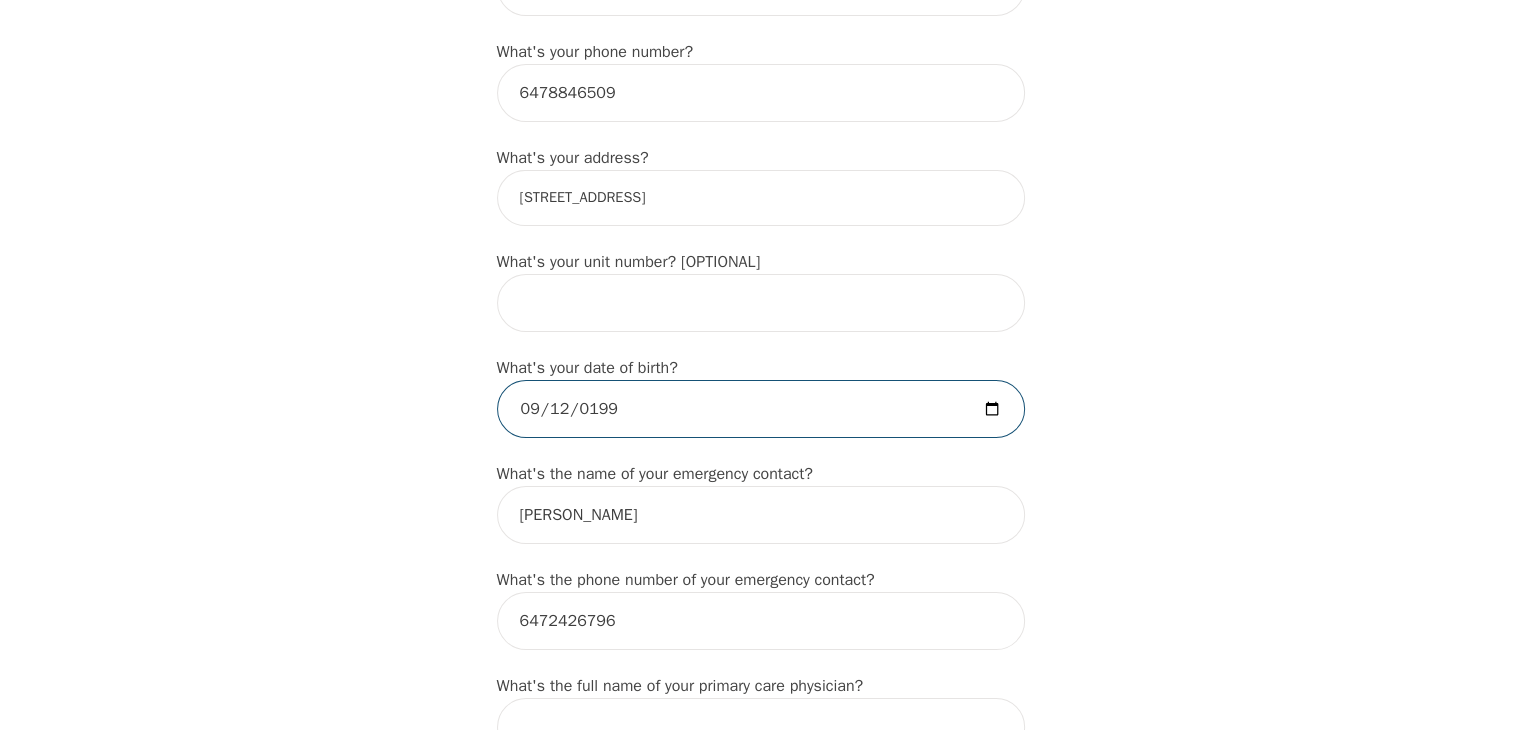 type on "[DATE]" 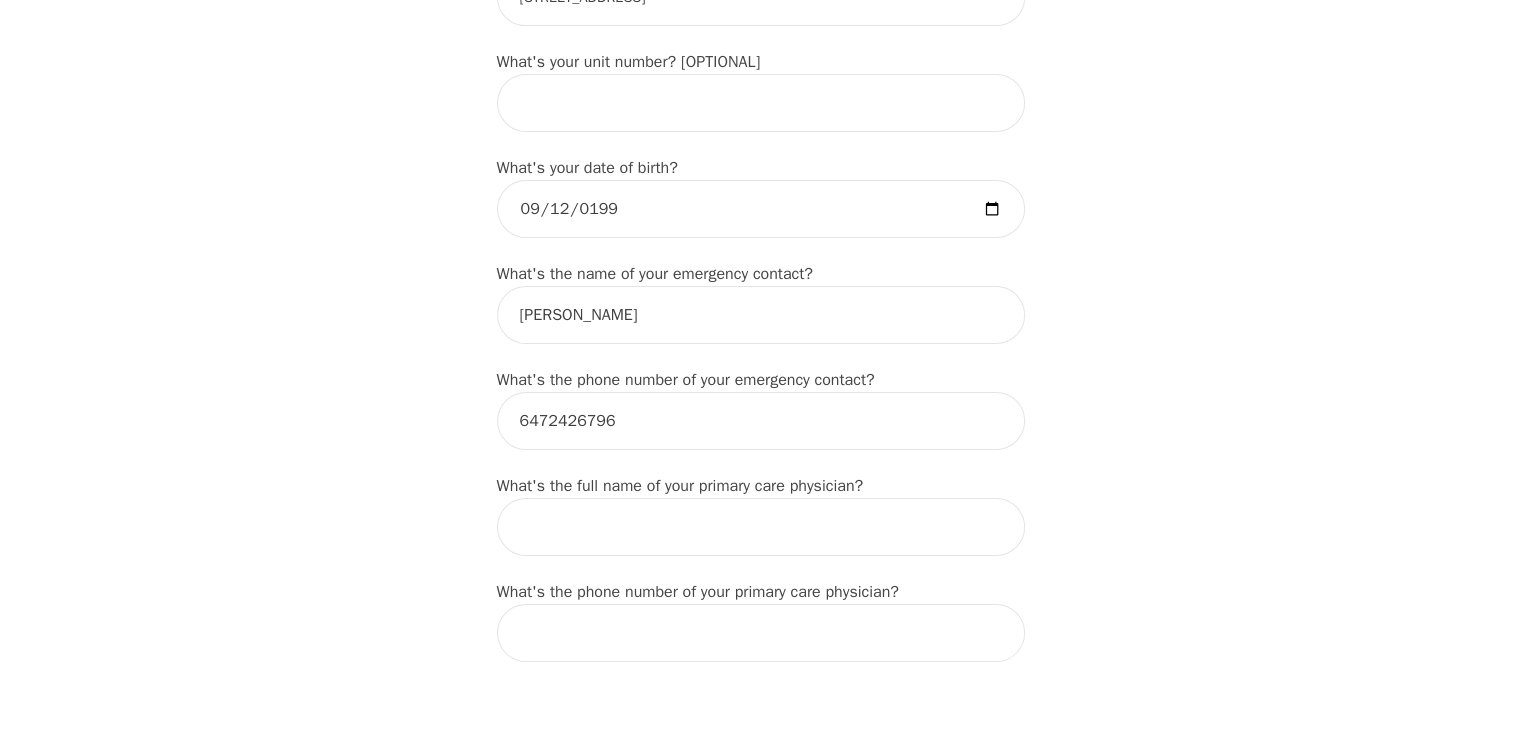 click on "Intake Assessment for [PERSON_NAME] Part 1 of 2: Tell Us About Yourself Please complete the following information before your initial session. This step is crucial to kickstart your therapeutic journey with your therapist: What's your first name? (This will be the name on your insurance receipt) [PERSON_NAME] What's your last name? [PERSON_NAME] What's your preferred name? [OPTIONAL] Viv What's your email? [PERSON_NAME][EMAIL_ADDRESS][DOMAIN_NAME] What's your phone number? [PHONE_NUMBER] What's your address? [STREET_ADDRESS] What's your unit number? [OPTIONAL] What's your date of birth? [DEMOGRAPHIC_DATA] What's the name of your emergency contact? [PERSON_NAME] What's the phone number of your emergency contact? [PHONE_NUMBER] What's the full name of your primary care physician? What's the phone number of your primary care physician? Below are optional questions - Please tell us more about yourself: What is your gender? -Select- [DEMOGRAPHIC_DATA] [DEMOGRAPHIC_DATA] [DEMOGRAPHIC_DATA] [DEMOGRAPHIC_DATA] [DEMOGRAPHIC_DATA] prefer_not_to_say What are your preferred pronouns?" at bounding box center [760, 609] 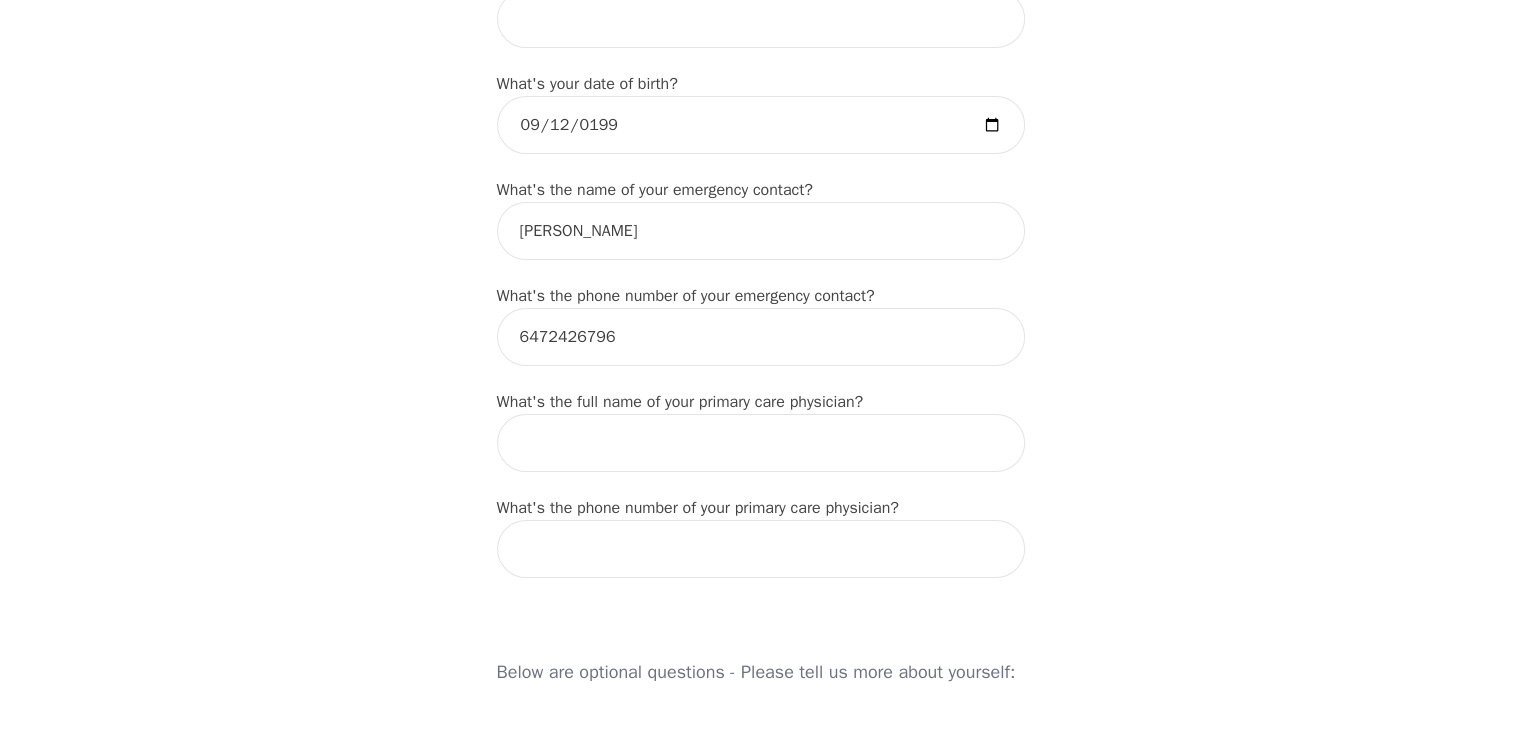 scroll, scrollTop: 1100, scrollLeft: 0, axis: vertical 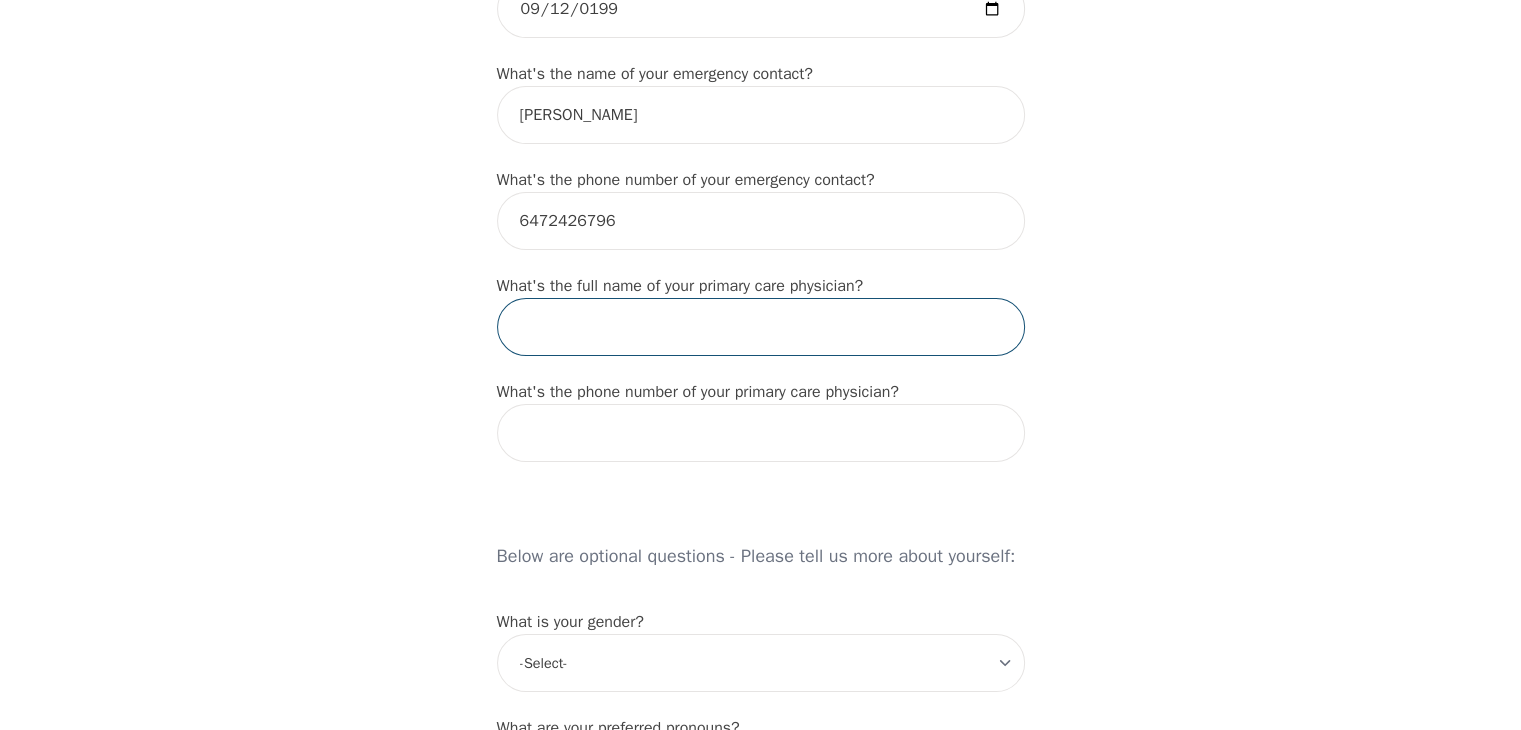 click at bounding box center [761, 327] 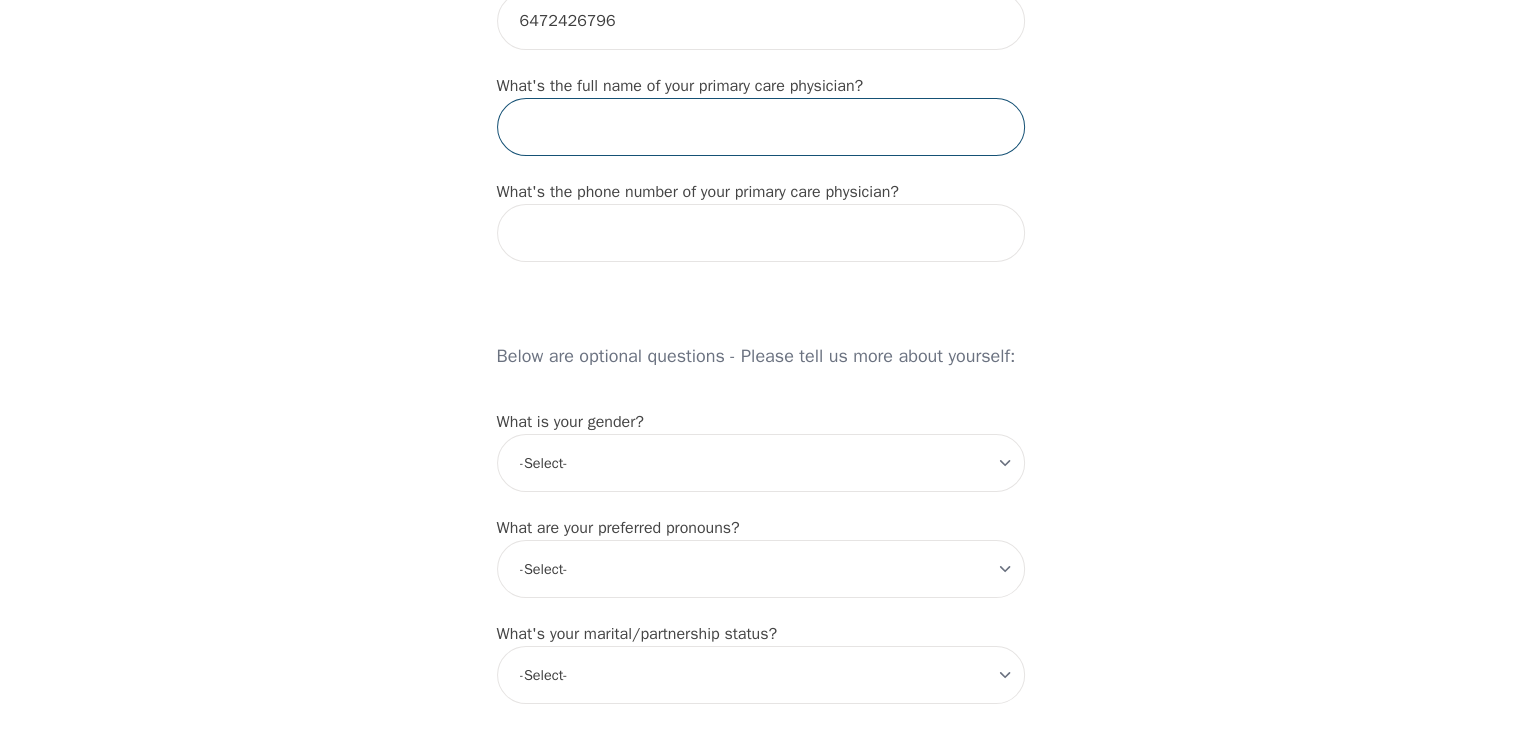 scroll, scrollTop: 1400, scrollLeft: 0, axis: vertical 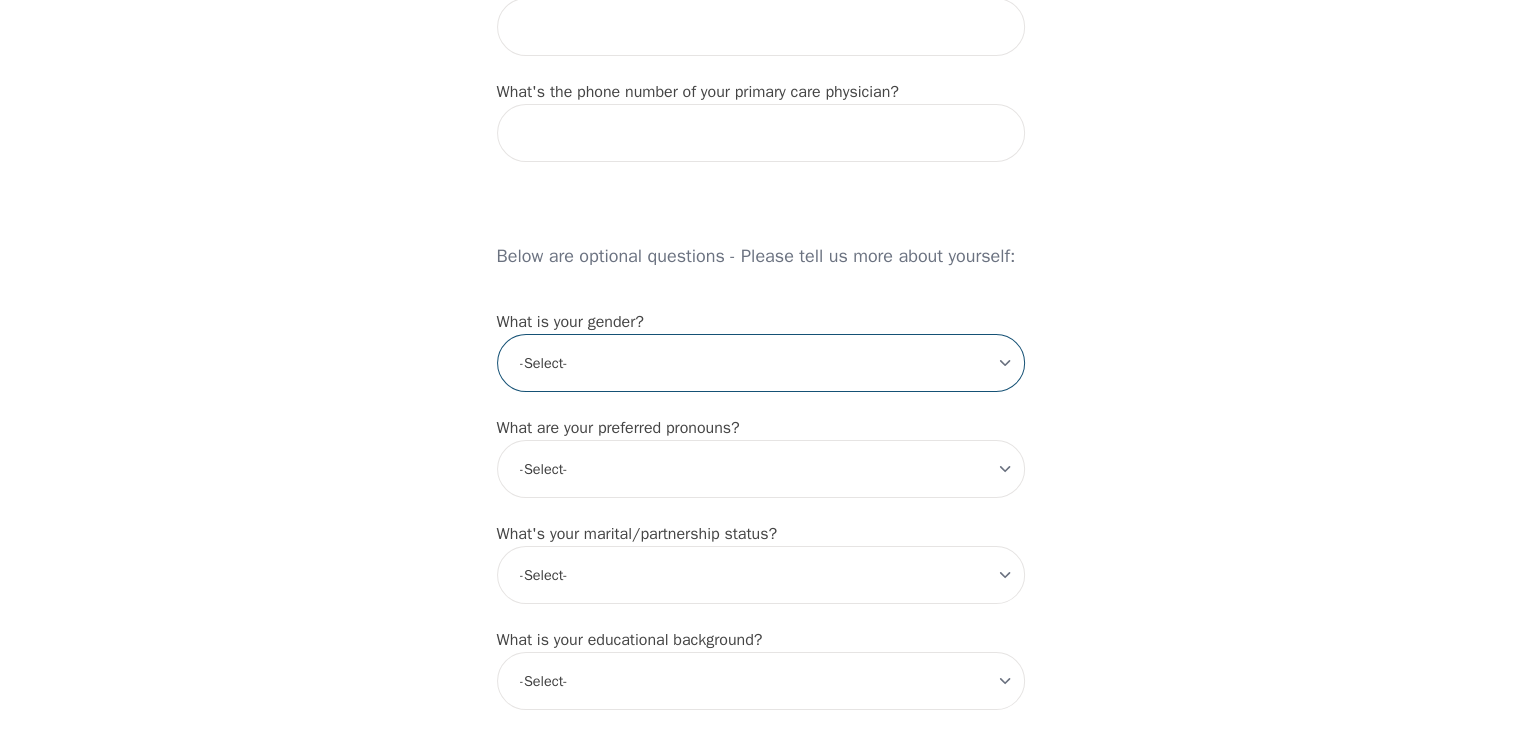 click on "-Select- [DEMOGRAPHIC_DATA] [DEMOGRAPHIC_DATA] [DEMOGRAPHIC_DATA] [DEMOGRAPHIC_DATA] [DEMOGRAPHIC_DATA] prefer_not_to_say" at bounding box center (761, 363) 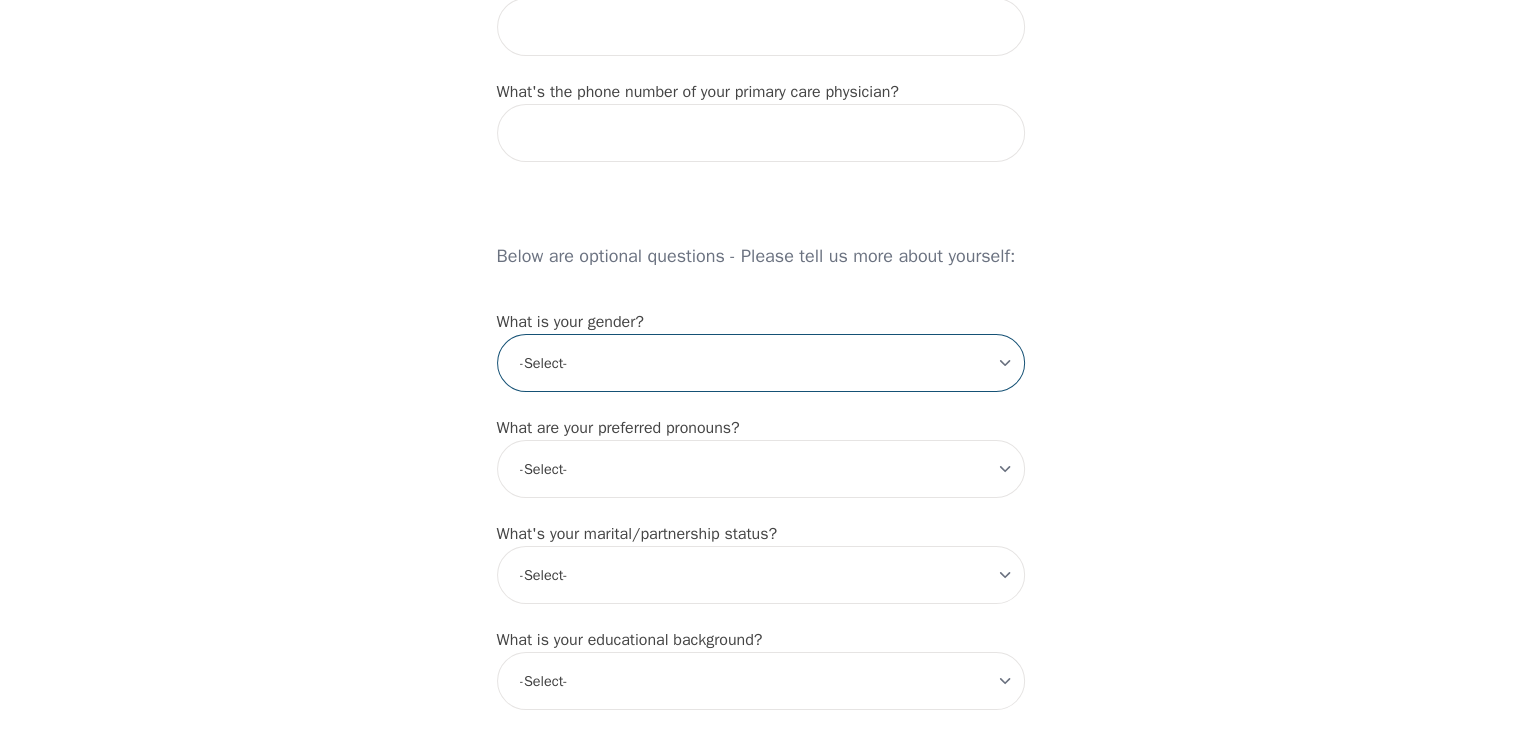 click on "-Select- [DEMOGRAPHIC_DATA] [DEMOGRAPHIC_DATA] [DEMOGRAPHIC_DATA] [DEMOGRAPHIC_DATA] [DEMOGRAPHIC_DATA] prefer_not_to_say" at bounding box center [761, 363] 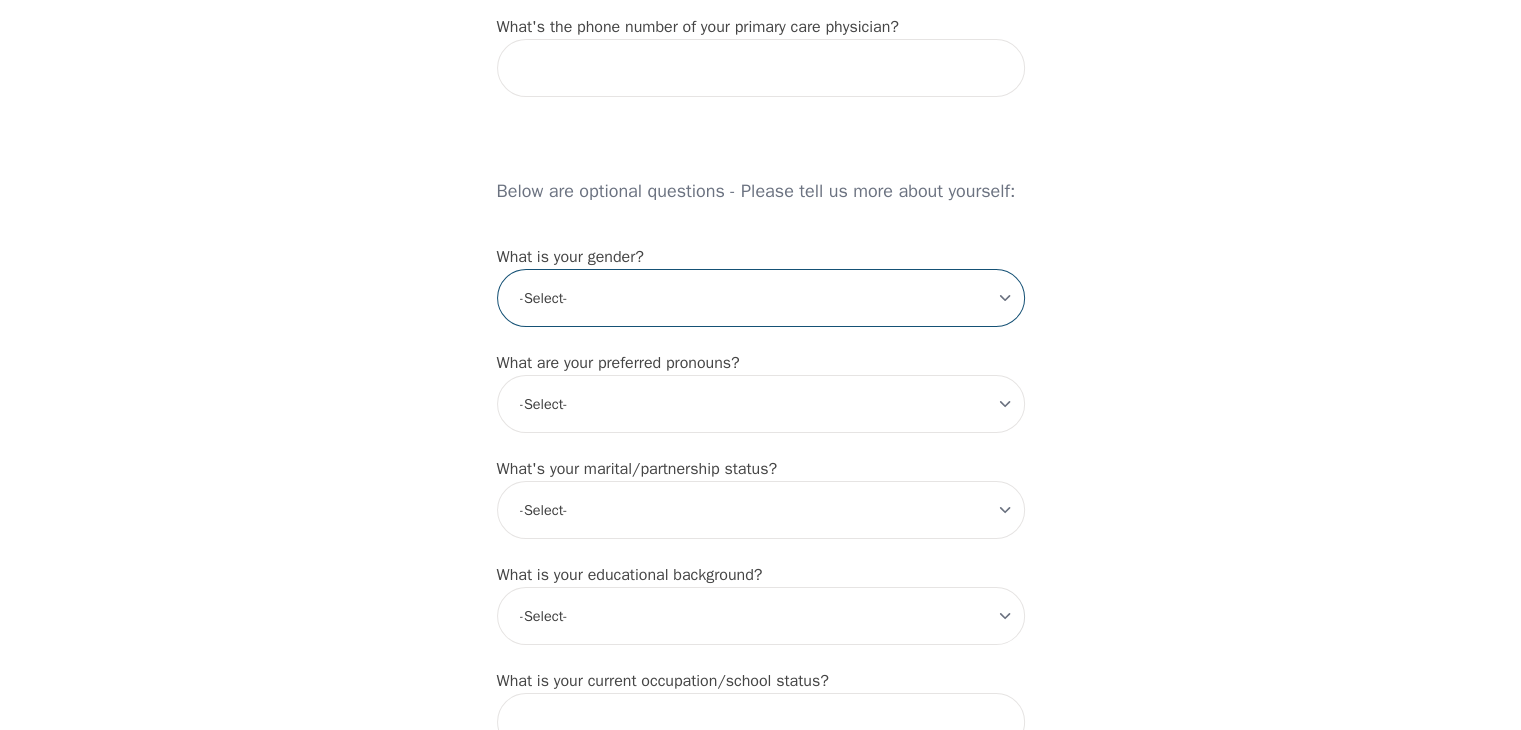 scroll, scrollTop: 1500, scrollLeft: 0, axis: vertical 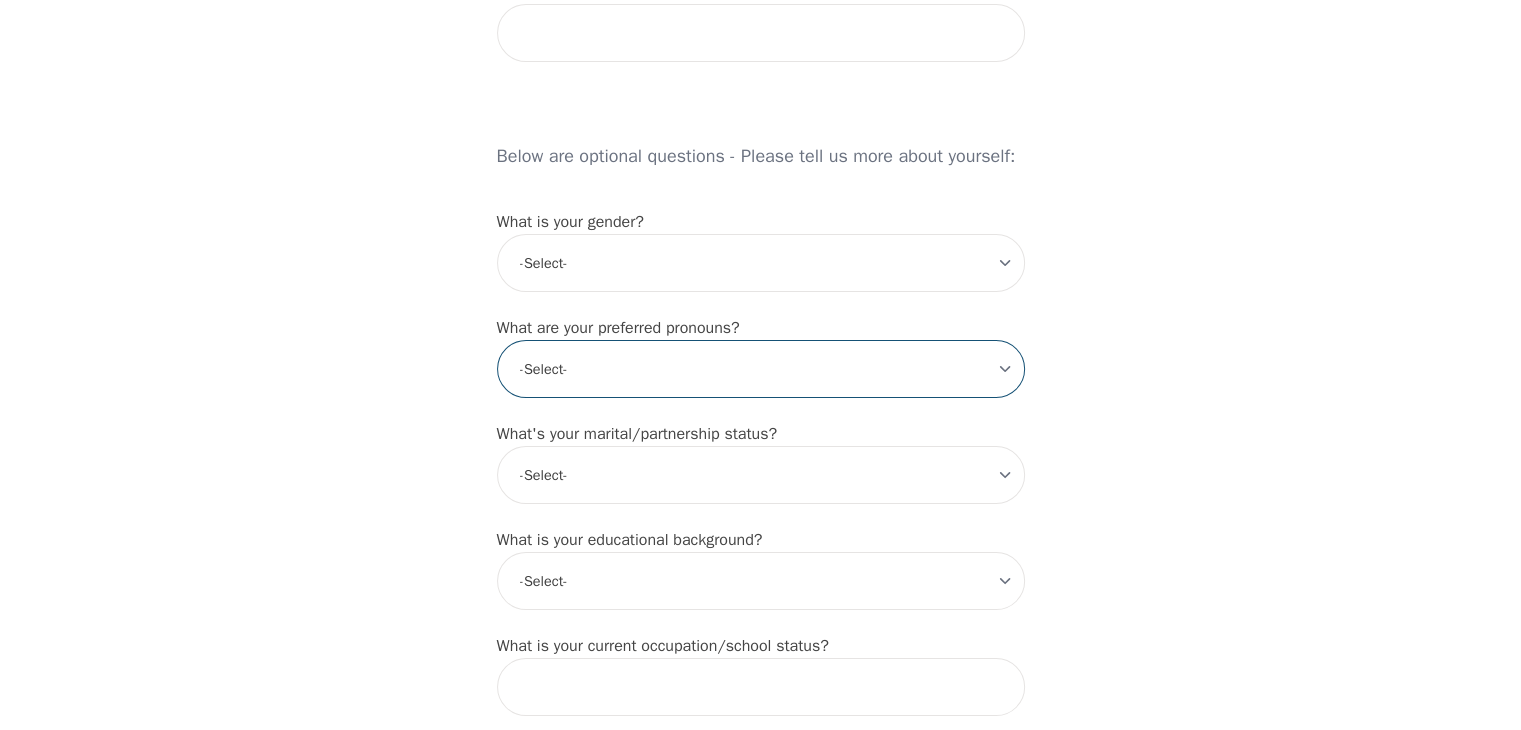 click on "-Select- he/him she/her they/them ze/zir xe/xem ey/em ve/ver tey/ter e/e per/per prefer_not_to_say" at bounding box center [761, 369] 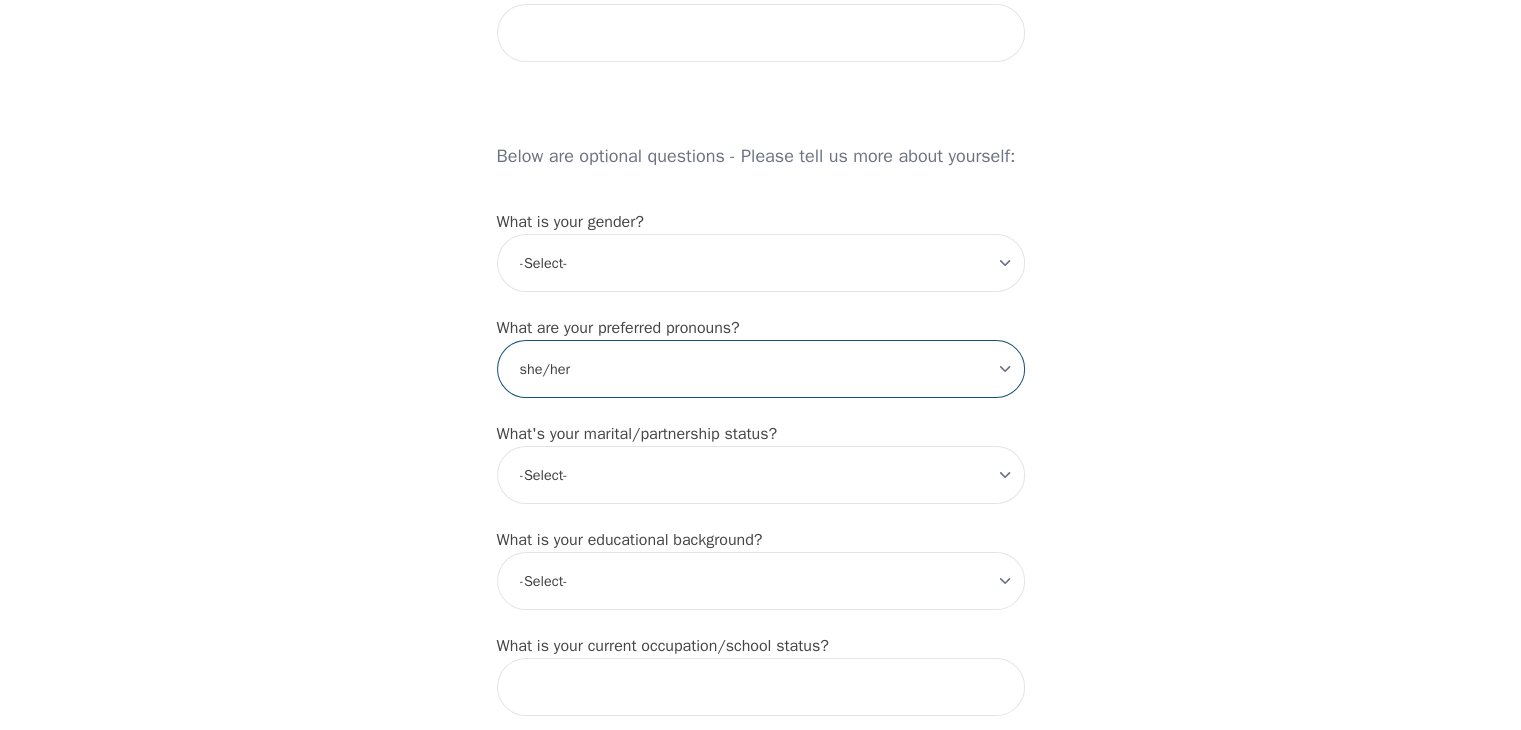 click on "-Select- he/him she/her they/them ze/zir xe/xem ey/em ve/ver tey/ter e/e per/per prefer_not_to_say" at bounding box center (761, 369) 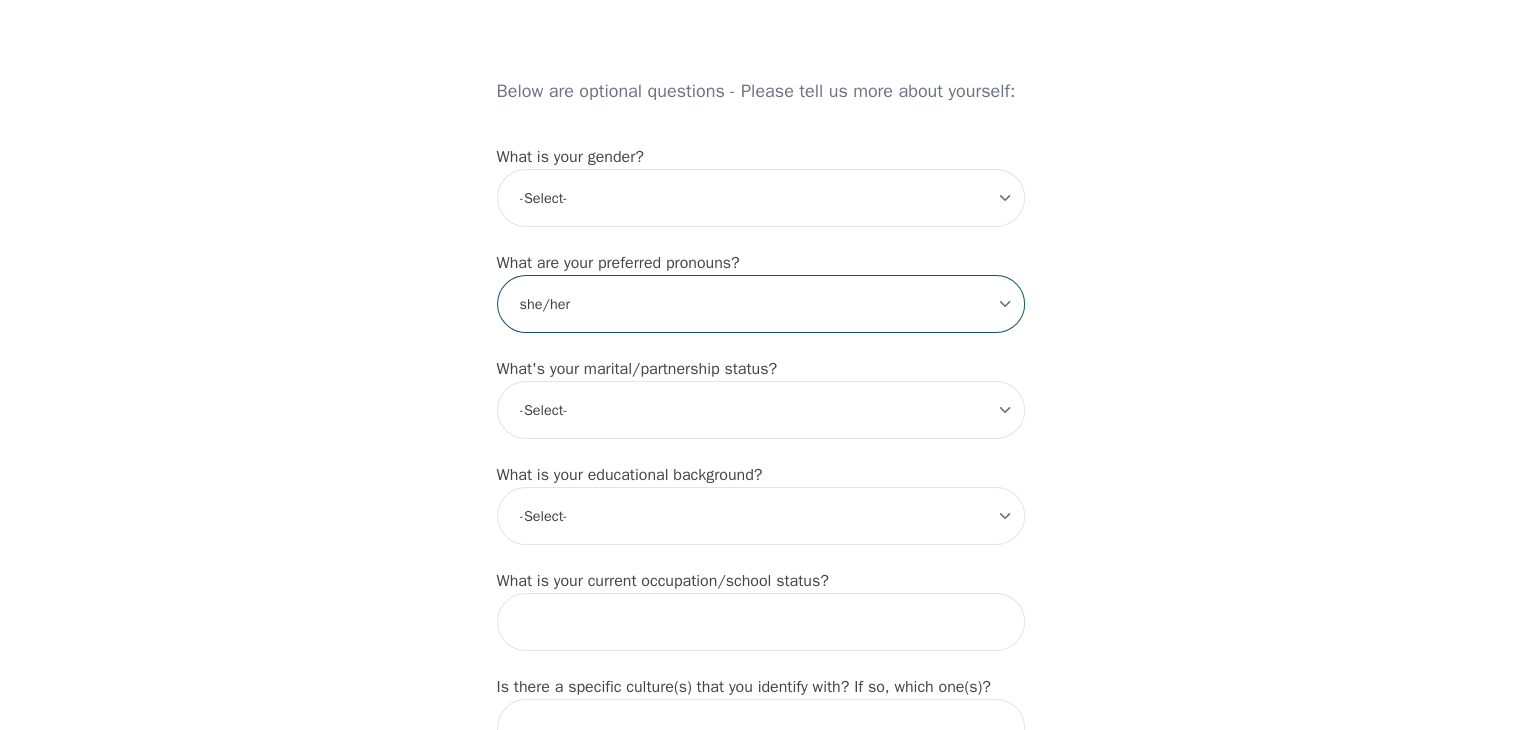 scroll, scrollTop: 1600, scrollLeft: 0, axis: vertical 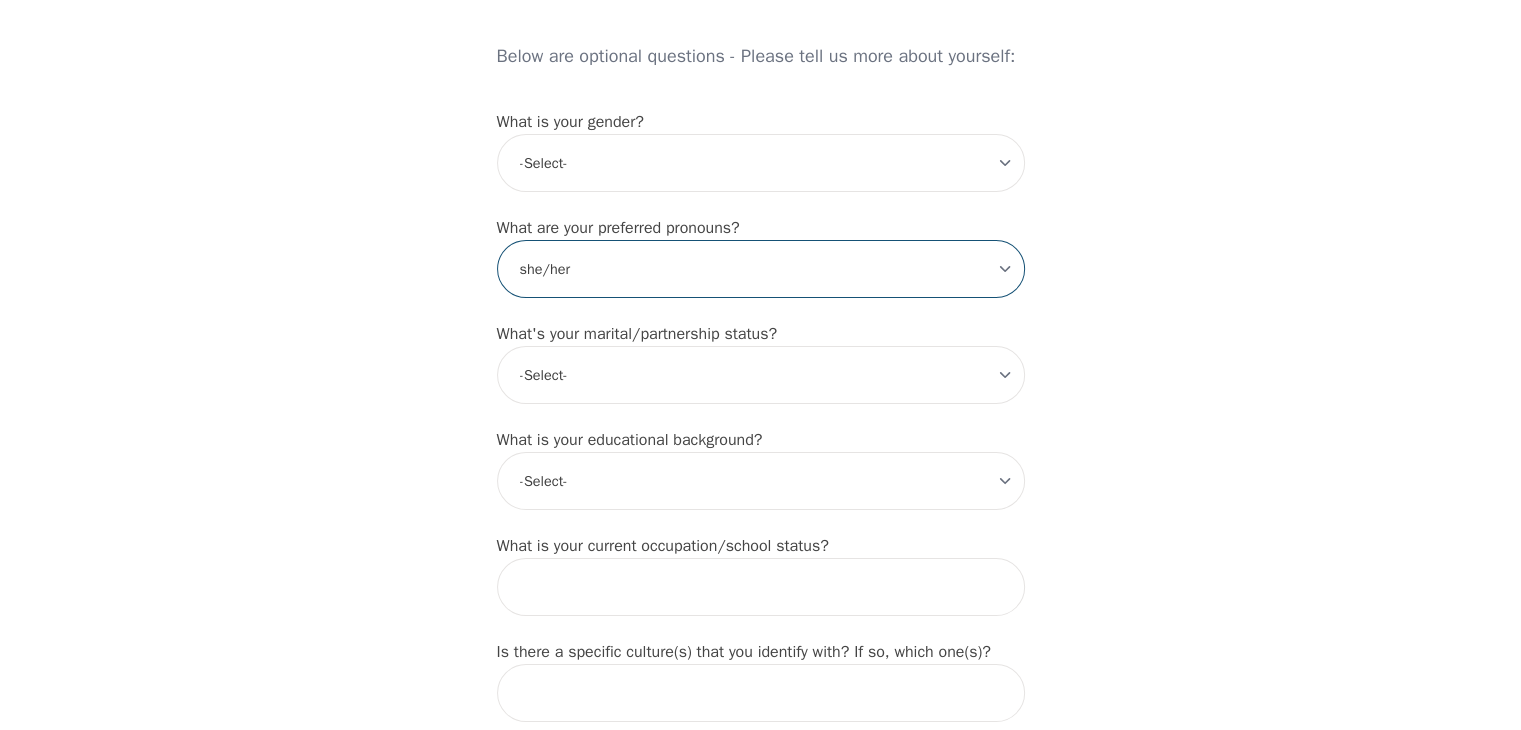 click on "-Select- he/him she/her they/them ze/zir xe/xem ey/em ve/ver tey/ter e/e per/per prefer_not_to_say" at bounding box center [761, 269] 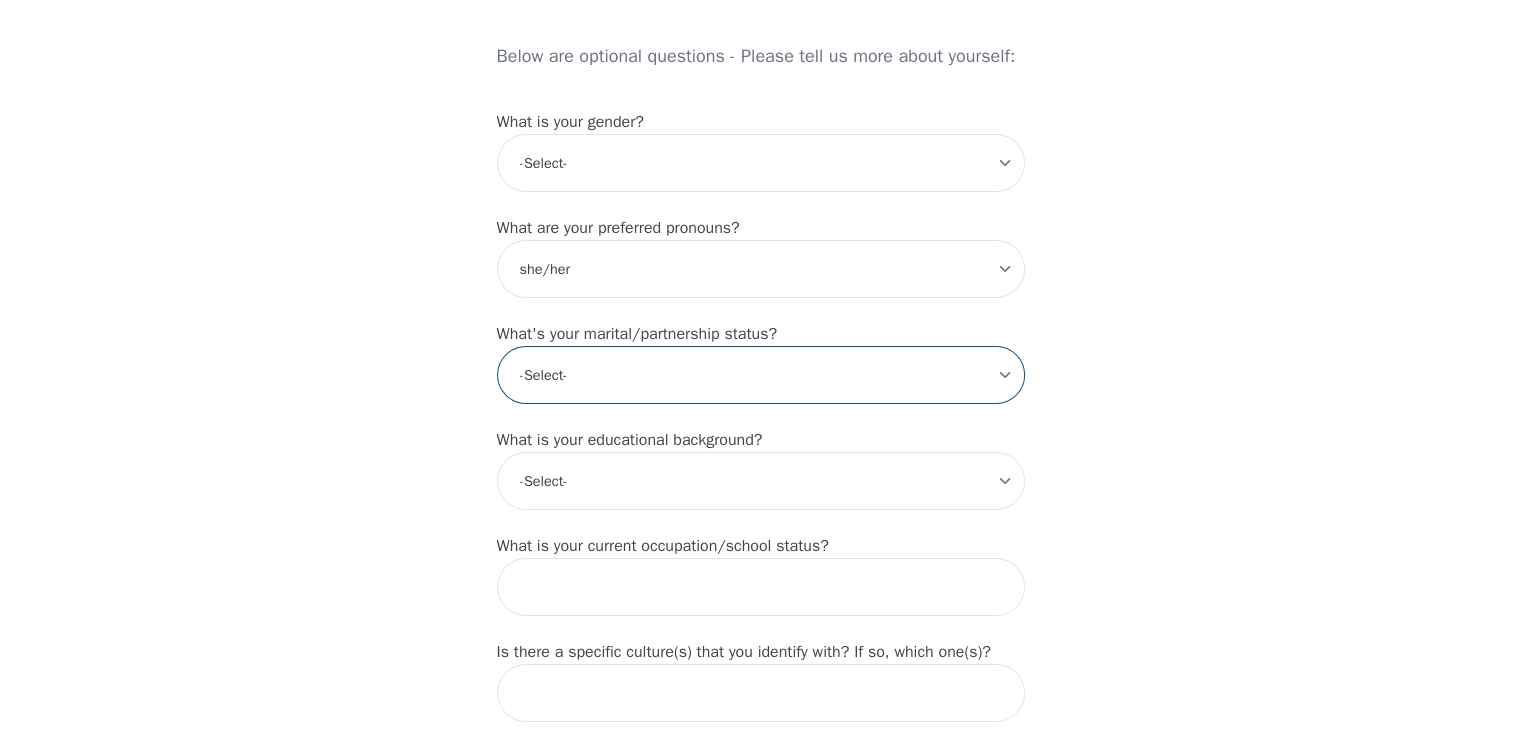click on "-Select- Single Partnered Married Common Law Widowed Separated Divorced" at bounding box center [761, 375] 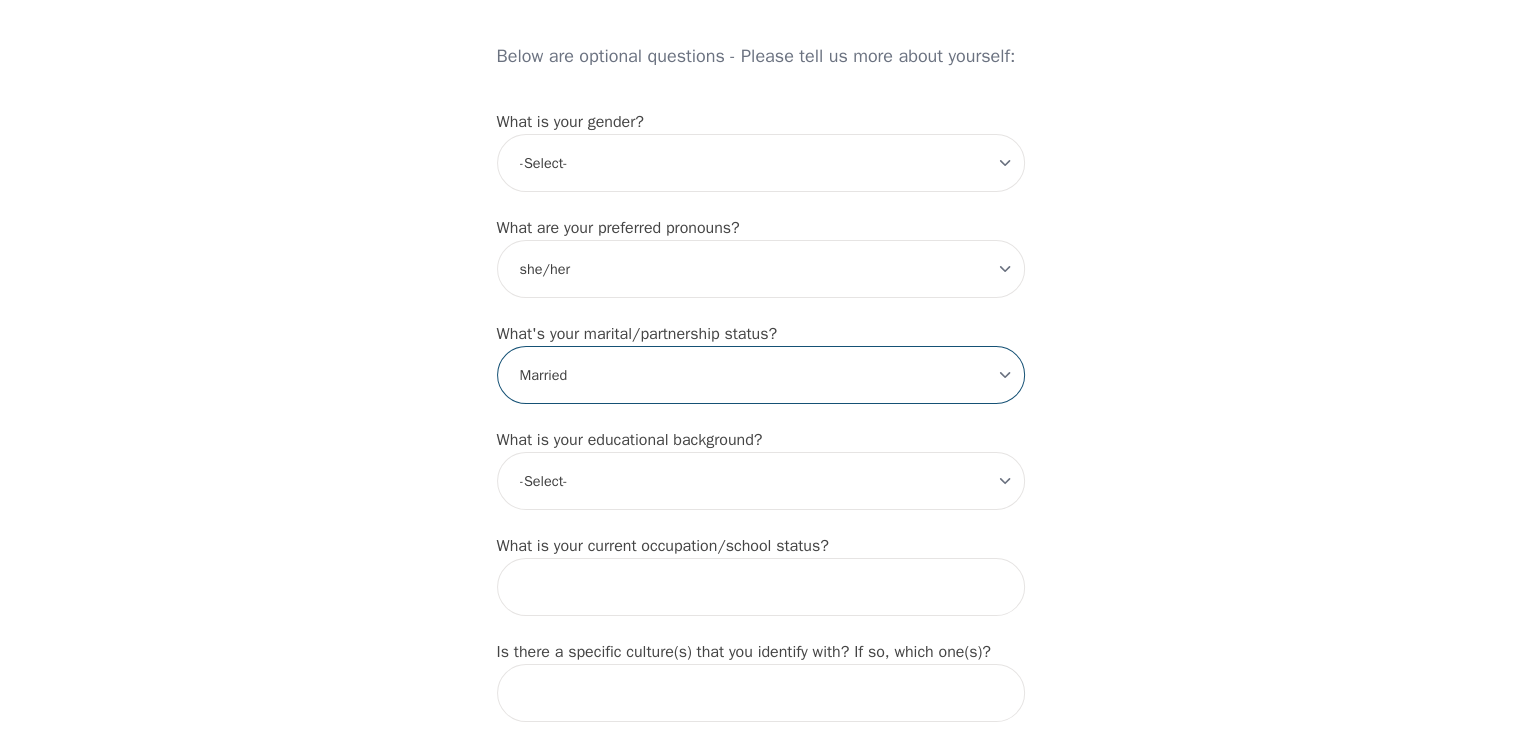 click on "-Select- Single Partnered Married Common Law Widowed Separated Divorced" at bounding box center (761, 375) 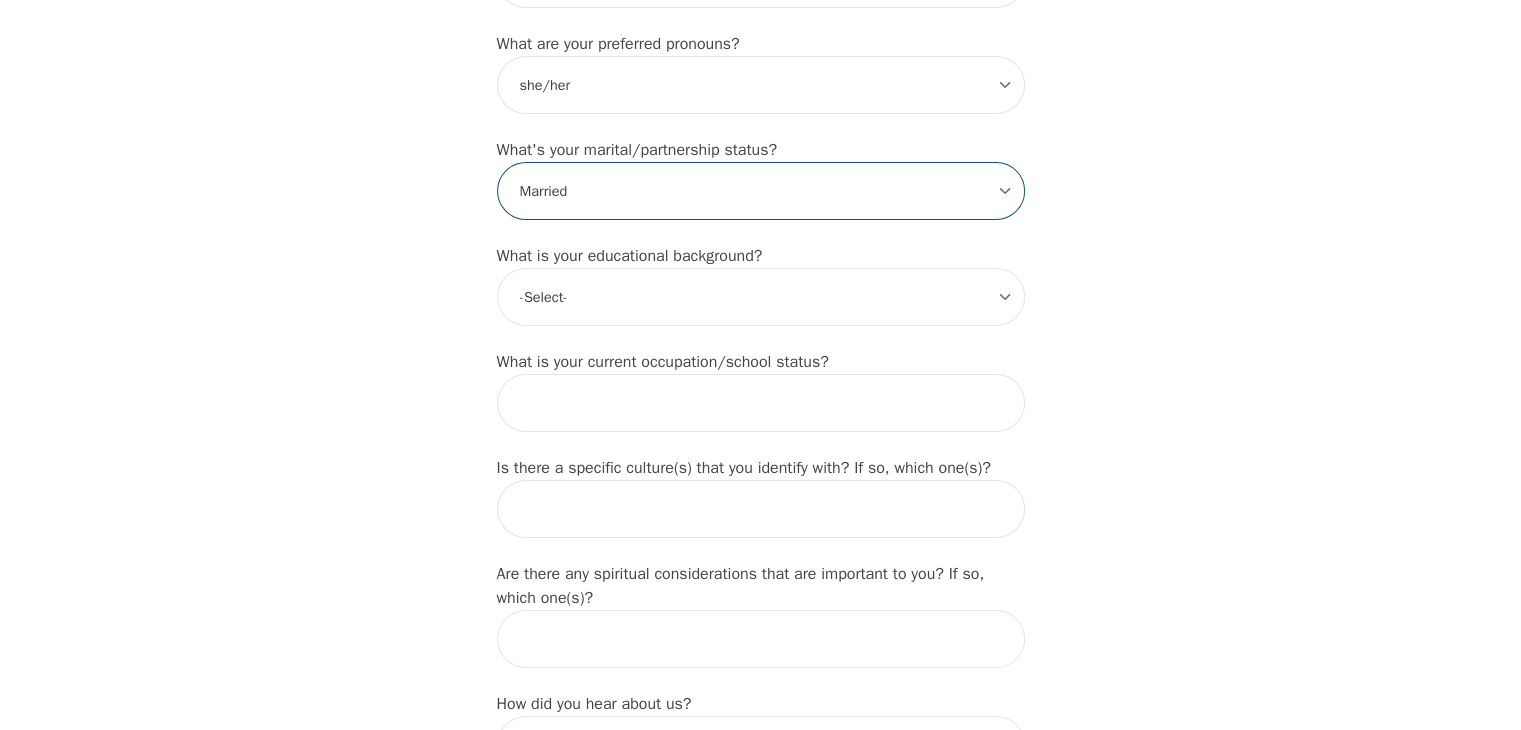 scroll, scrollTop: 1800, scrollLeft: 0, axis: vertical 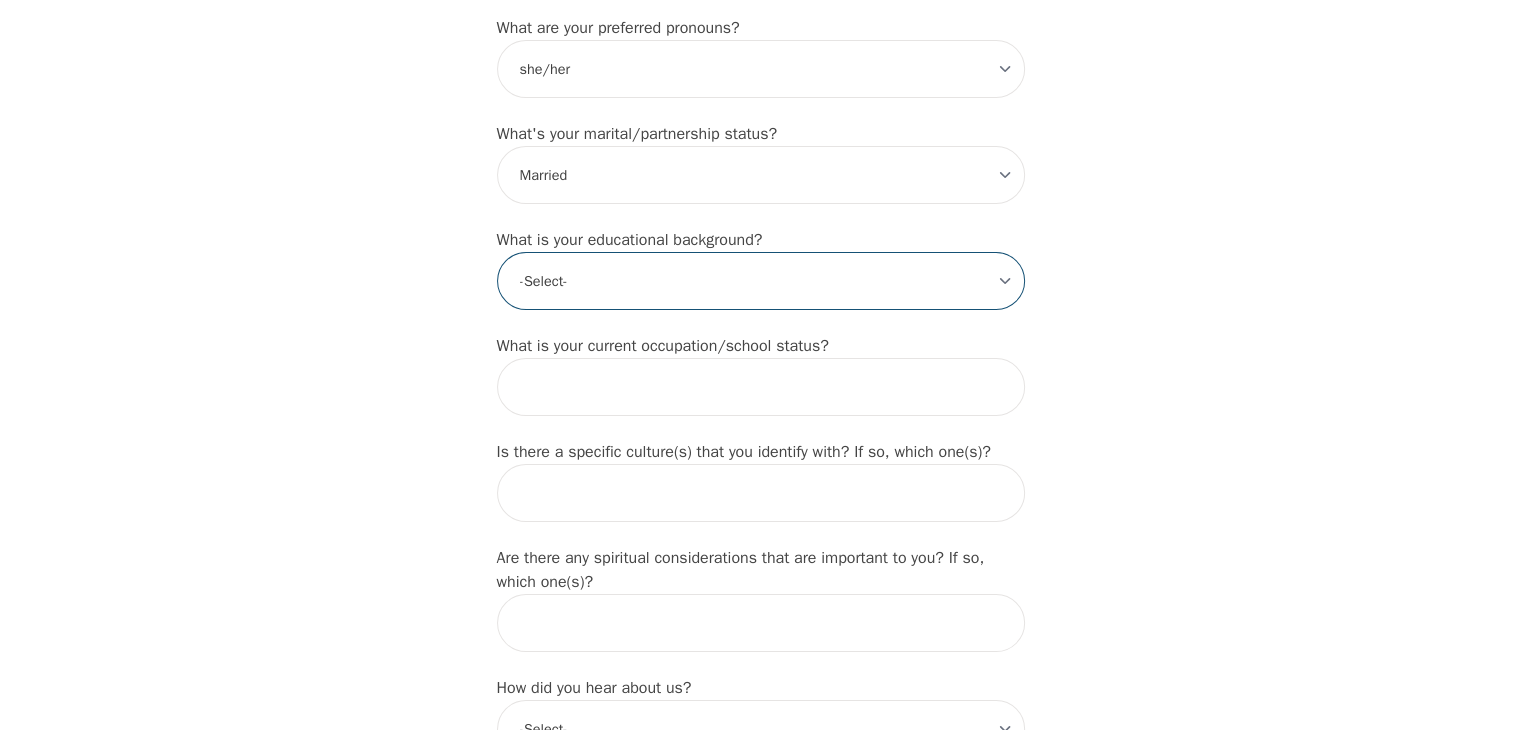 click on "-Select- Less than high school High school Associate degree Bachelor degree Master's degree Professional degree Doctorial degree" at bounding box center [761, 281] 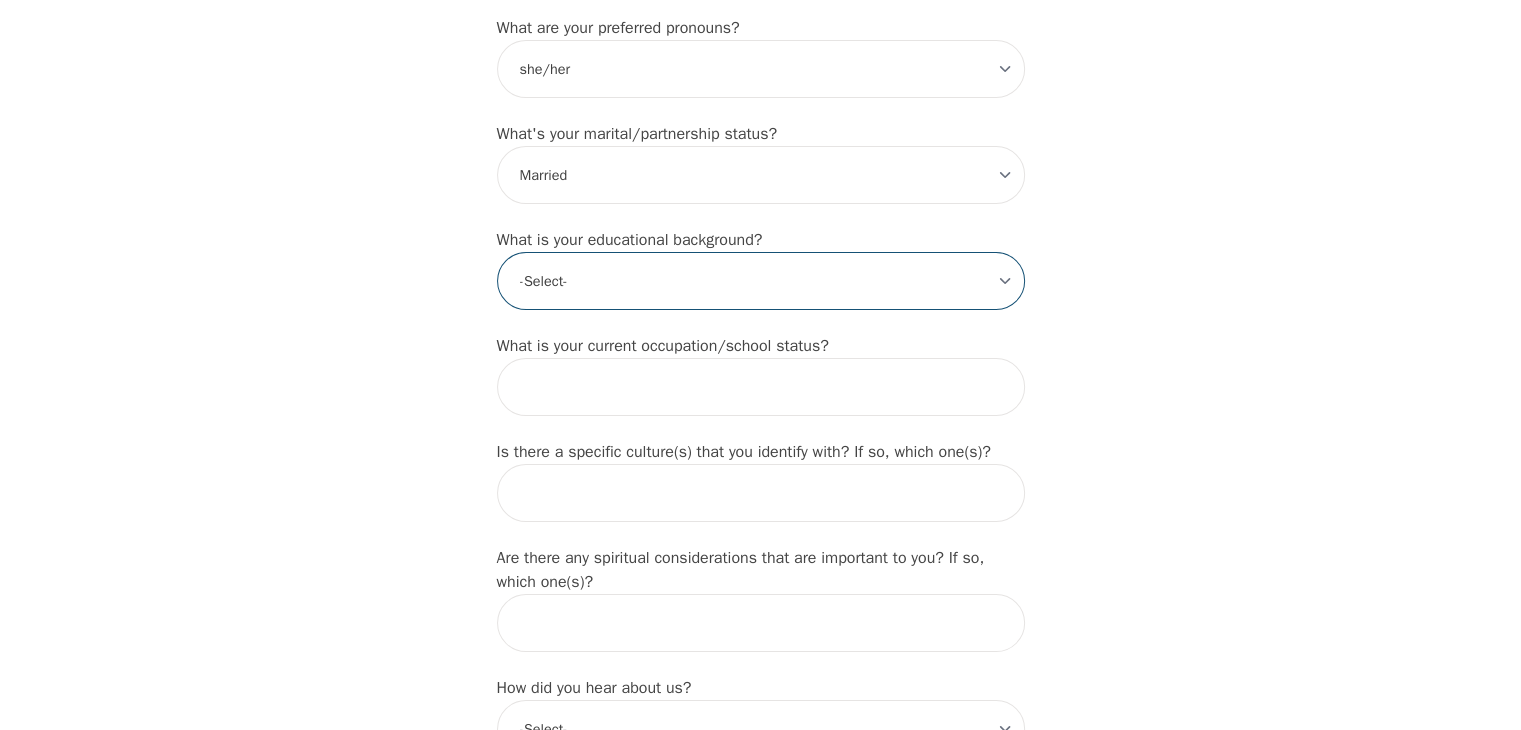 select on "Professional degree" 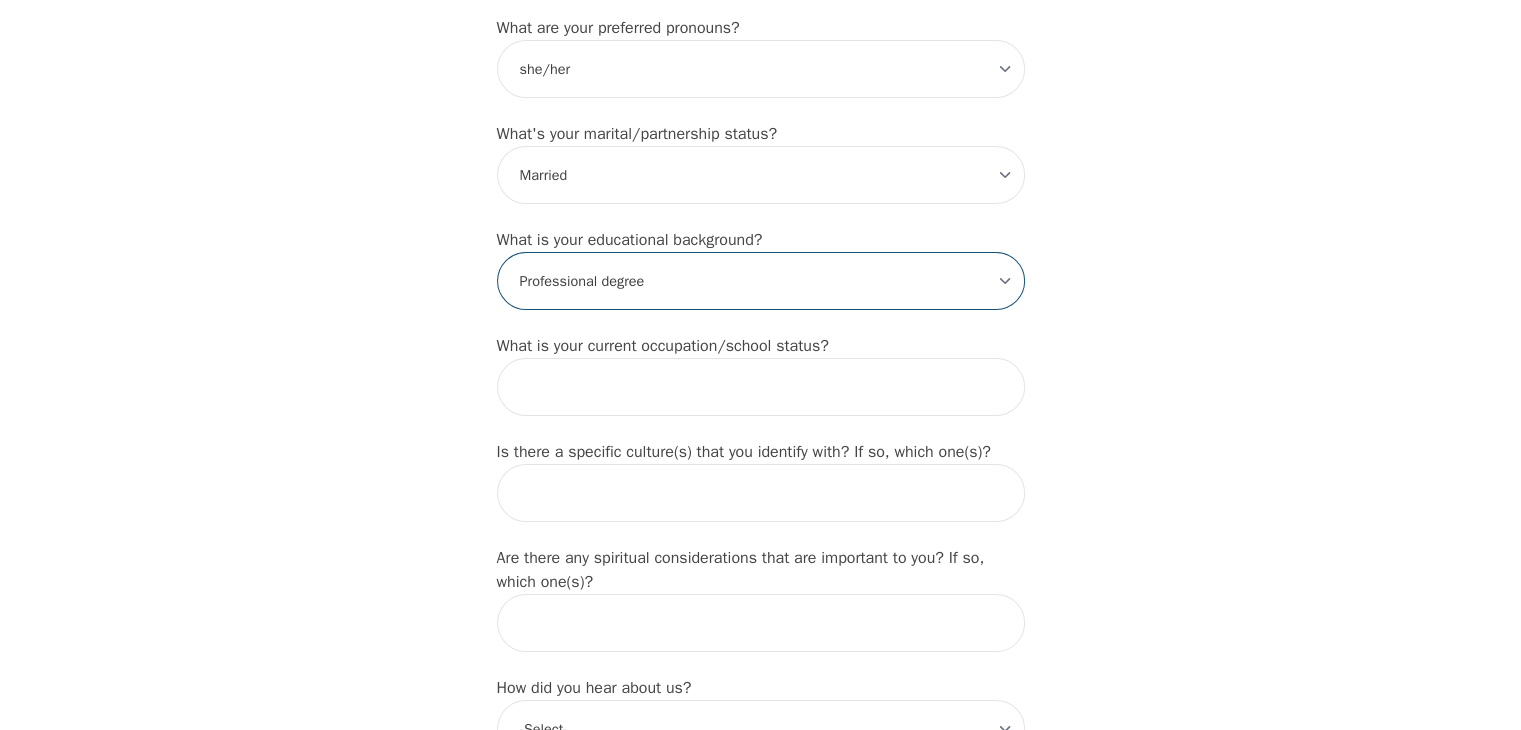 click on "-Select- Less than high school High school Associate degree Bachelor degree Master's degree Professional degree Doctorial degree" at bounding box center [761, 281] 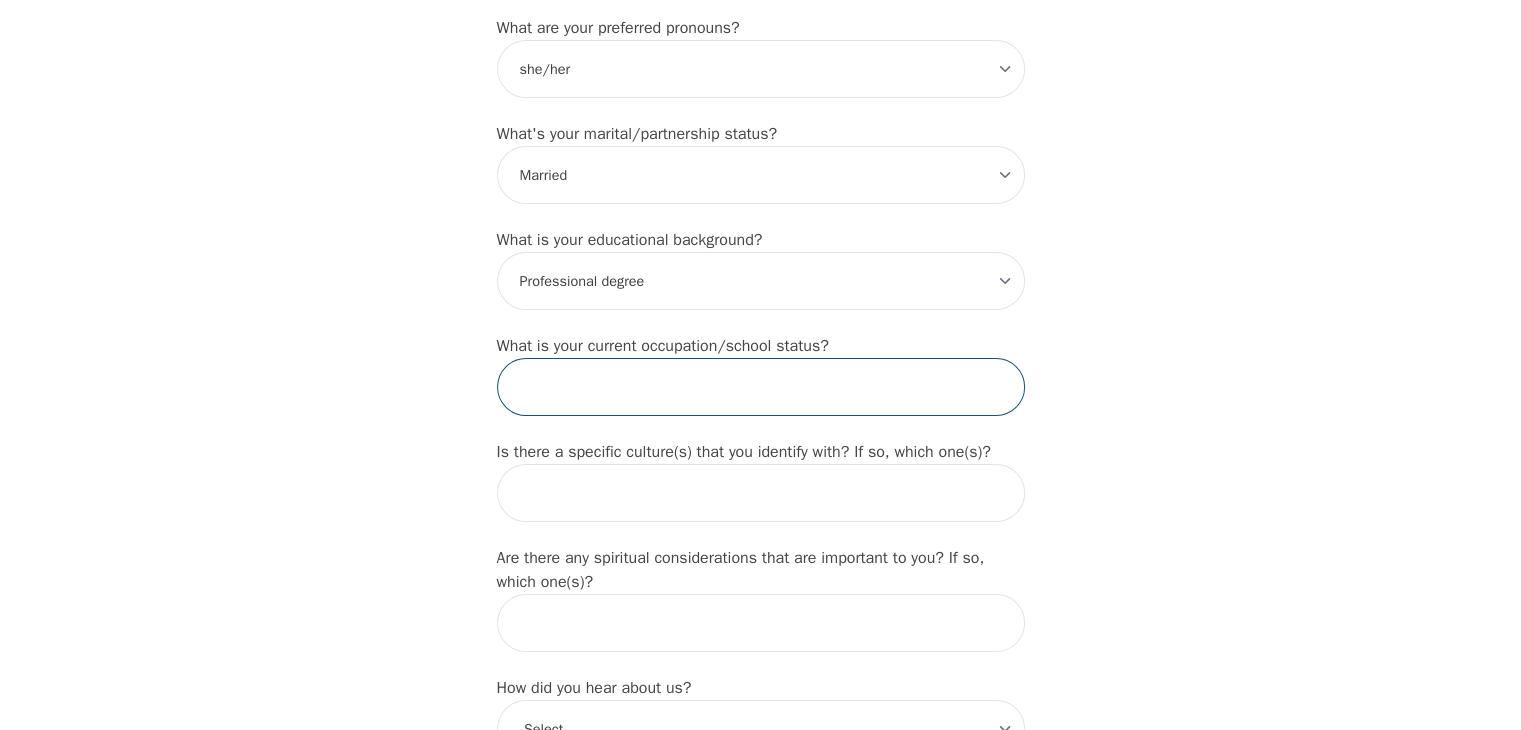 click at bounding box center [761, 387] 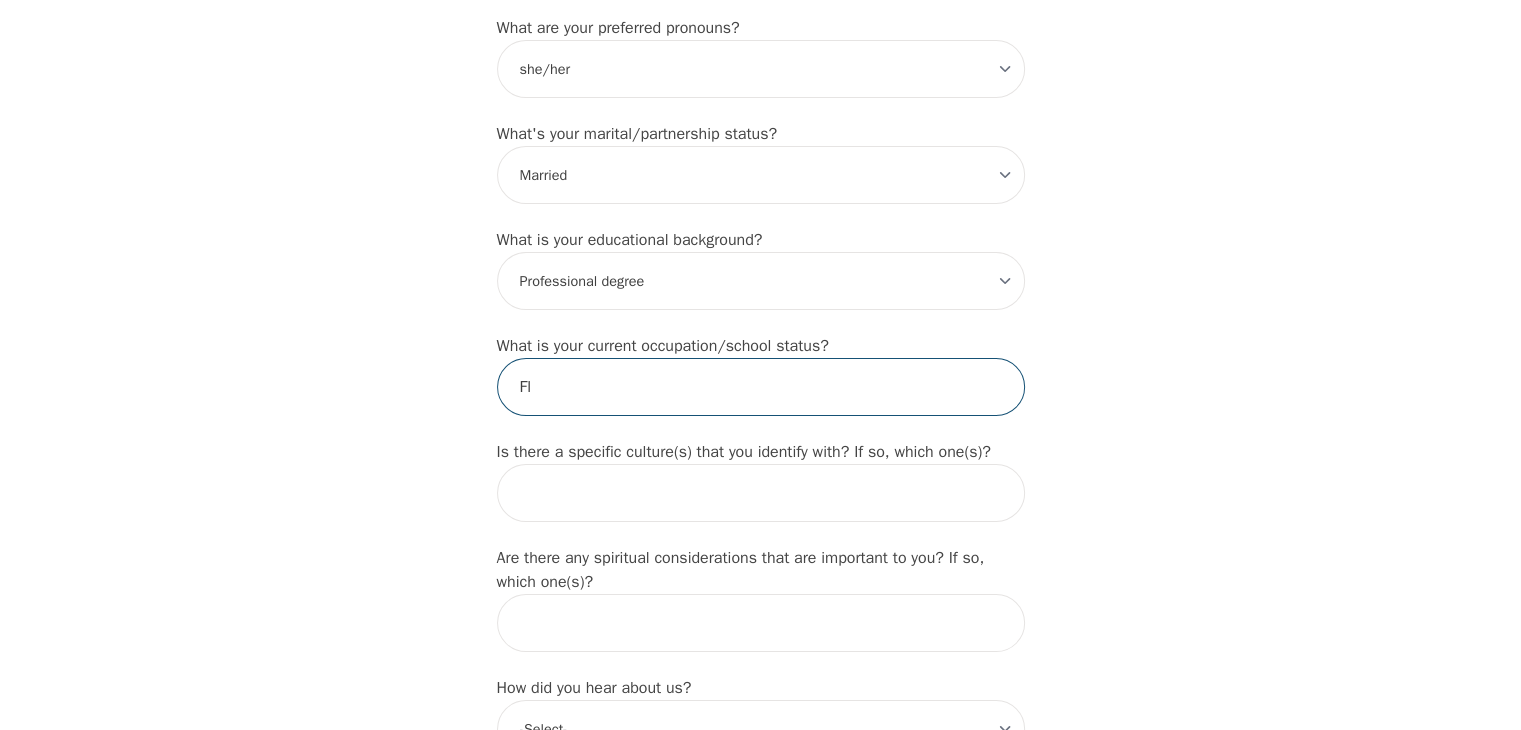 type on "F" 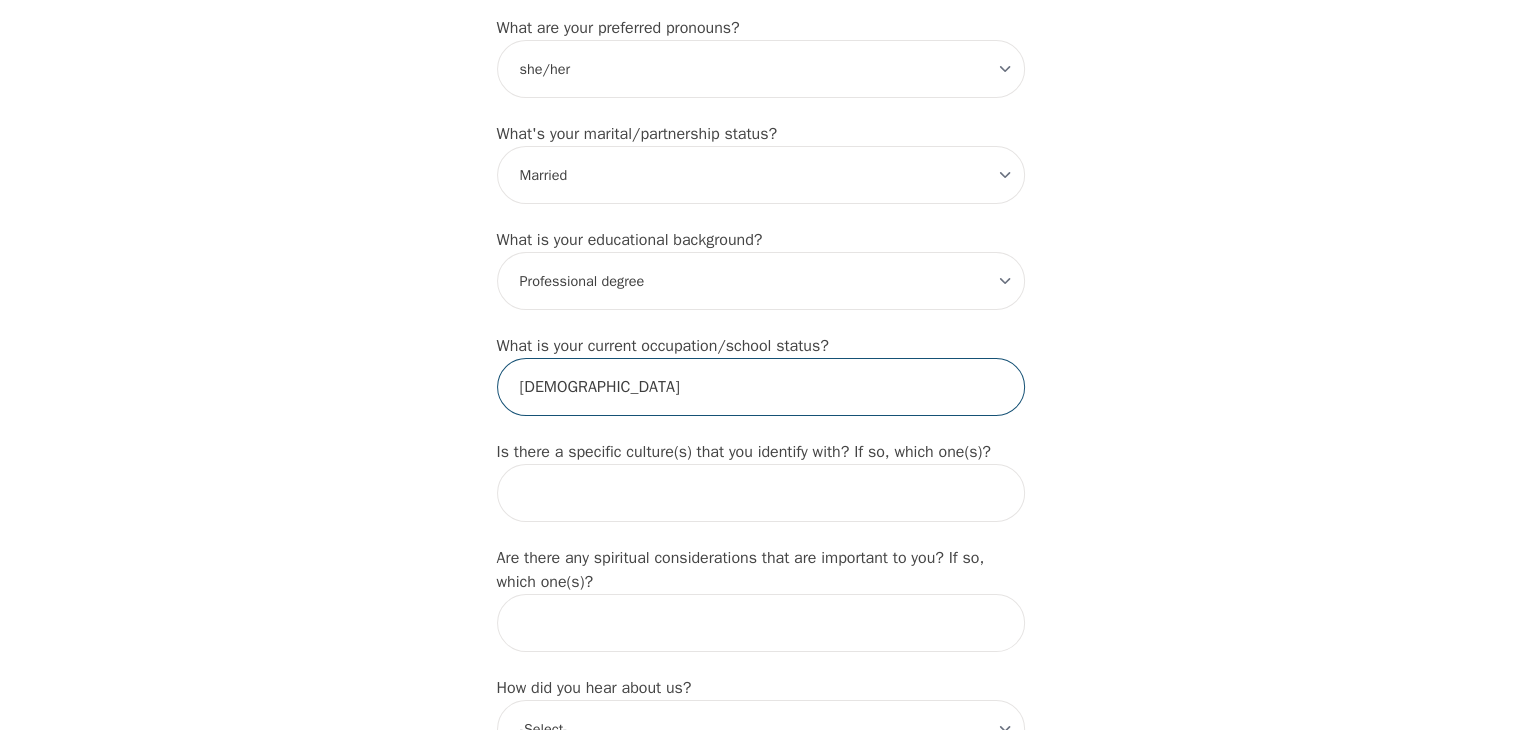 type on "[DEMOGRAPHIC_DATA]" 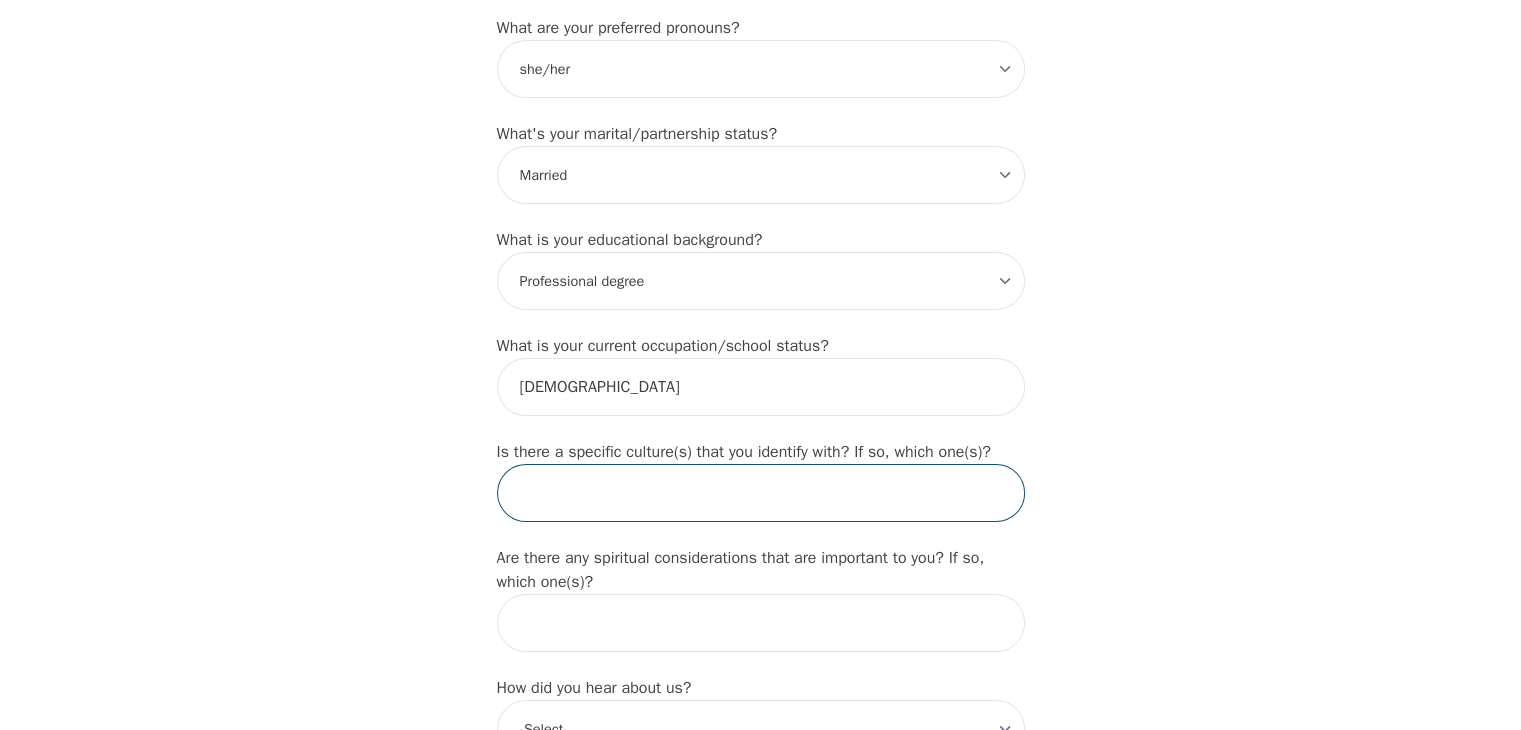 click at bounding box center (761, 493) 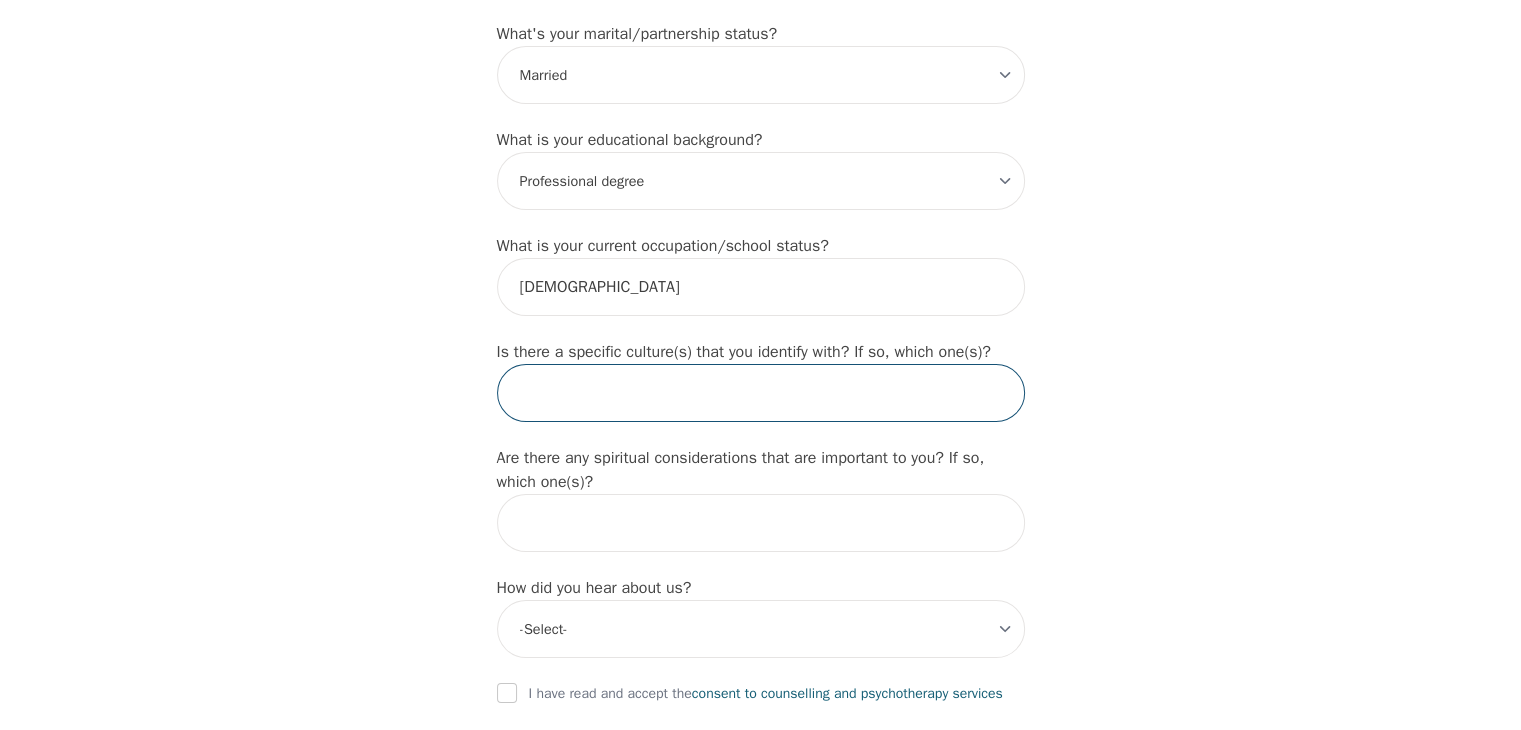 scroll, scrollTop: 2000, scrollLeft: 0, axis: vertical 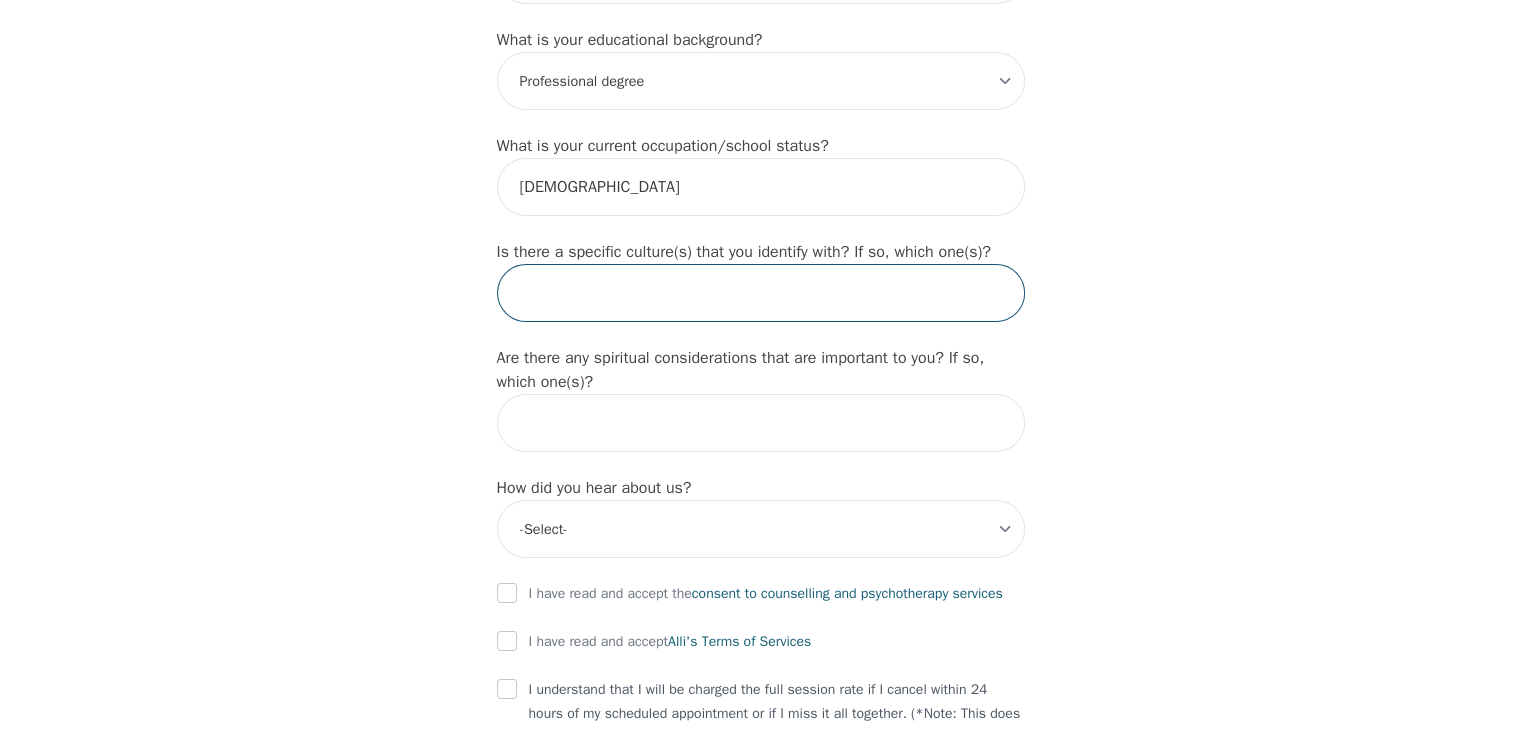 click at bounding box center (761, 293) 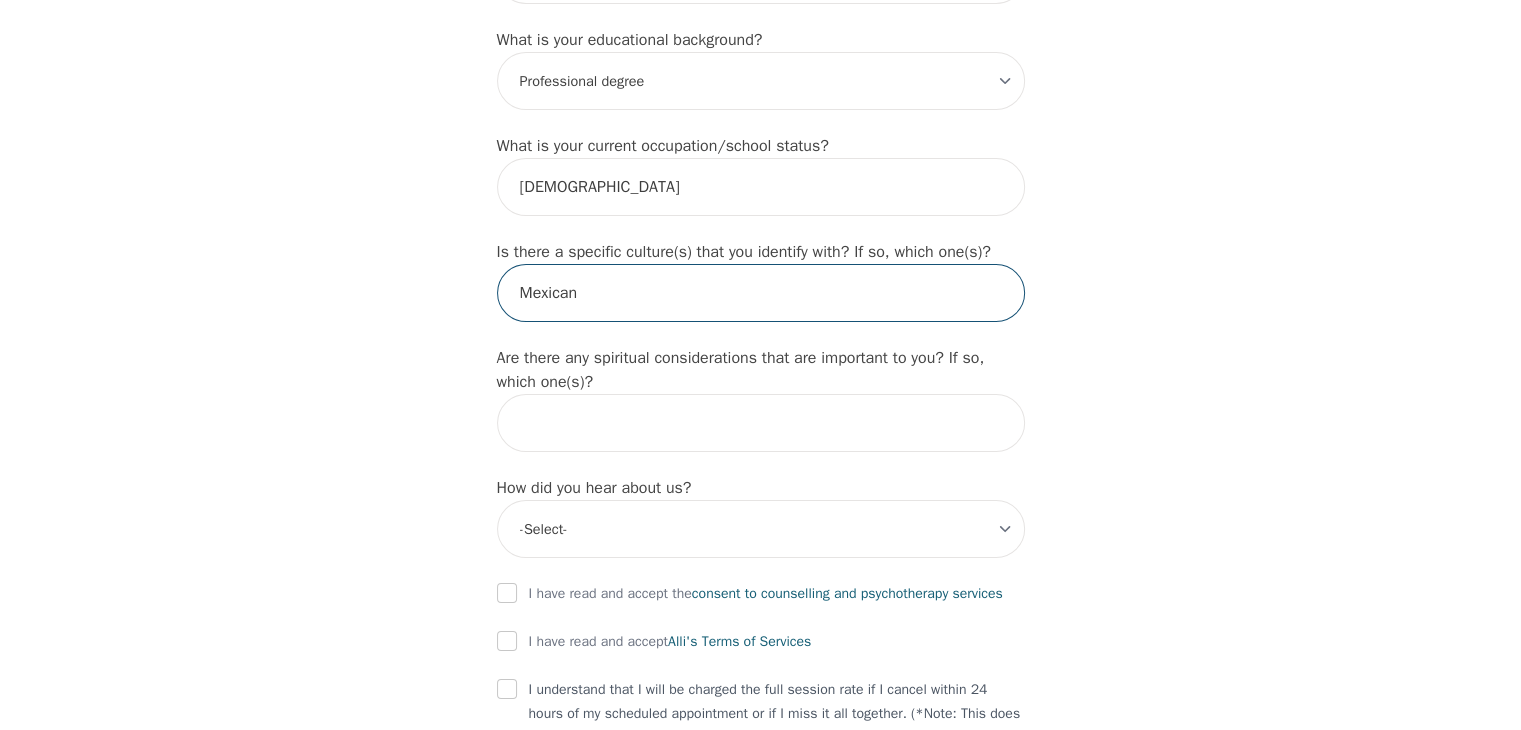 type on "Mexican" 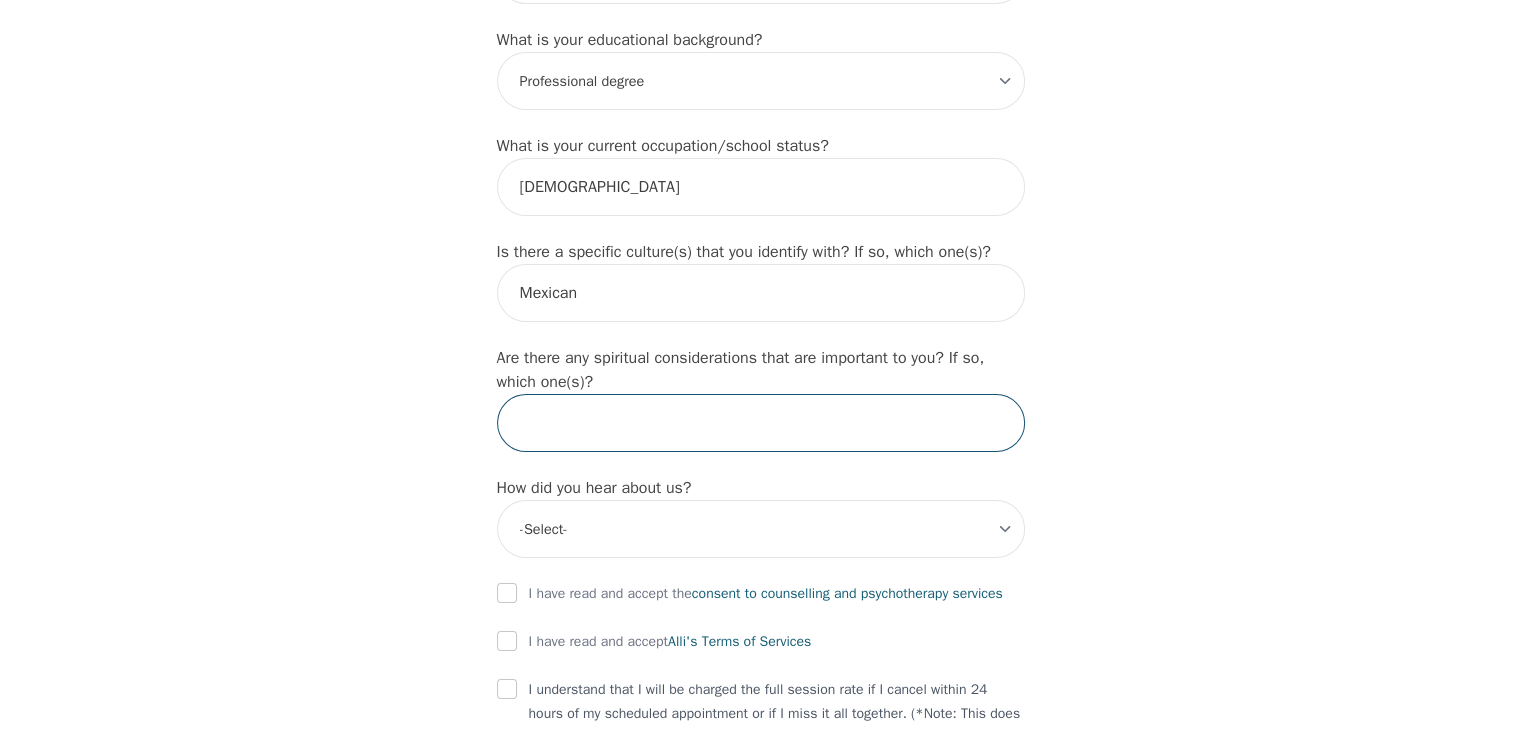 type on "C" 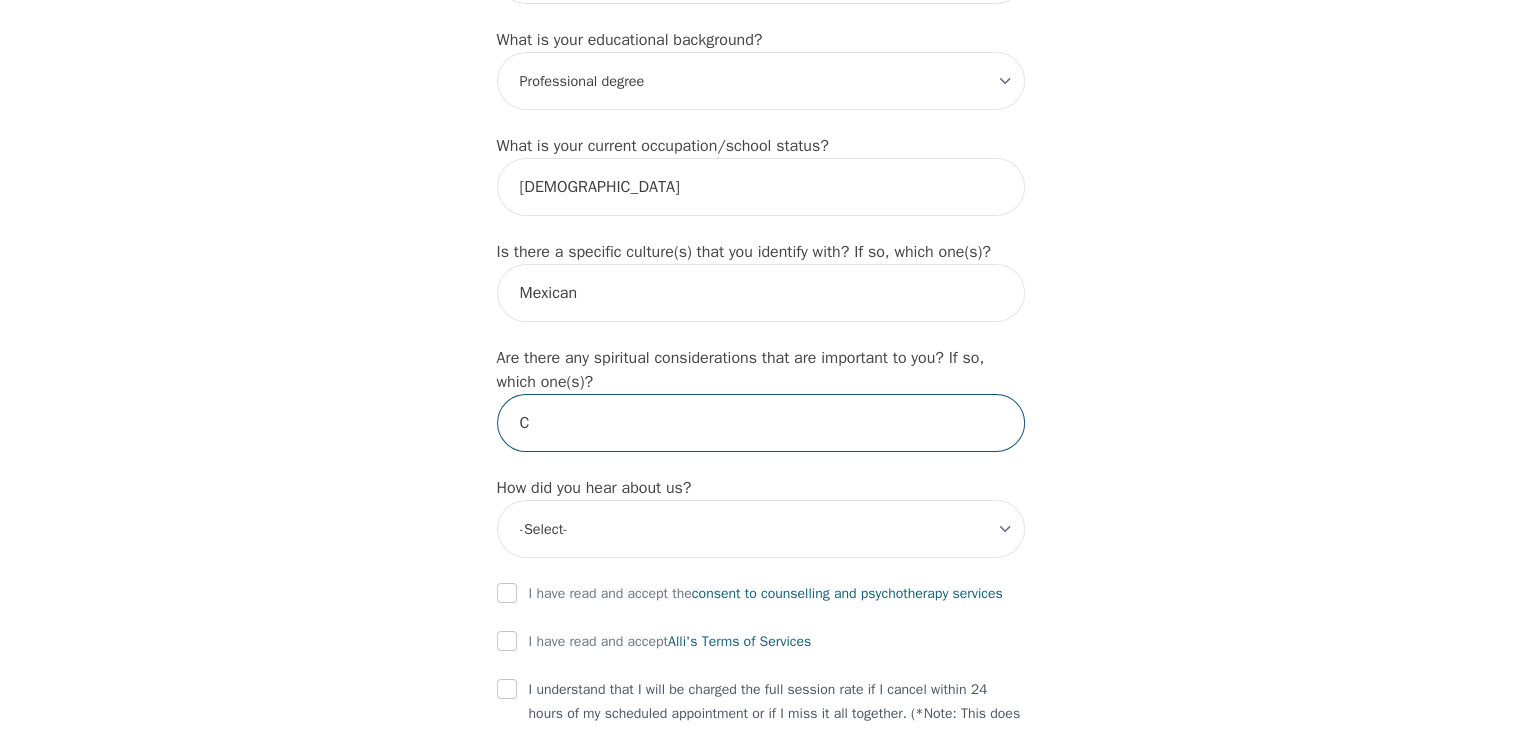 type 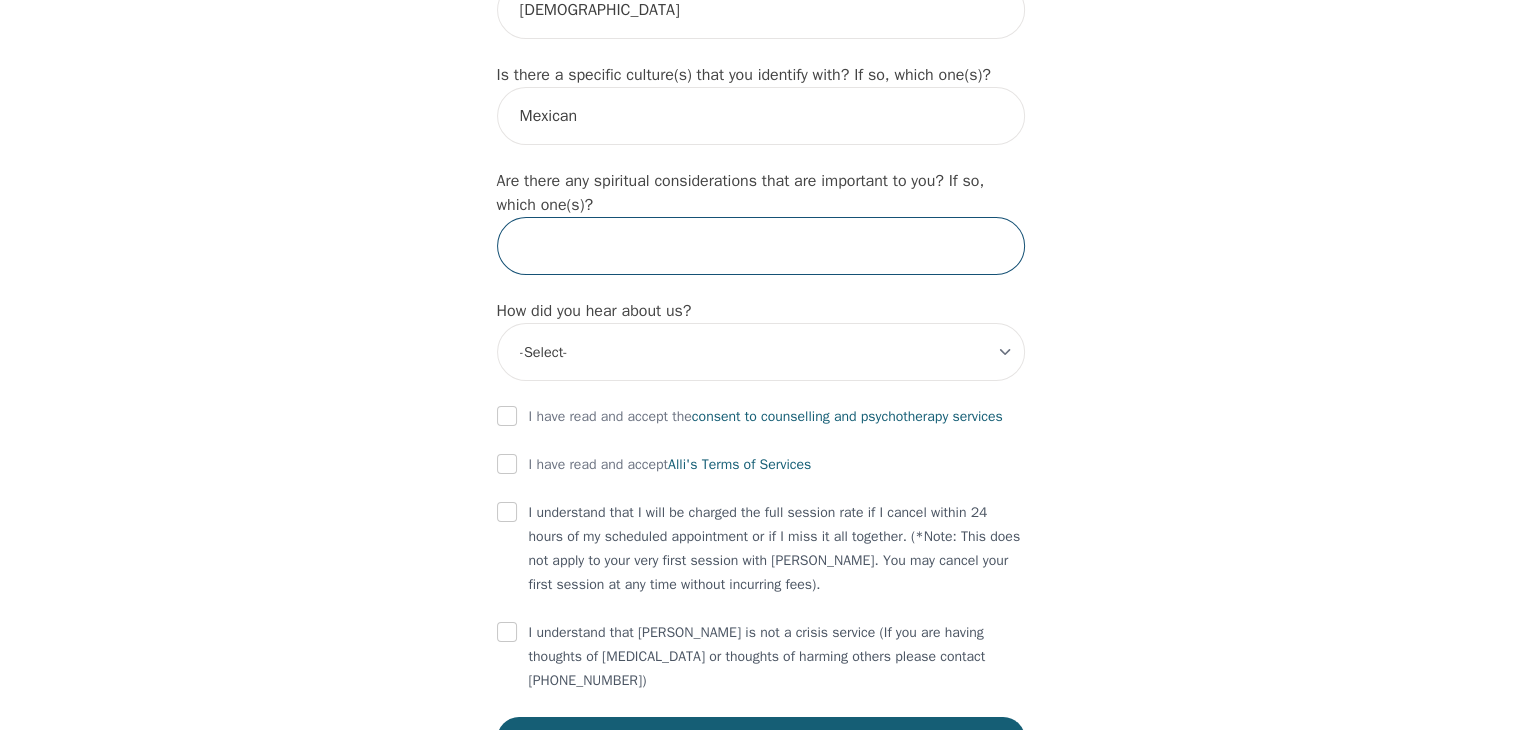 scroll, scrollTop: 2200, scrollLeft: 0, axis: vertical 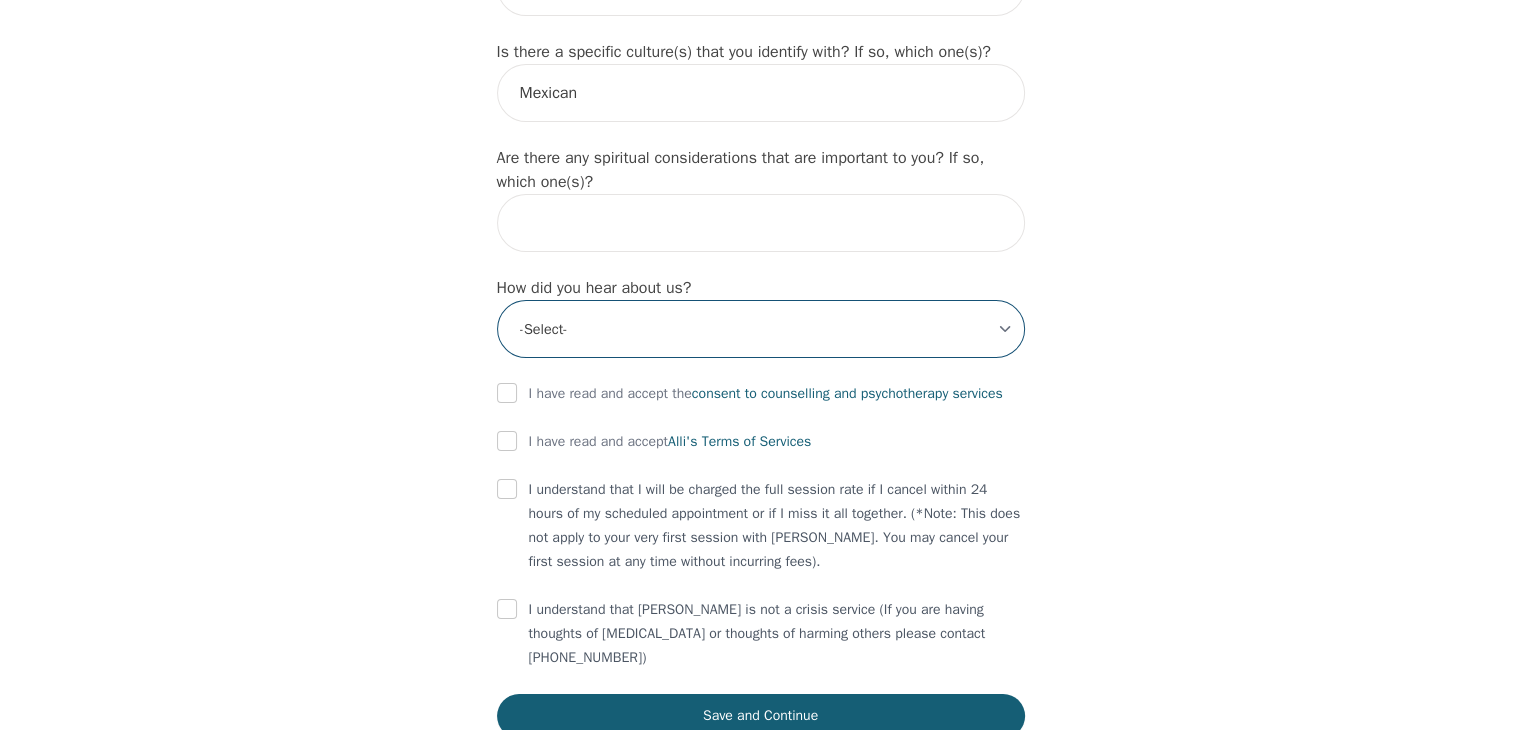 click on "-Select- Physician/Specialist Friend Facebook Instagram Google Search Google Ads Facebook/Instagram Ads Other" at bounding box center [761, 329] 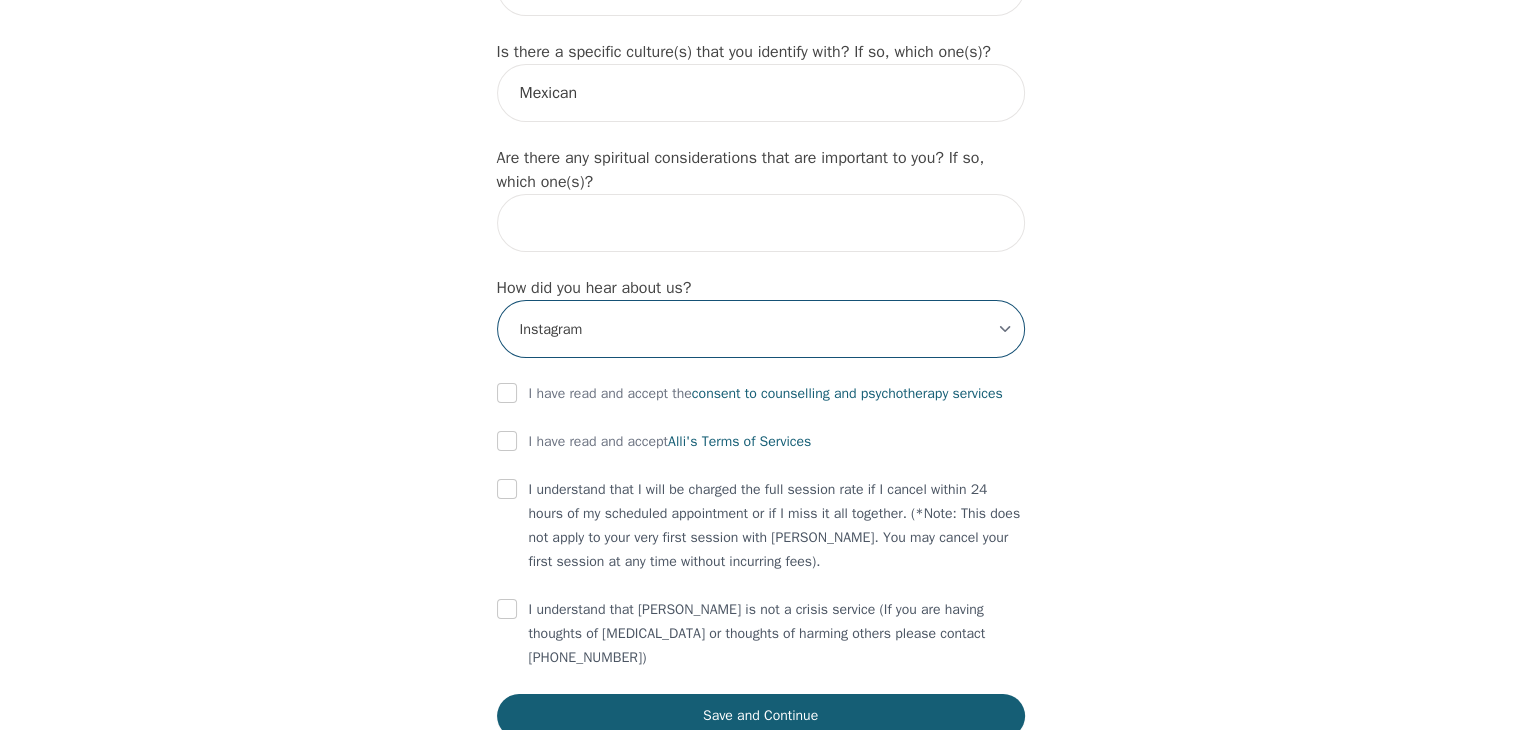 click on "-Select- Physician/Specialist Friend Facebook Instagram Google Search Google Ads Facebook/Instagram Ads Other" at bounding box center (761, 329) 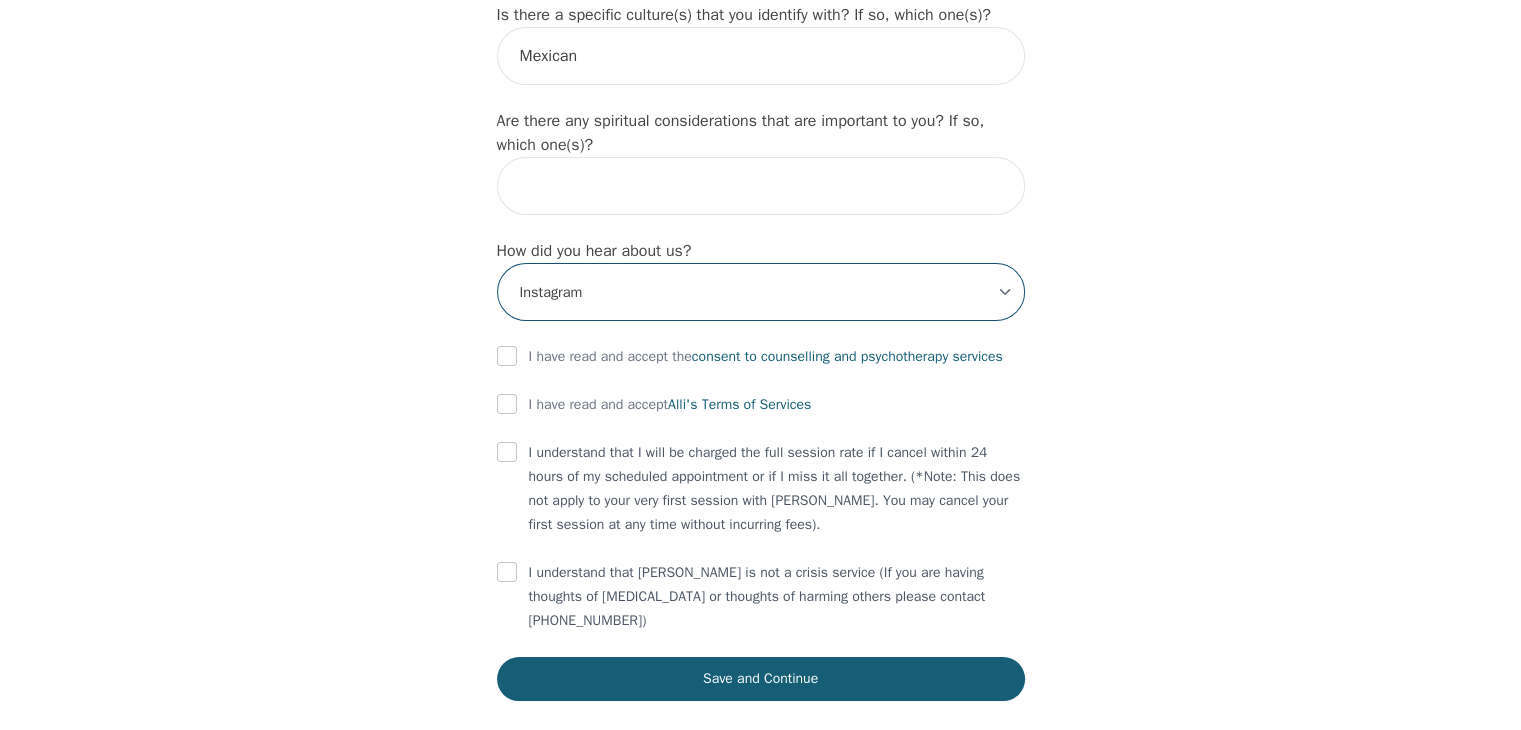 scroll, scrollTop: 2256, scrollLeft: 0, axis: vertical 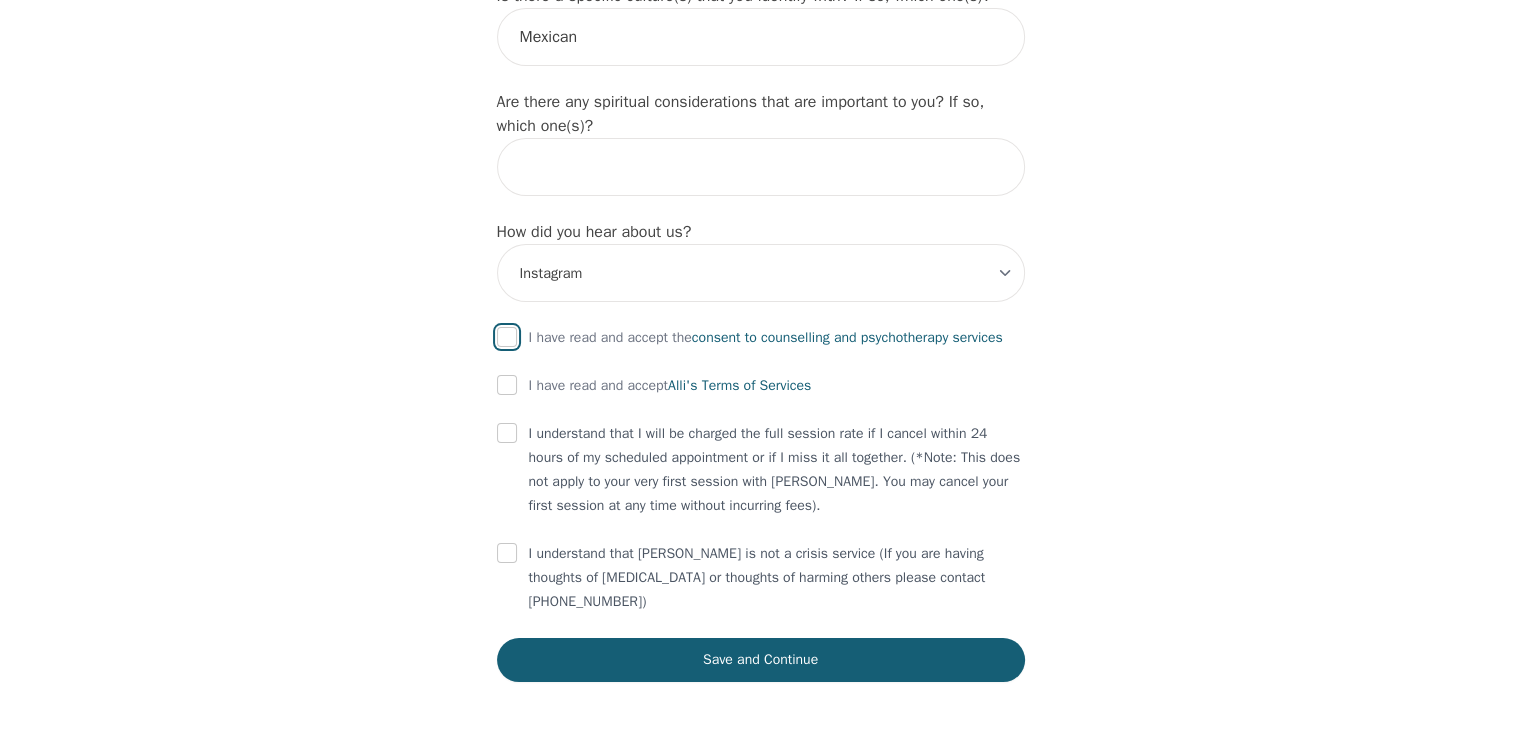 click at bounding box center [507, 337] 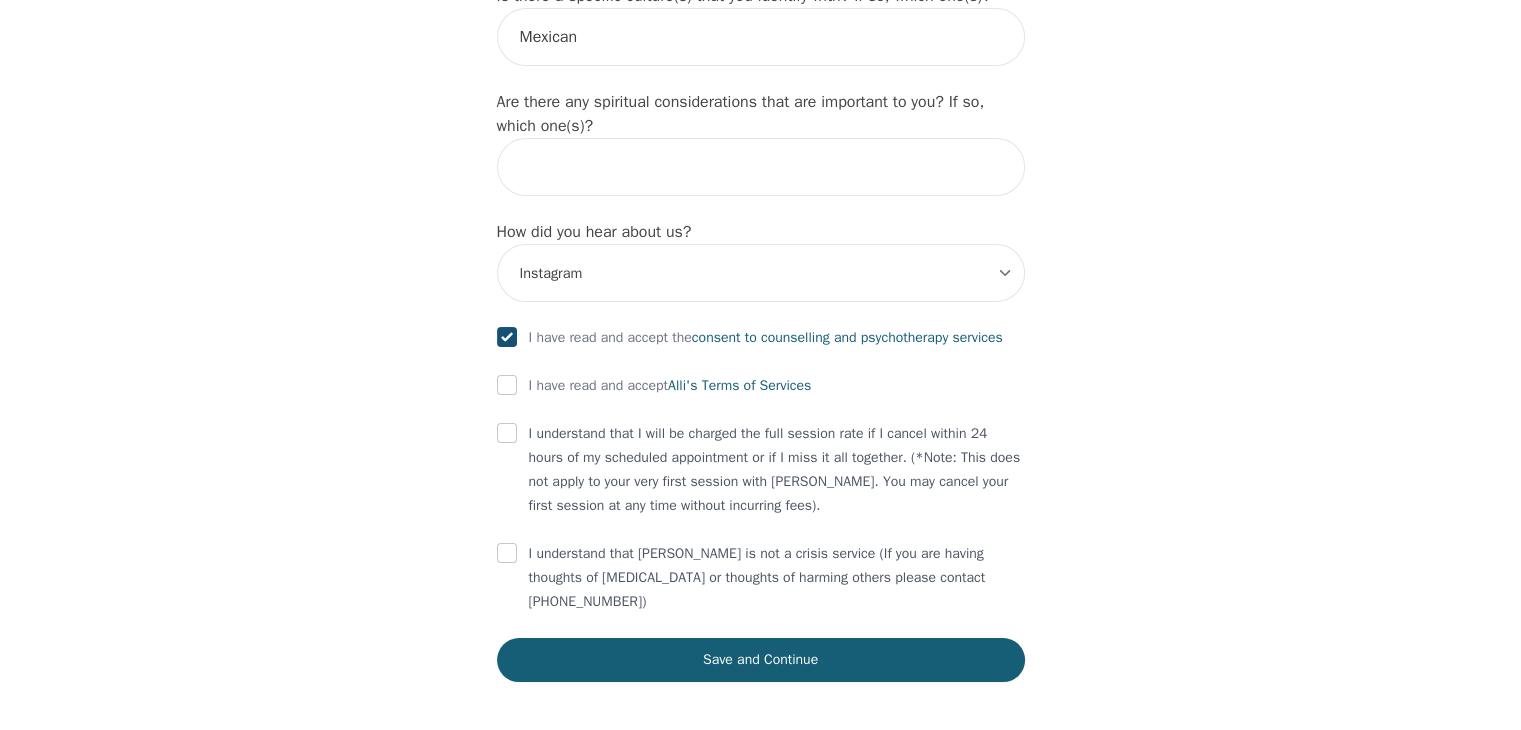 checkbox on "true" 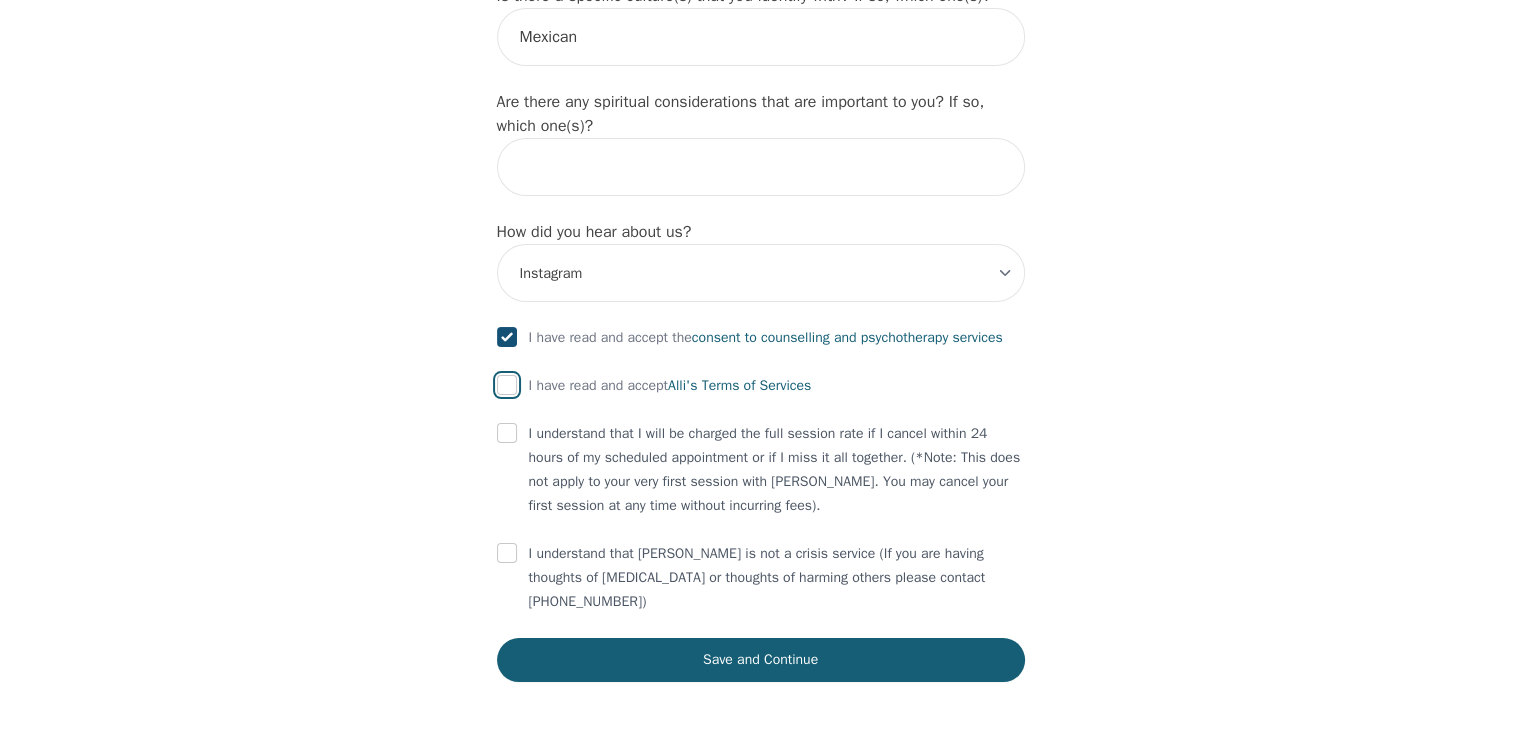 click at bounding box center [507, 385] 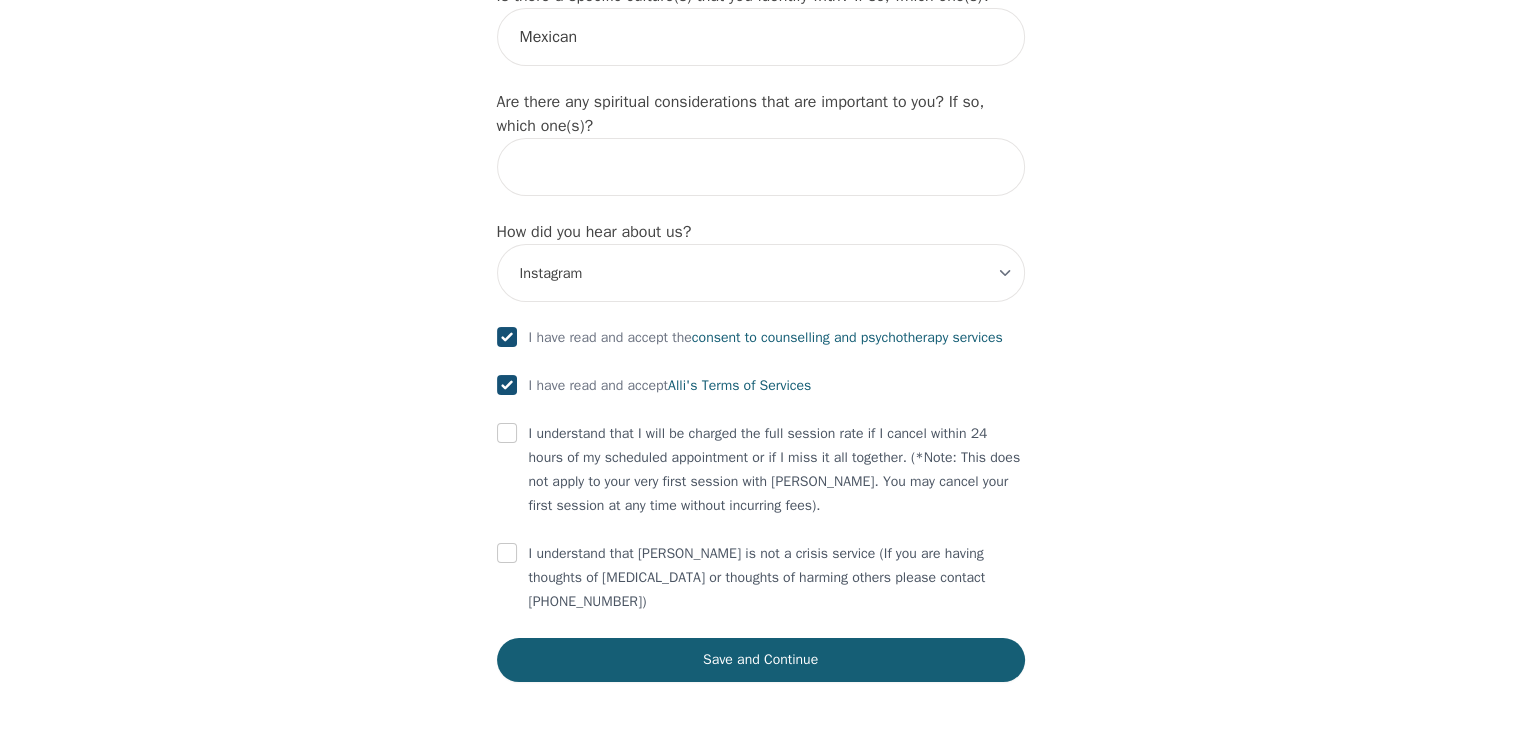 checkbox on "true" 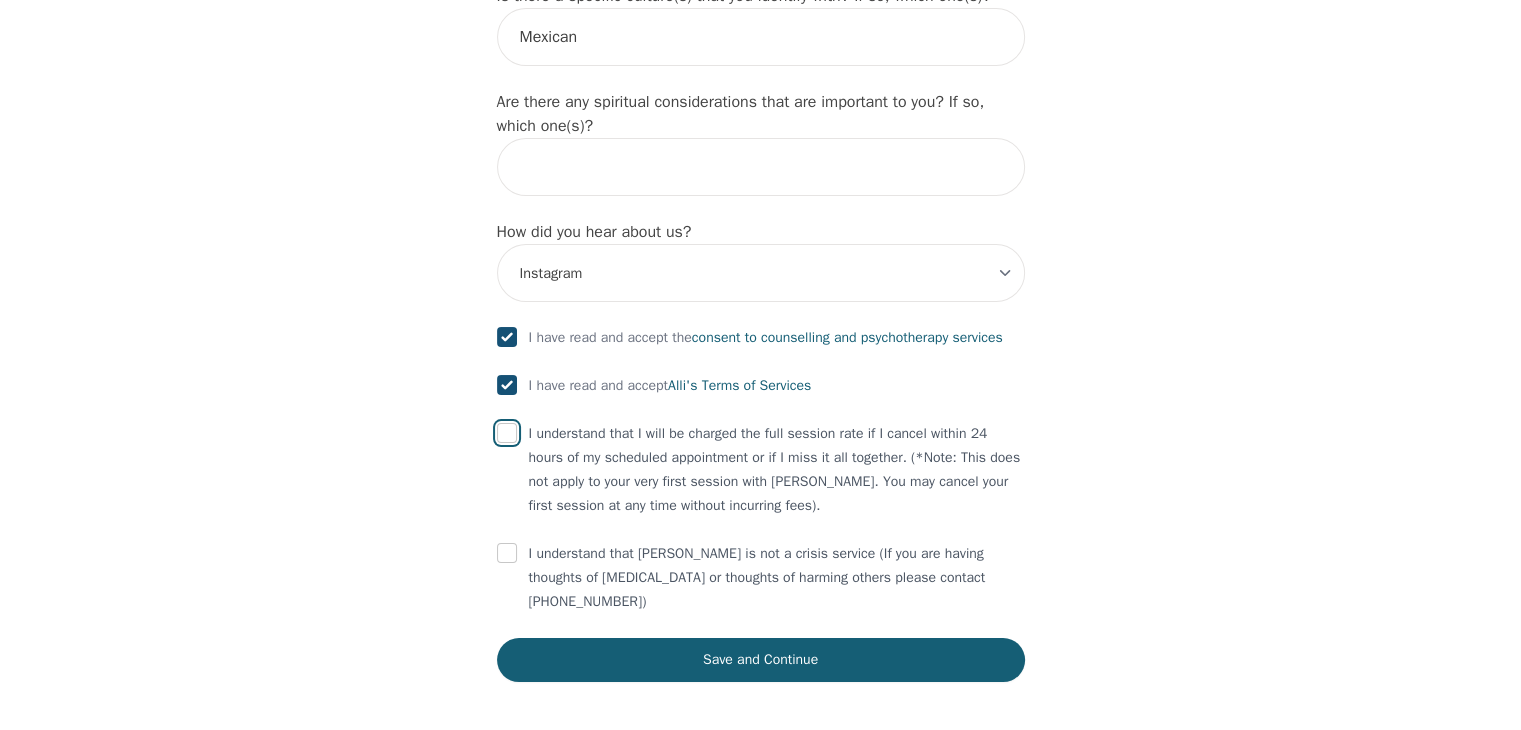 click at bounding box center (507, 433) 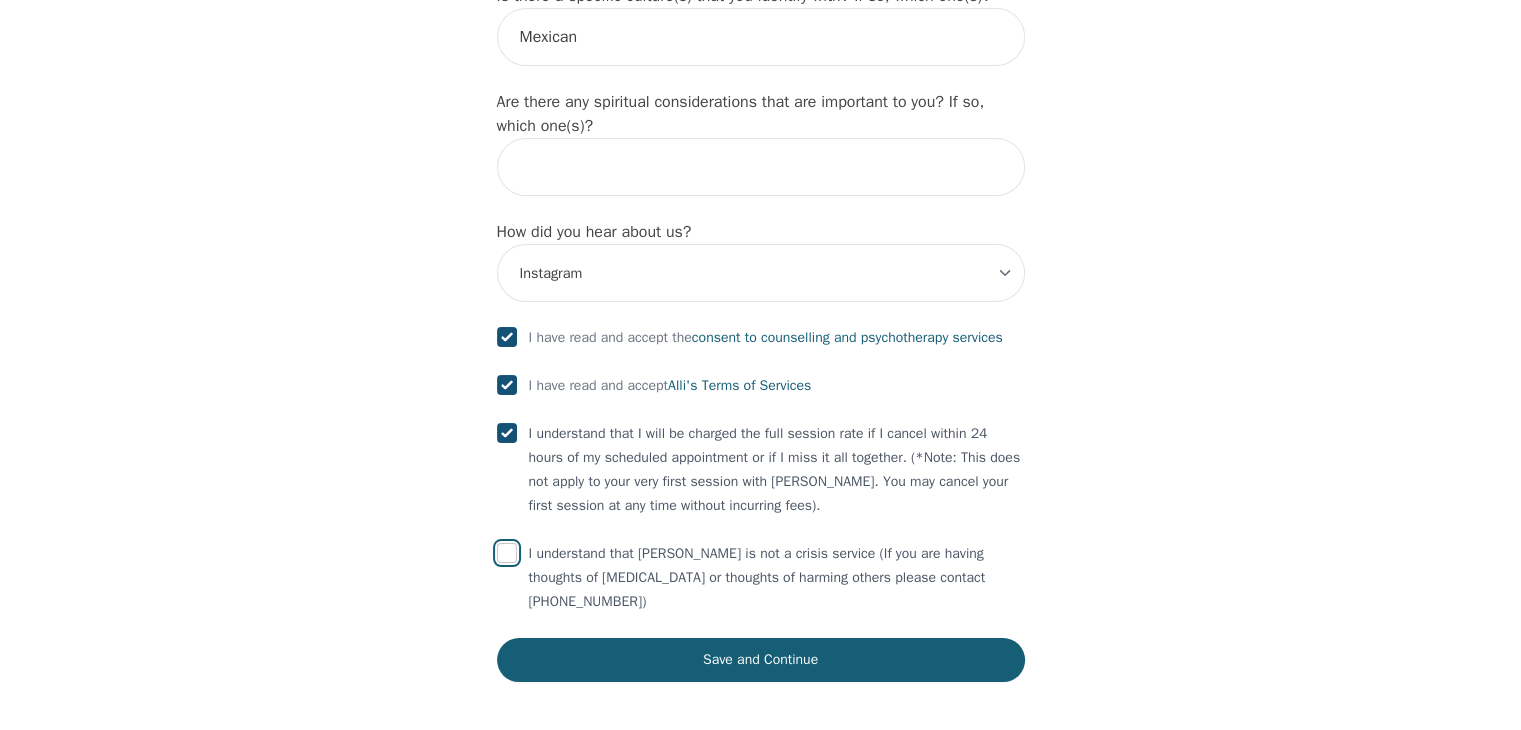 click at bounding box center [507, 553] 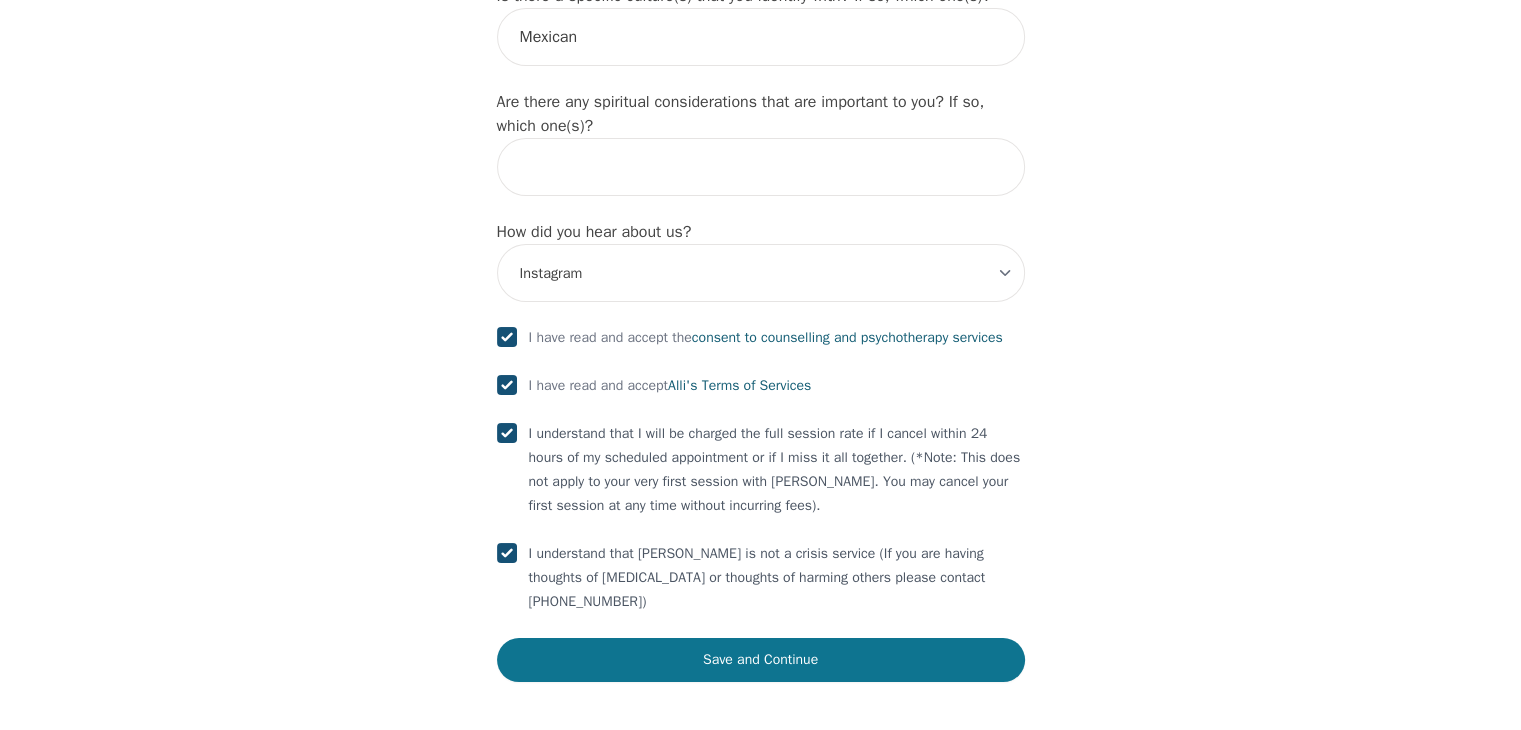 click on "Save and Continue" at bounding box center (761, 660) 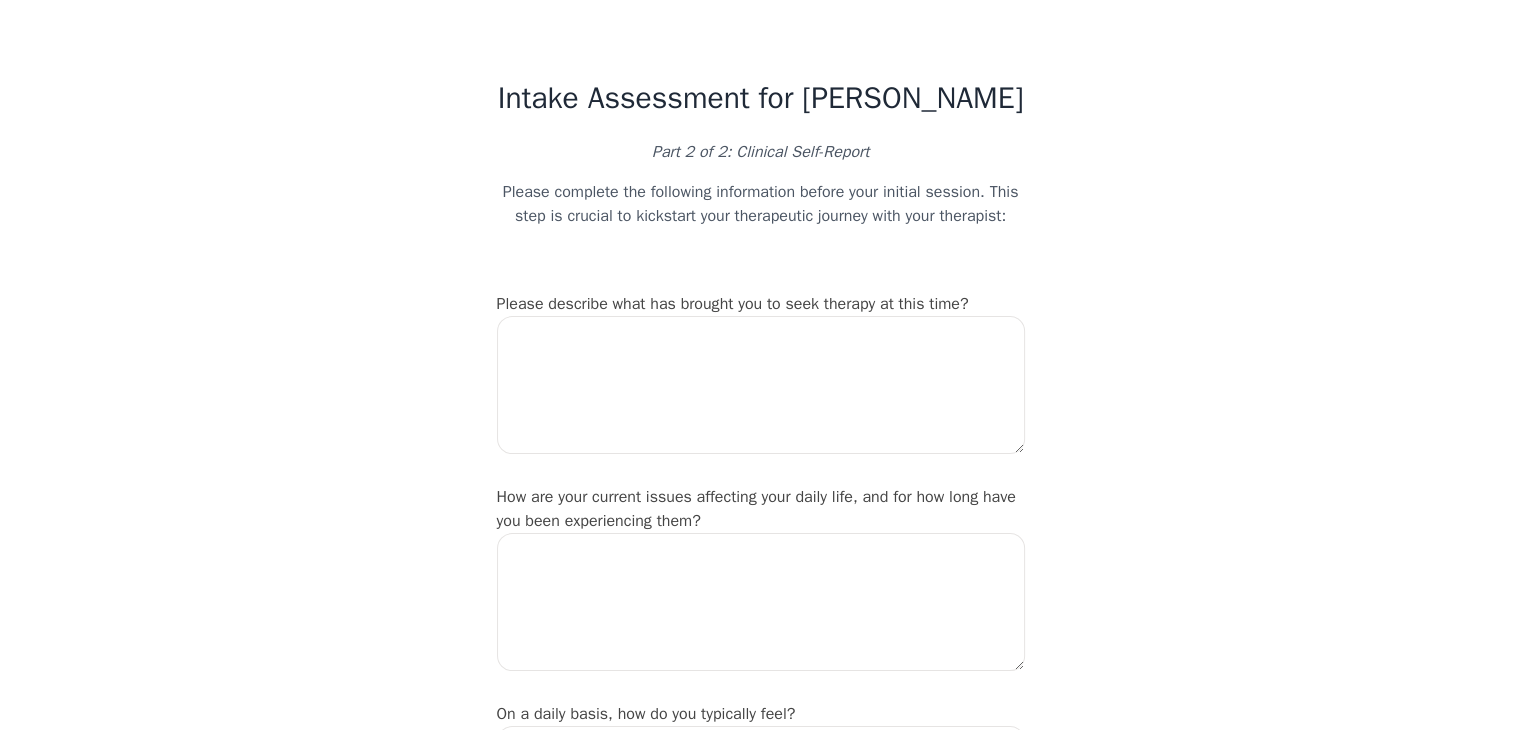 scroll, scrollTop: 100, scrollLeft: 0, axis: vertical 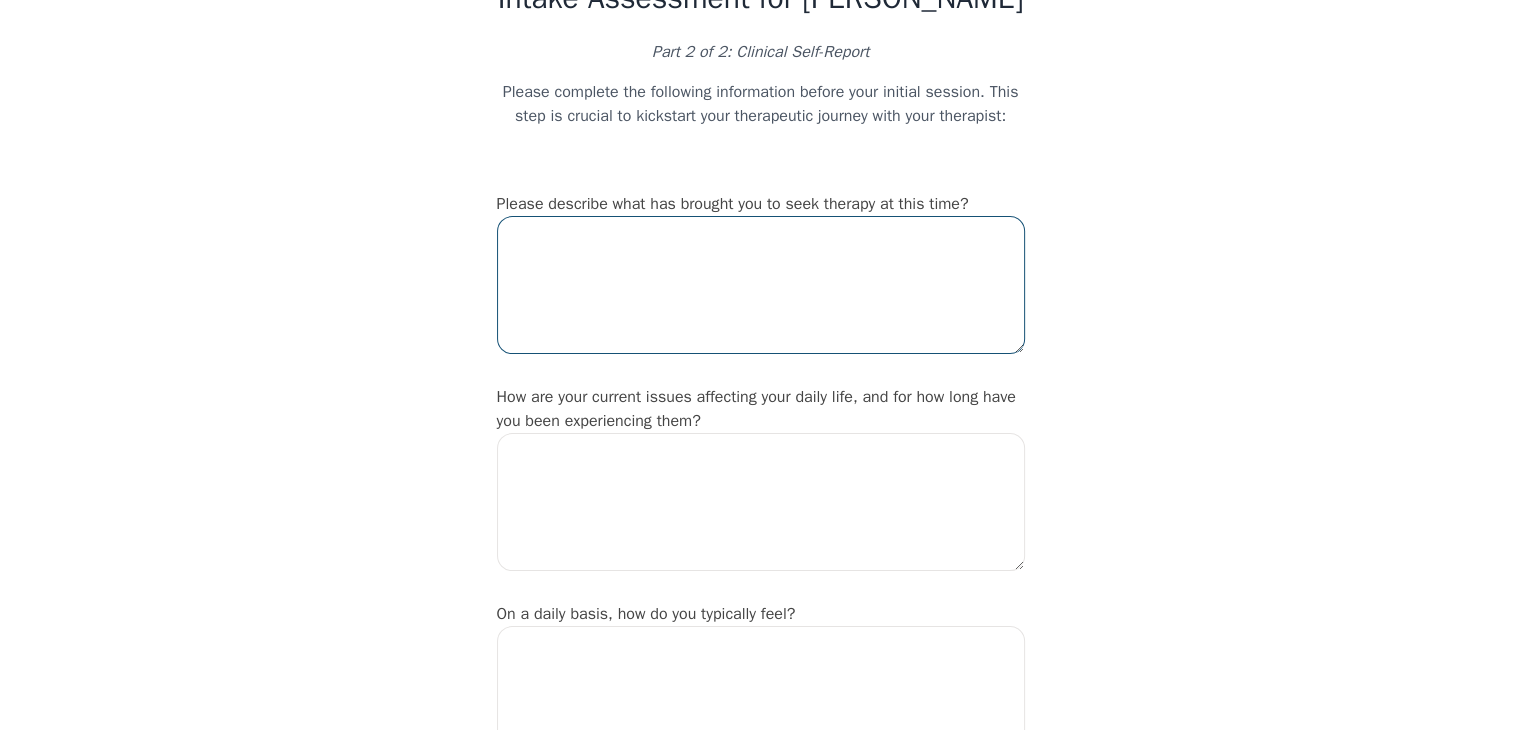 click at bounding box center (761, 285) 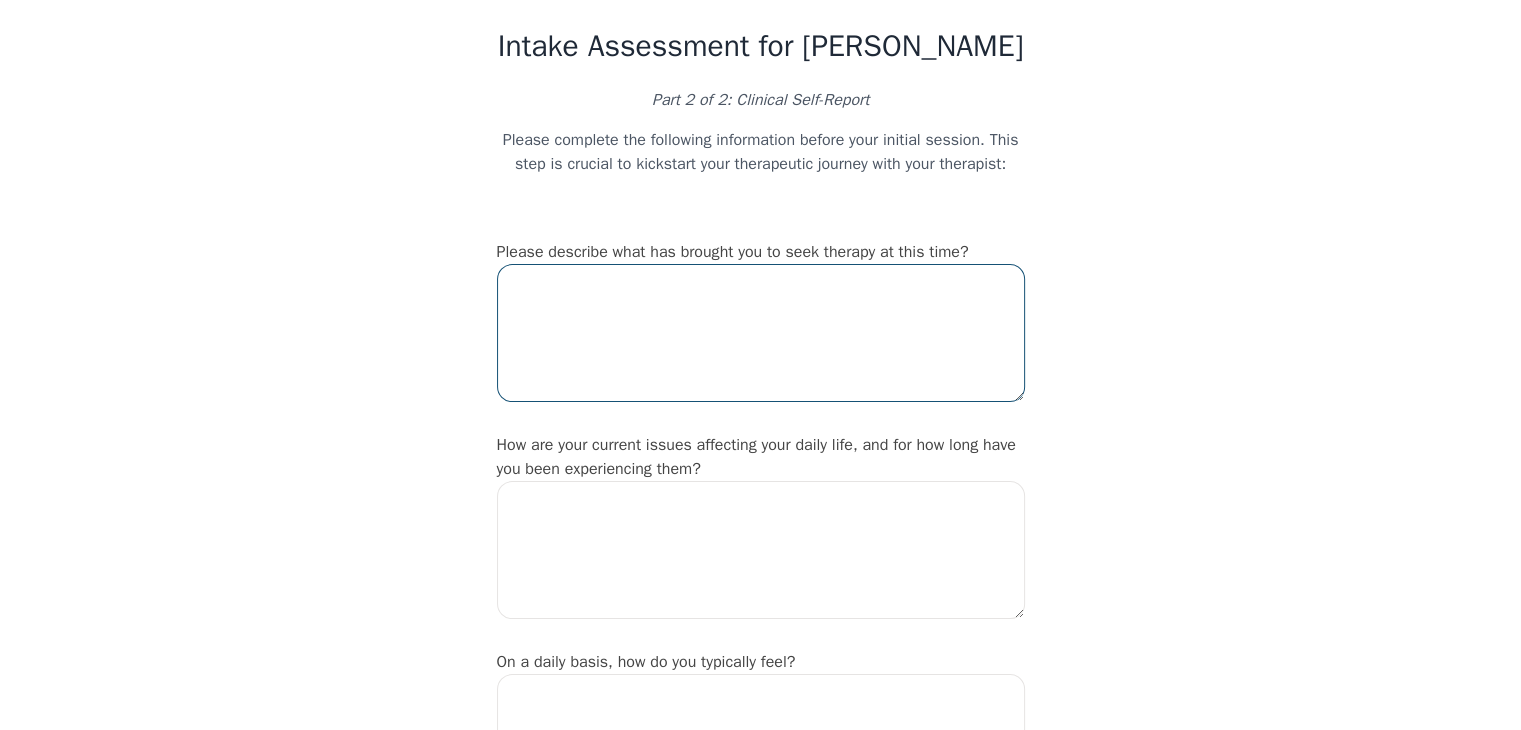scroll, scrollTop: 0, scrollLeft: 0, axis: both 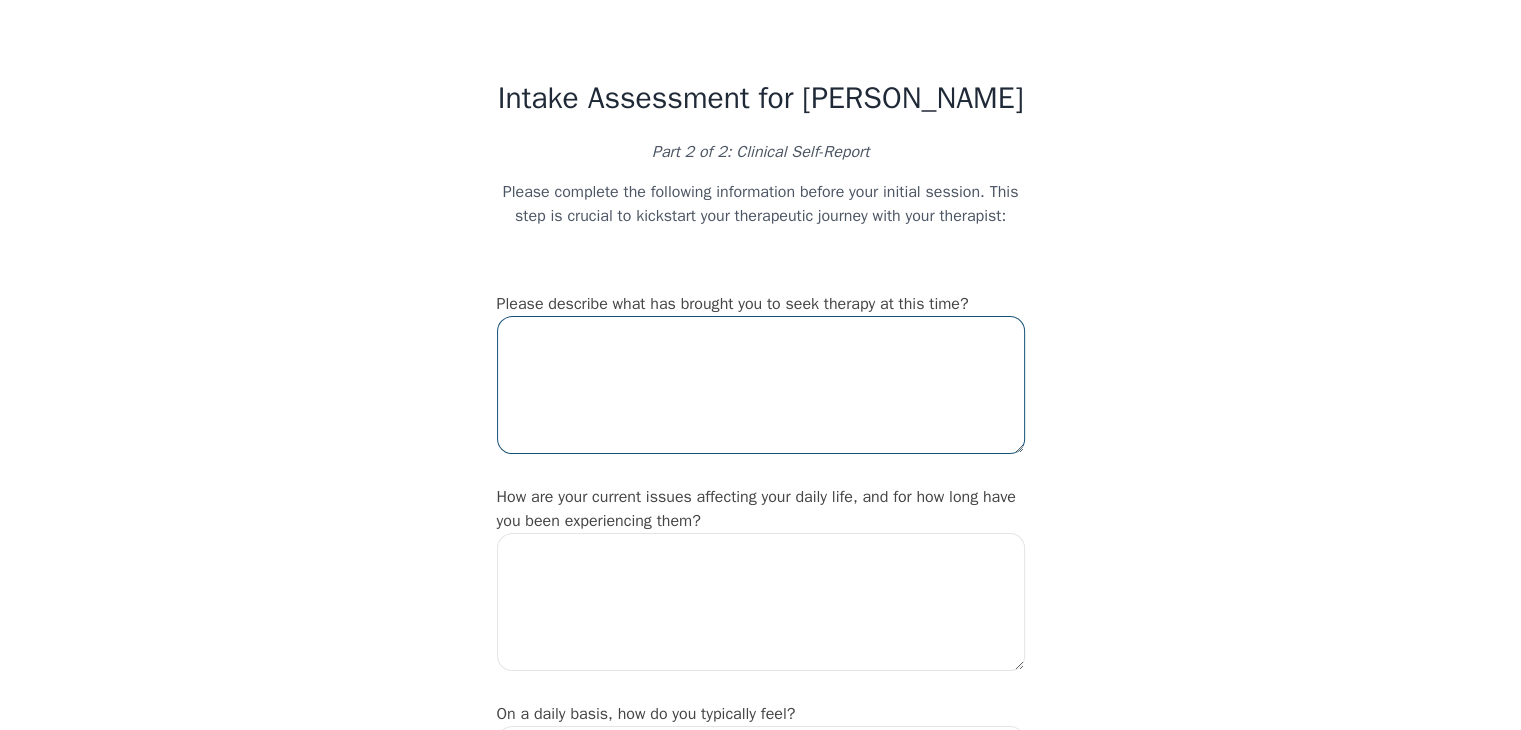 click at bounding box center (761, 385) 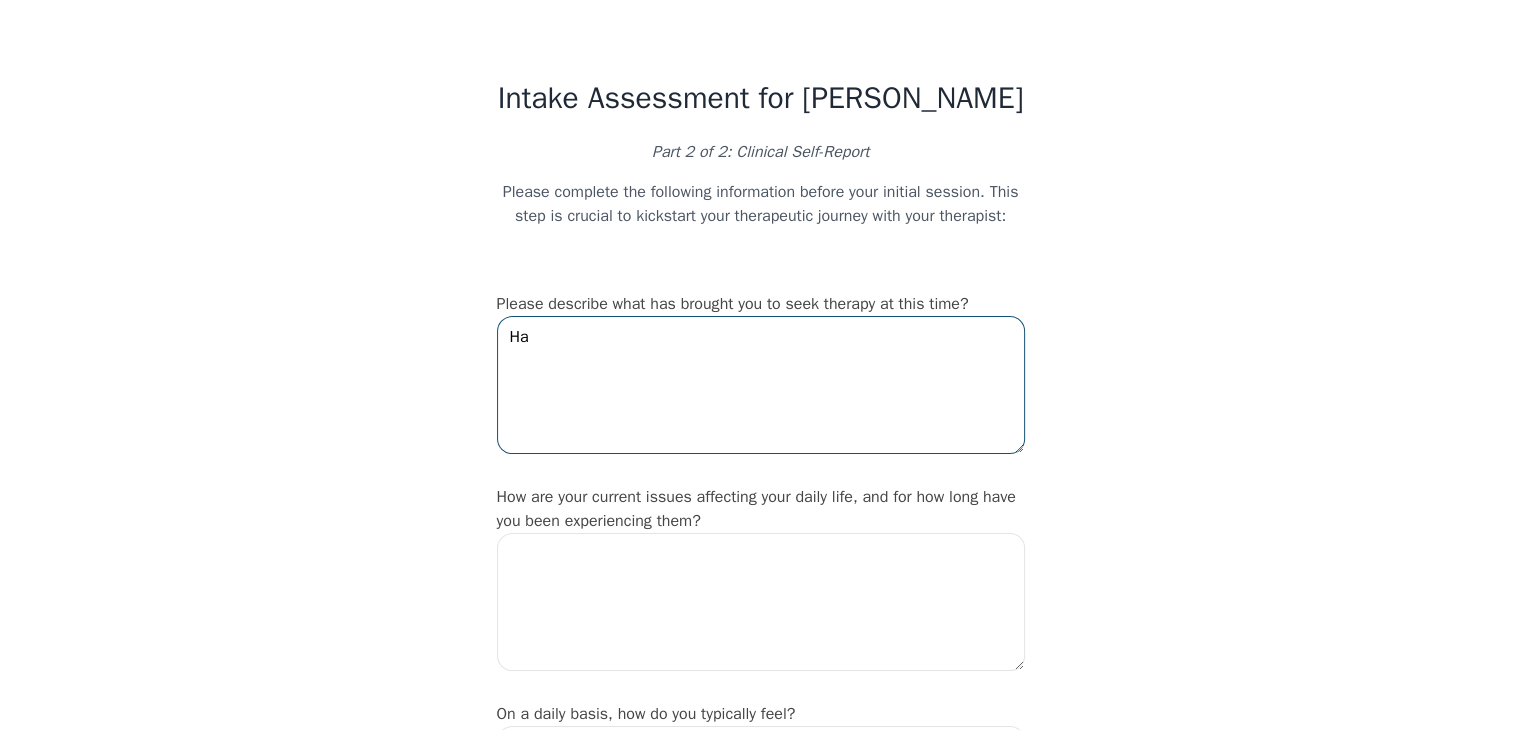 type on "H" 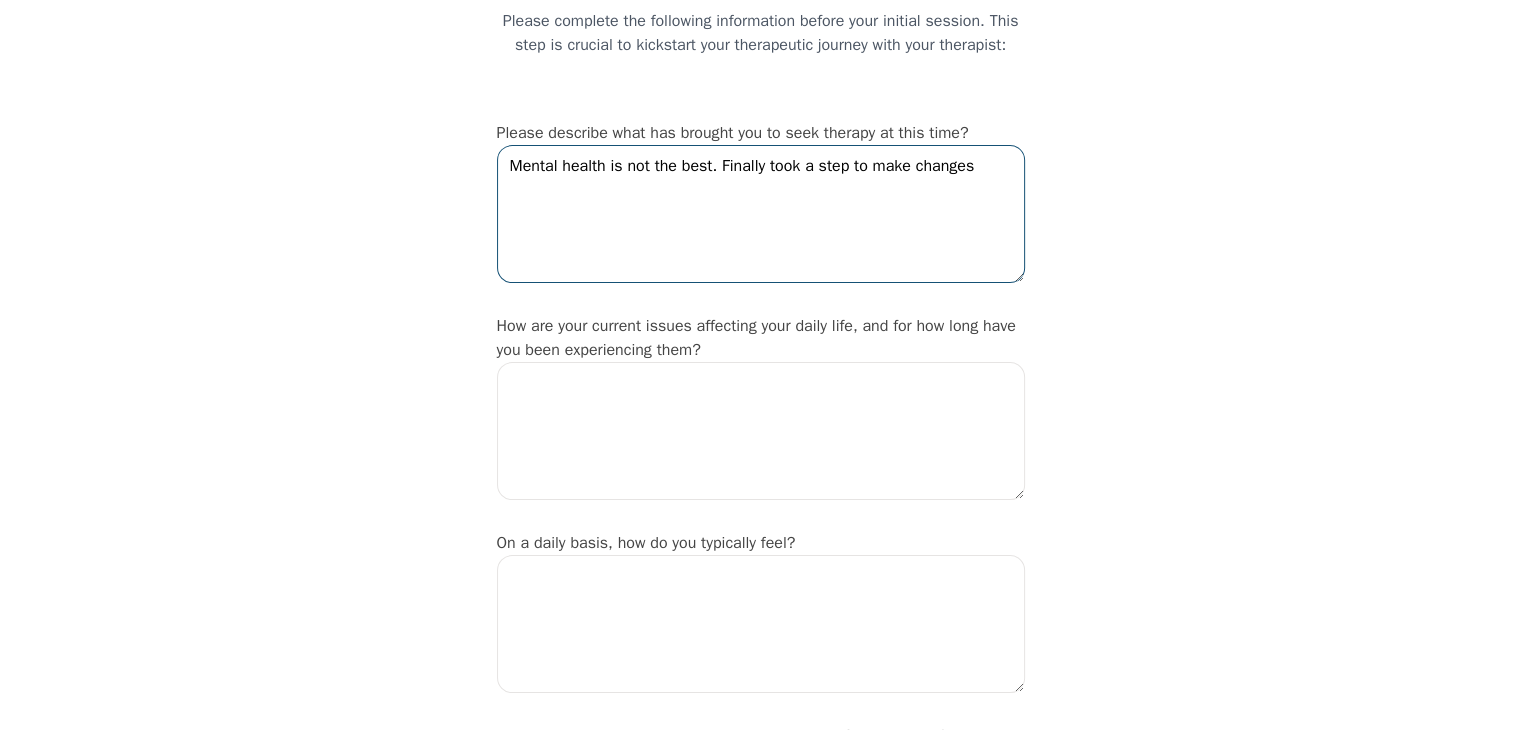 scroll, scrollTop: 200, scrollLeft: 0, axis: vertical 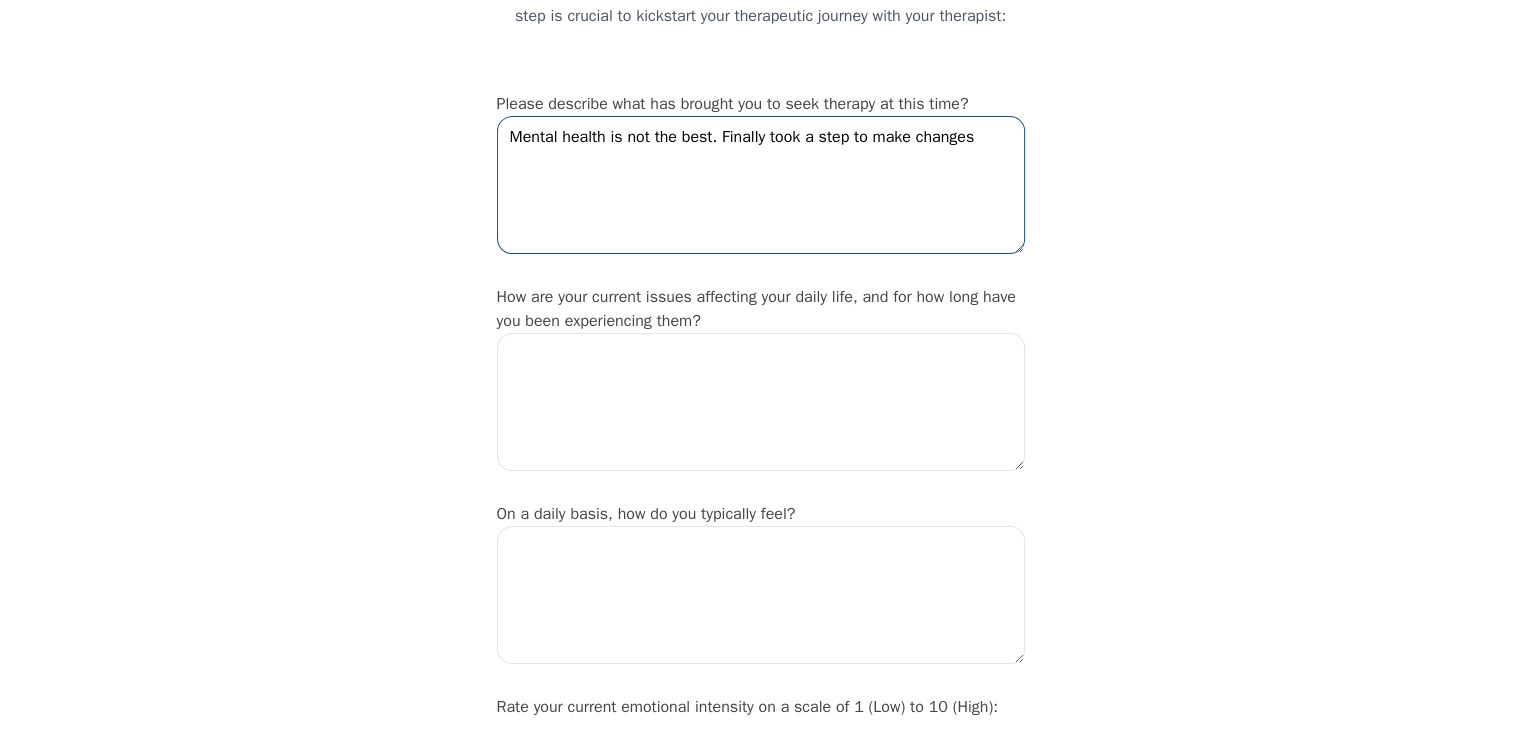 type on "Mental health is not the best. Finally took a step to make changes" 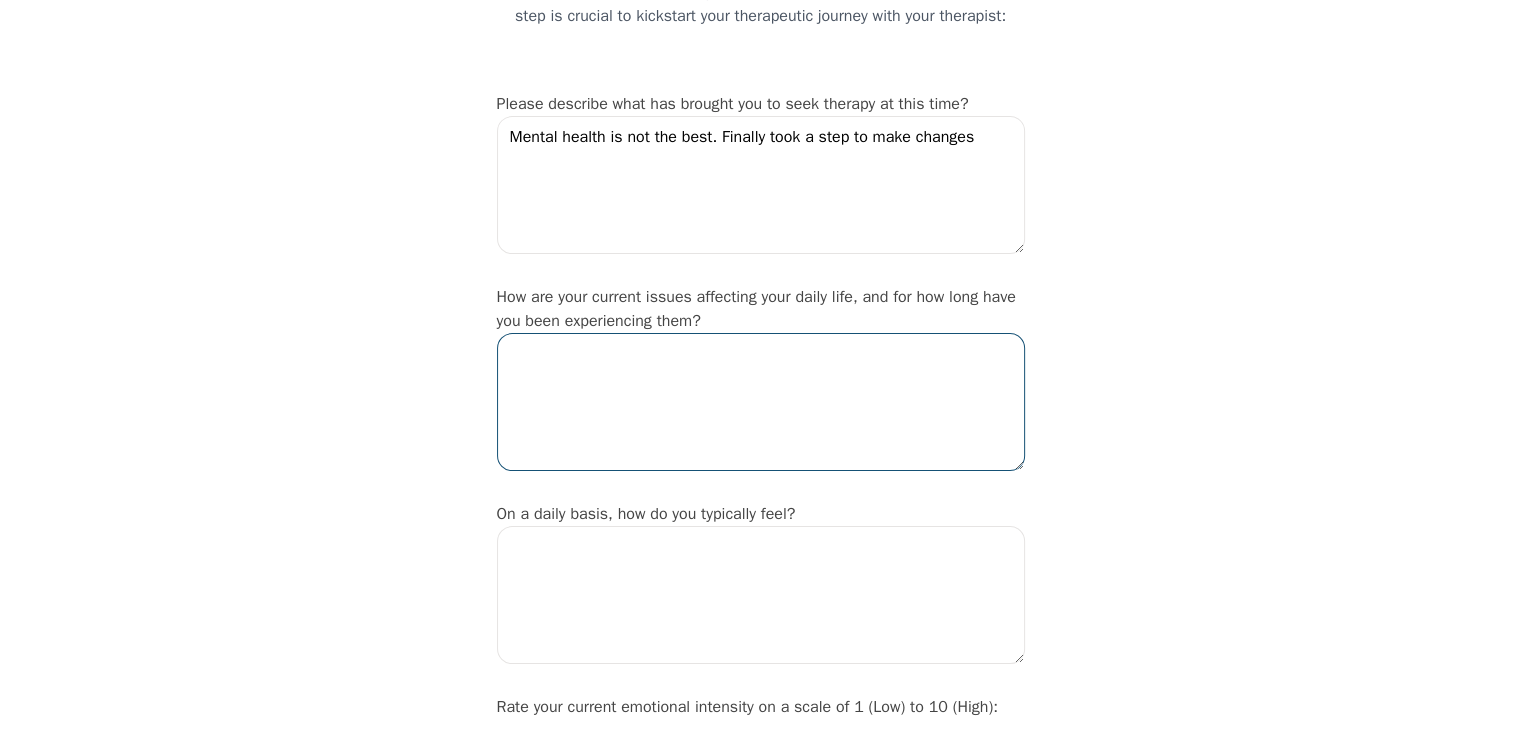 click at bounding box center (761, 402) 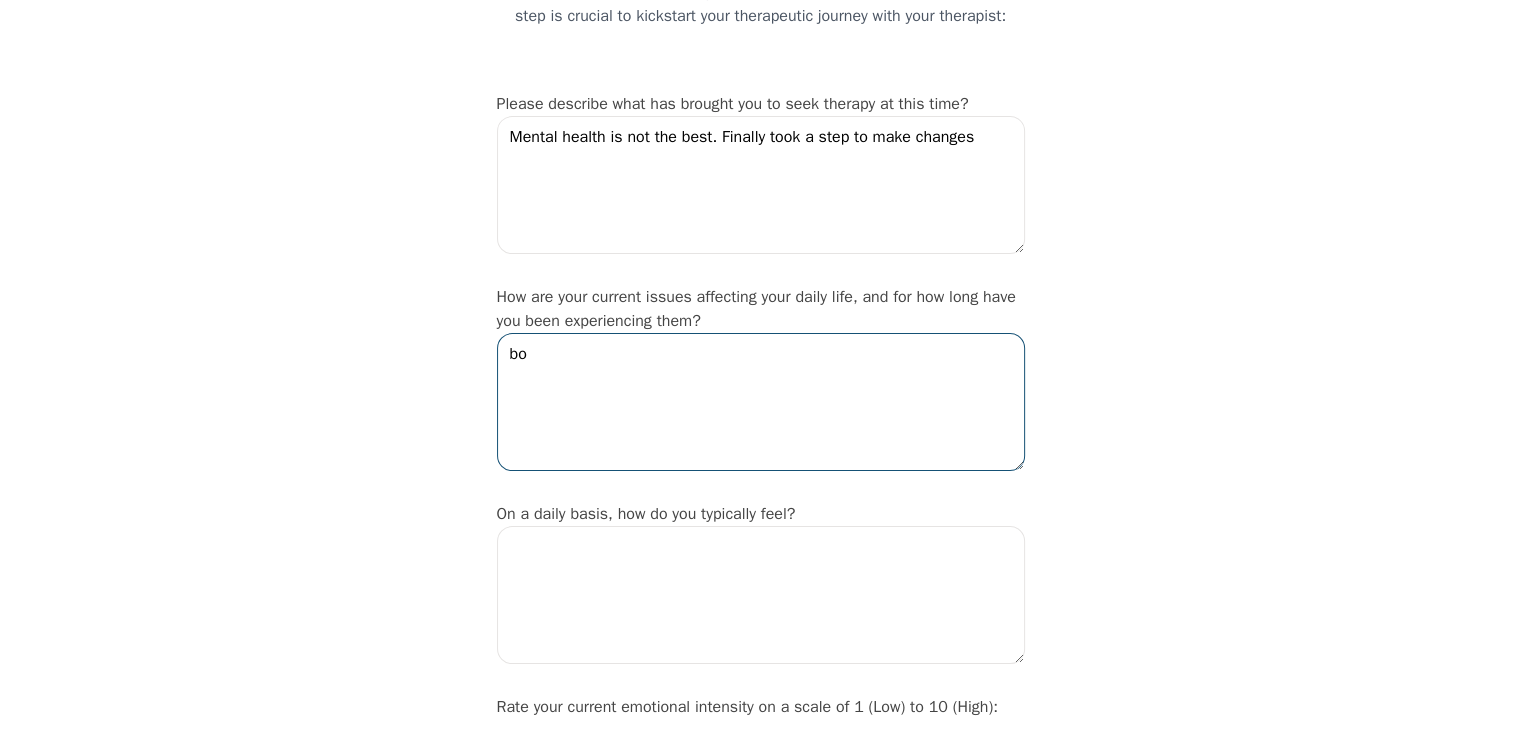 type on "b" 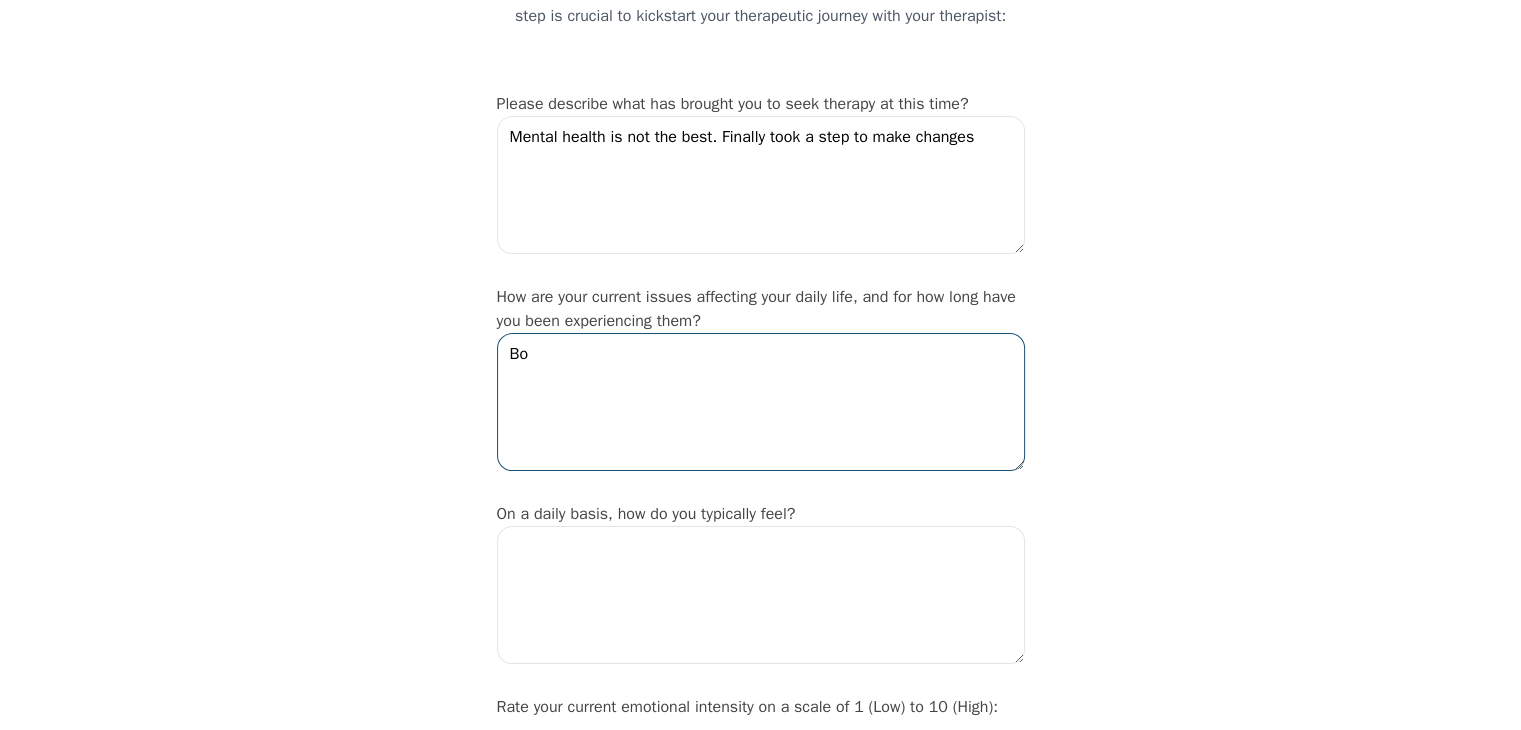 type on "B" 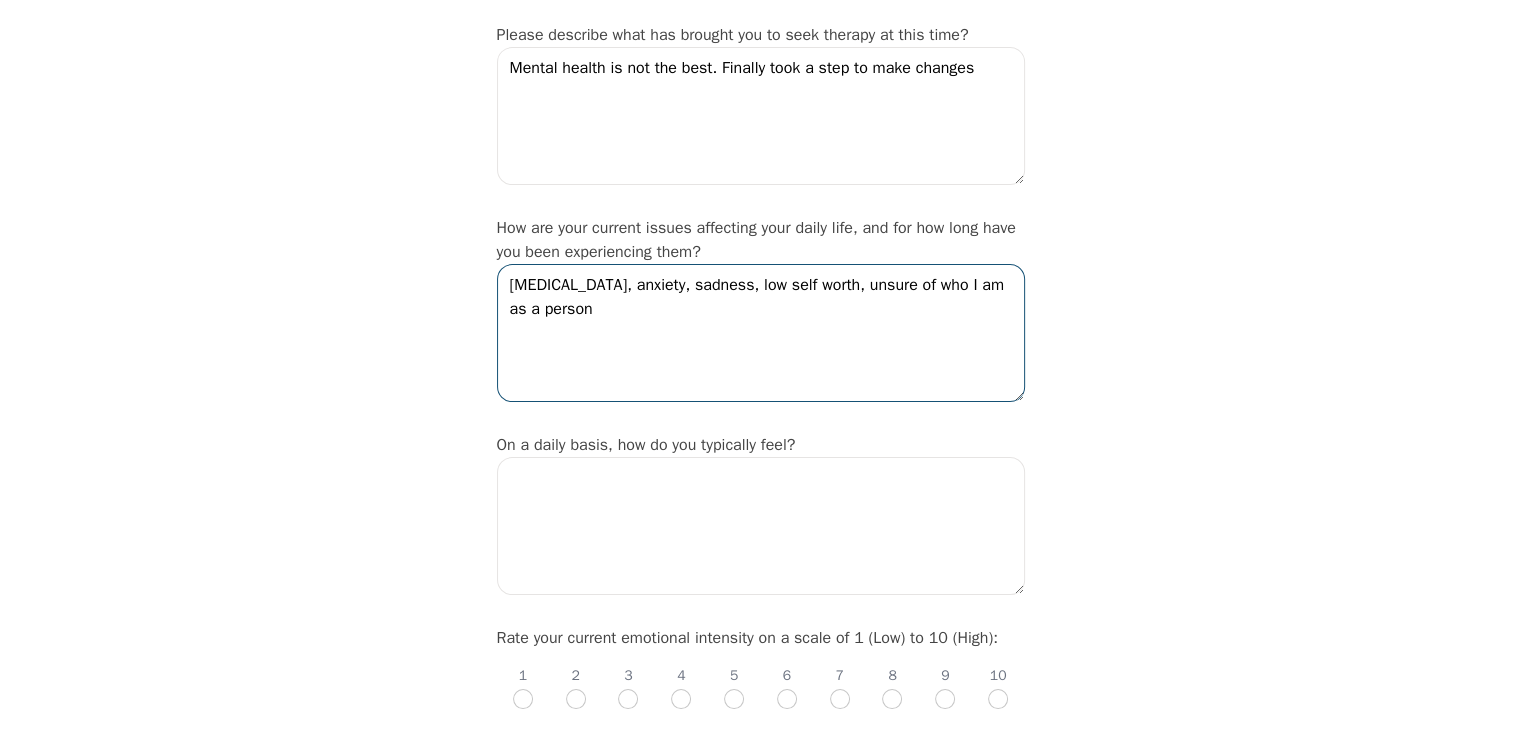 scroll, scrollTop: 300, scrollLeft: 0, axis: vertical 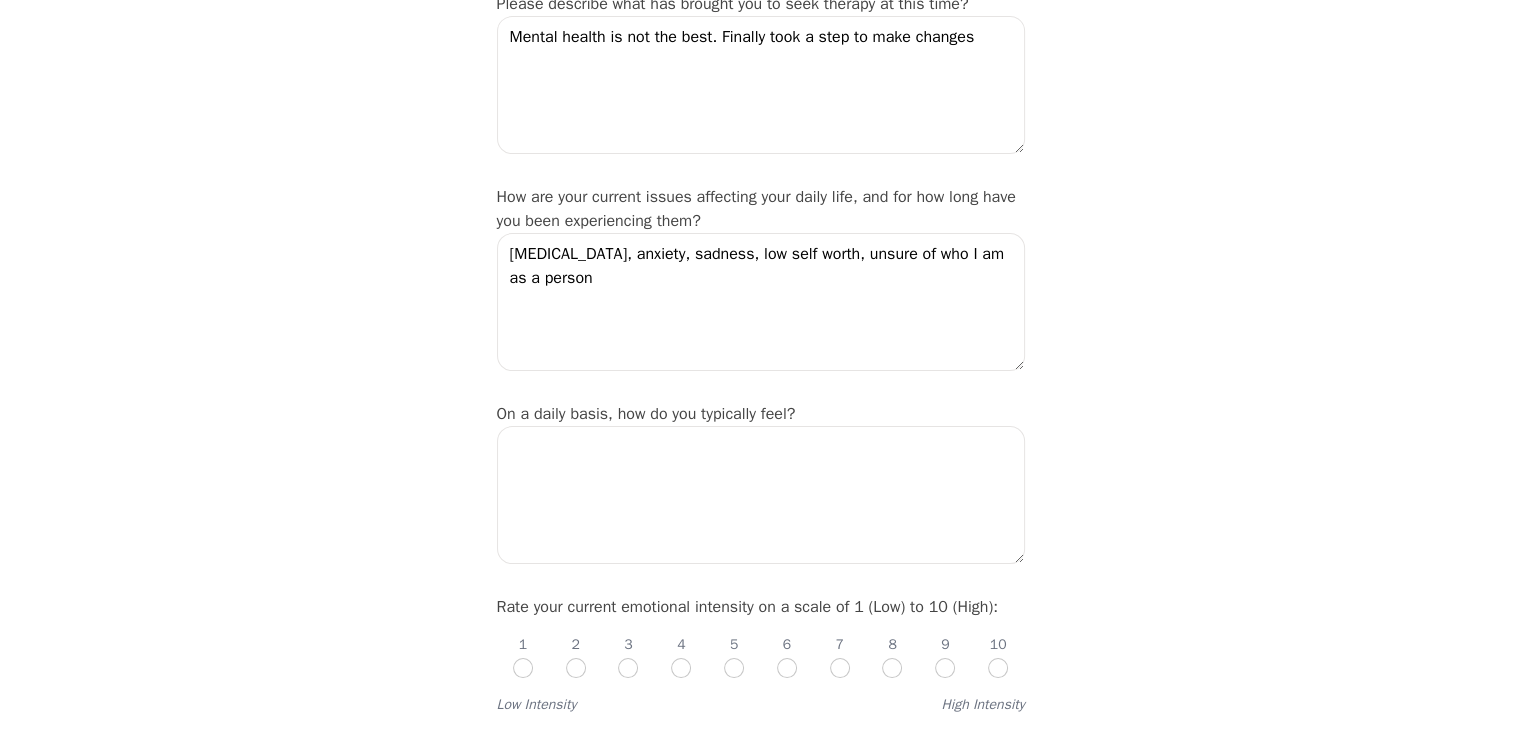 click on "Intake Assessment for [PERSON_NAME] Part 2 of 2: Clinical Self-Report Please complete the following information before your initial session. This step is crucial to kickstart your therapeutic journey with your therapist: Please describe what has brought you to seek therapy at this time? Mental health is not the best. Finally took a step to make changes  How are your current issues affecting your daily life, and for how long have you been experiencing them? [MEDICAL_DATA], anxiety, sadness, low self worth, unsure of who I am as a person  On a daily basis, how do you typically feel? Rate your current emotional intensity on a scale of 1 (Low) to 10 (High): 1 2 3 4 5 6 7 8 9 10 Low Intensity High Intensity What current stressors are affecting your mental health? In the past 30 days, have you experienced any of the following symptoms? (Please check all that apply): Lack of motivation Talking too fast Fatigue/no energy Feeling hopeless/helpless Sleeping too much Lack of interest Poor/no appetite Thoughts of dying" at bounding box center (760, 1519) 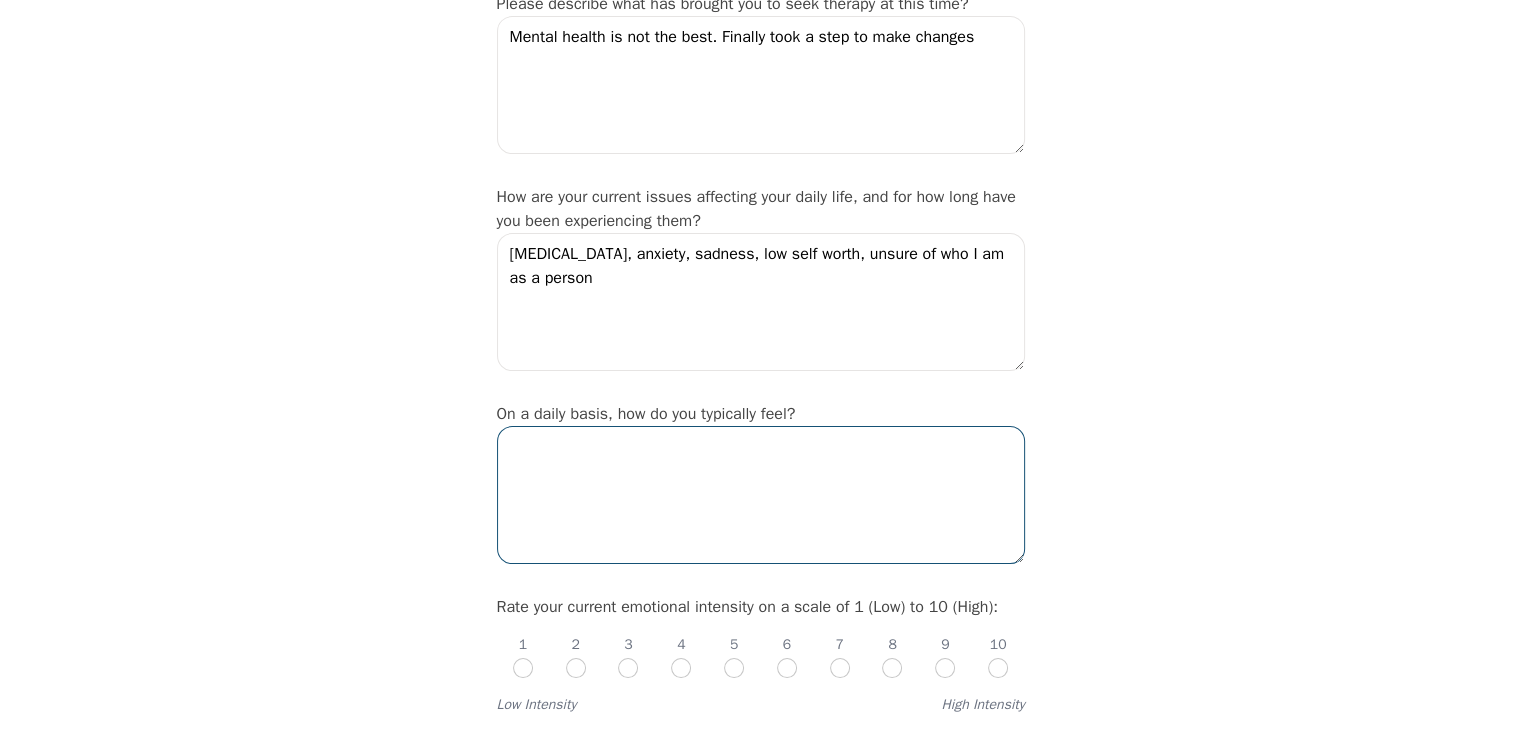 click at bounding box center (761, 495) 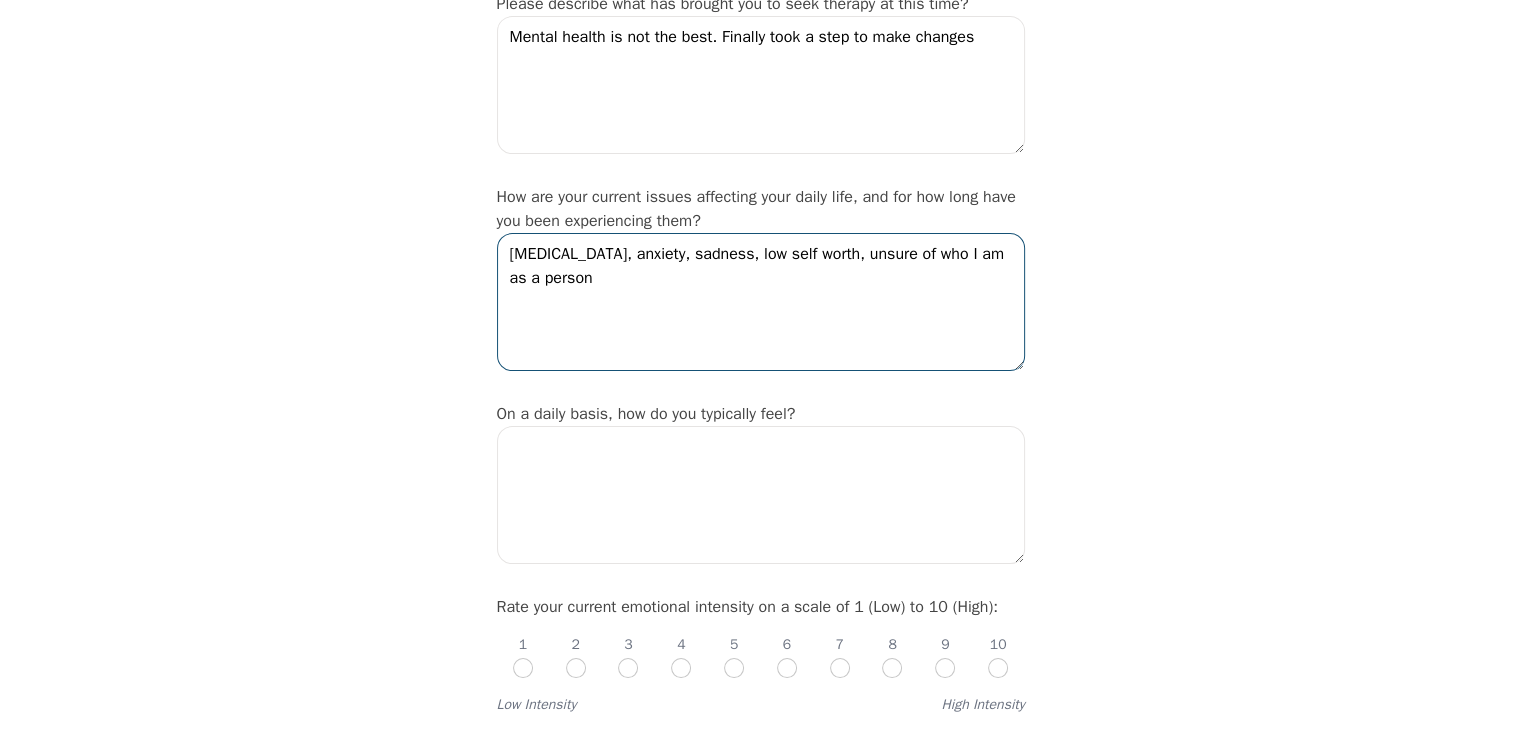 click on "[MEDICAL_DATA], anxiety, sadness, low self worth, unsure of who I am as a person" at bounding box center [761, 302] 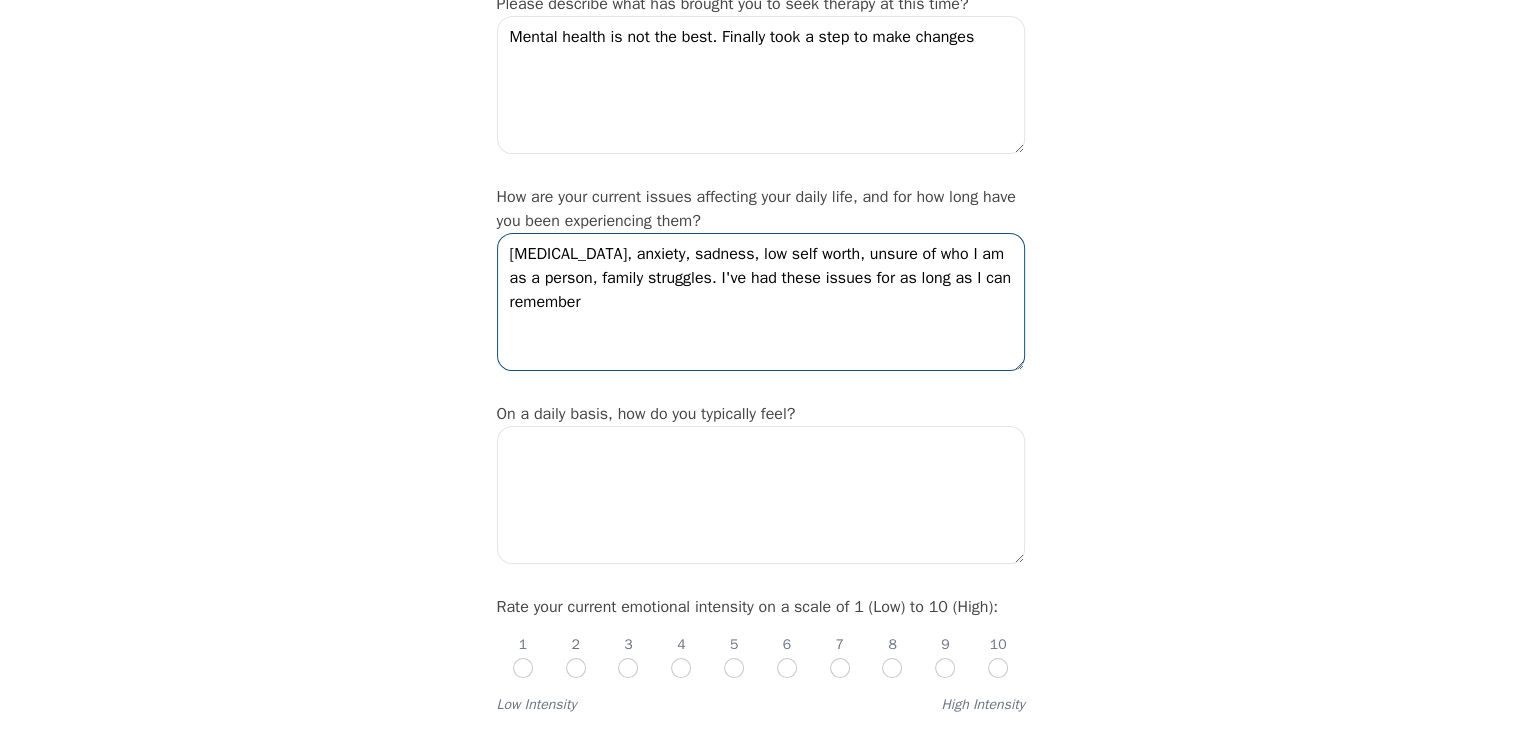 drag, startPoint x: 708, startPoint y: 302, endPoint x: 716, endPoint y: 285, distance: 18.788294 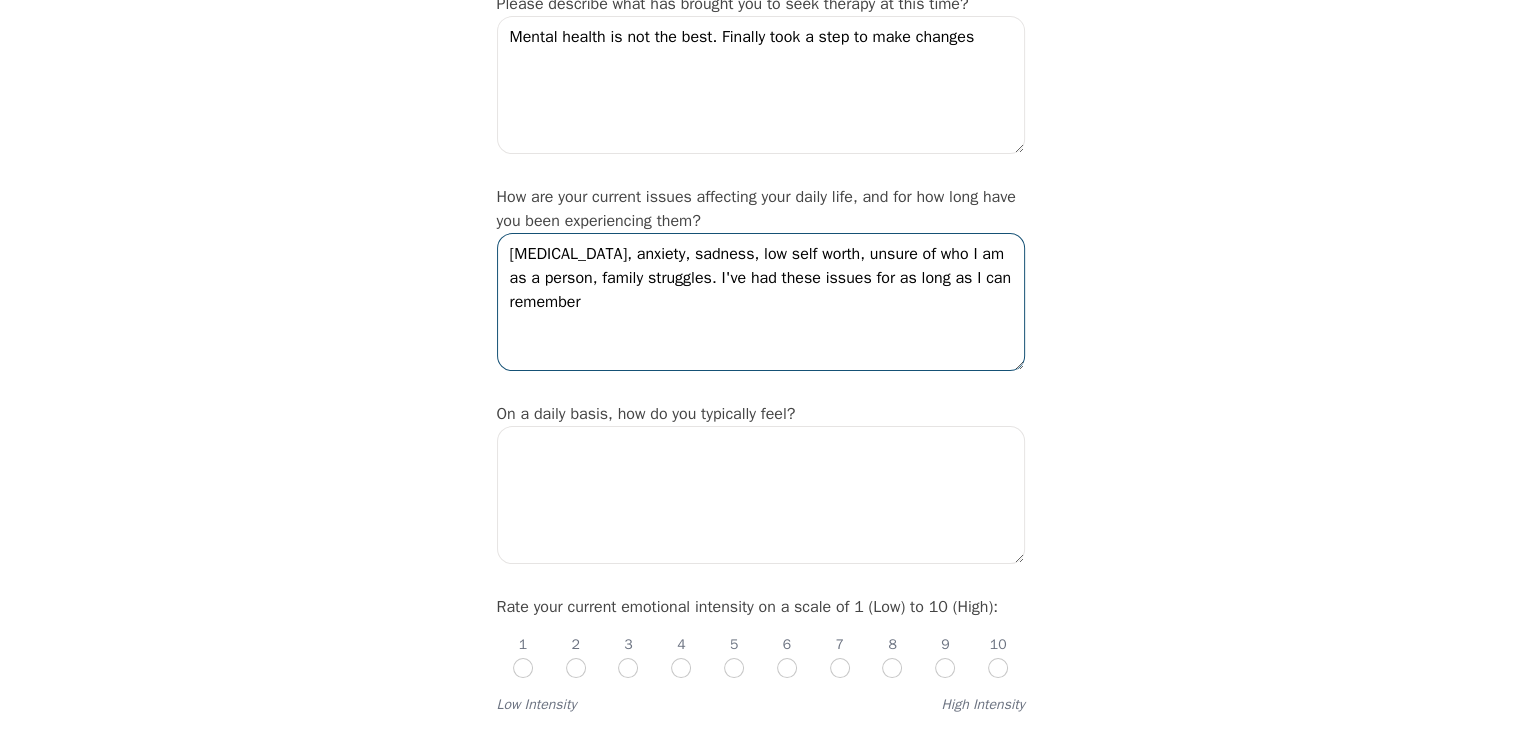 click on "[MEDICAL_DATA], anxiety, sadness, low self worth, unsure of who I am as a person, family struggles. I've had these issues for as long as I can remember" at bounding box center [761, 302] 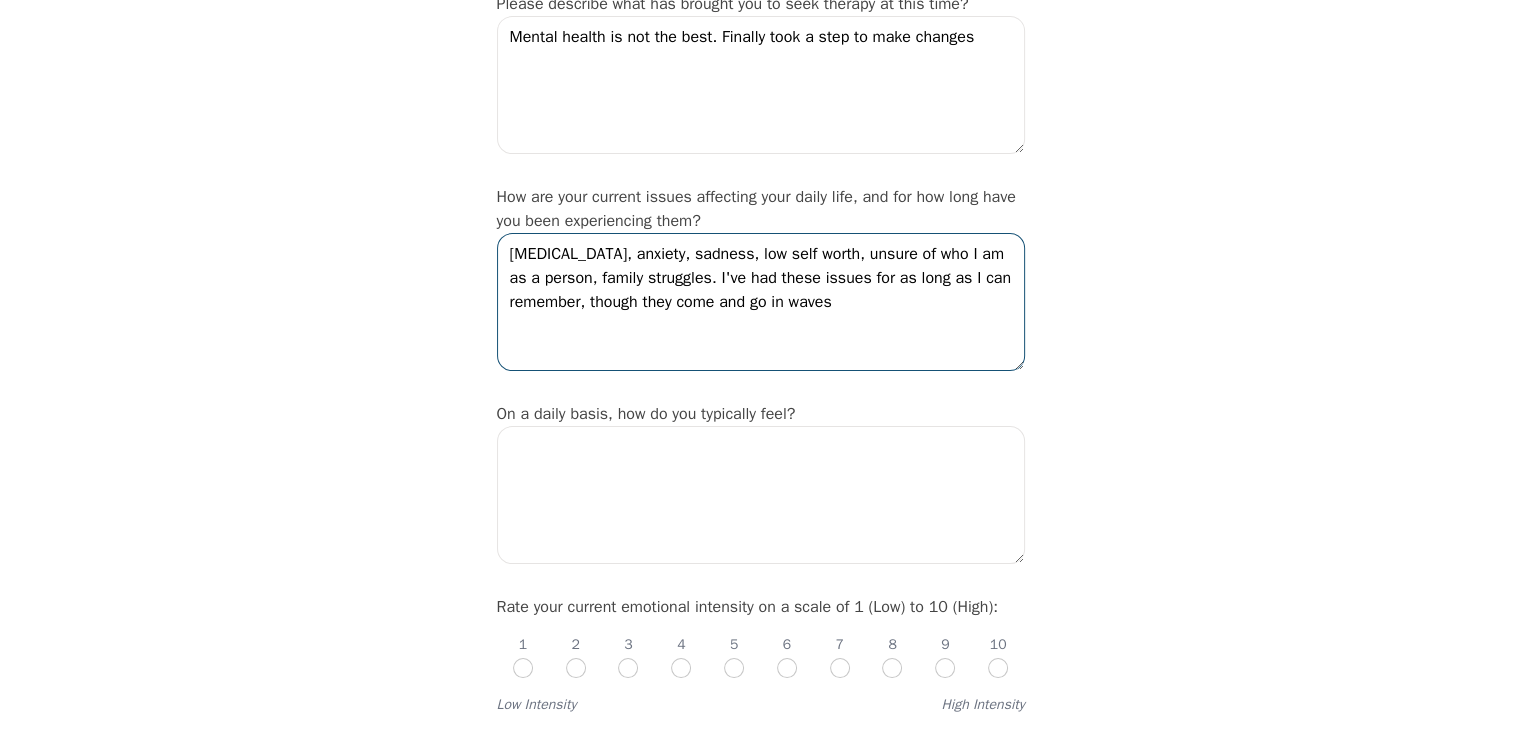 type on "[MEDICAL_DATA], anxiety, sadness, low self worth, unsure of who I am as a person, family struggles. I've had these issues for as long as I can remember, though they come and go in waves" 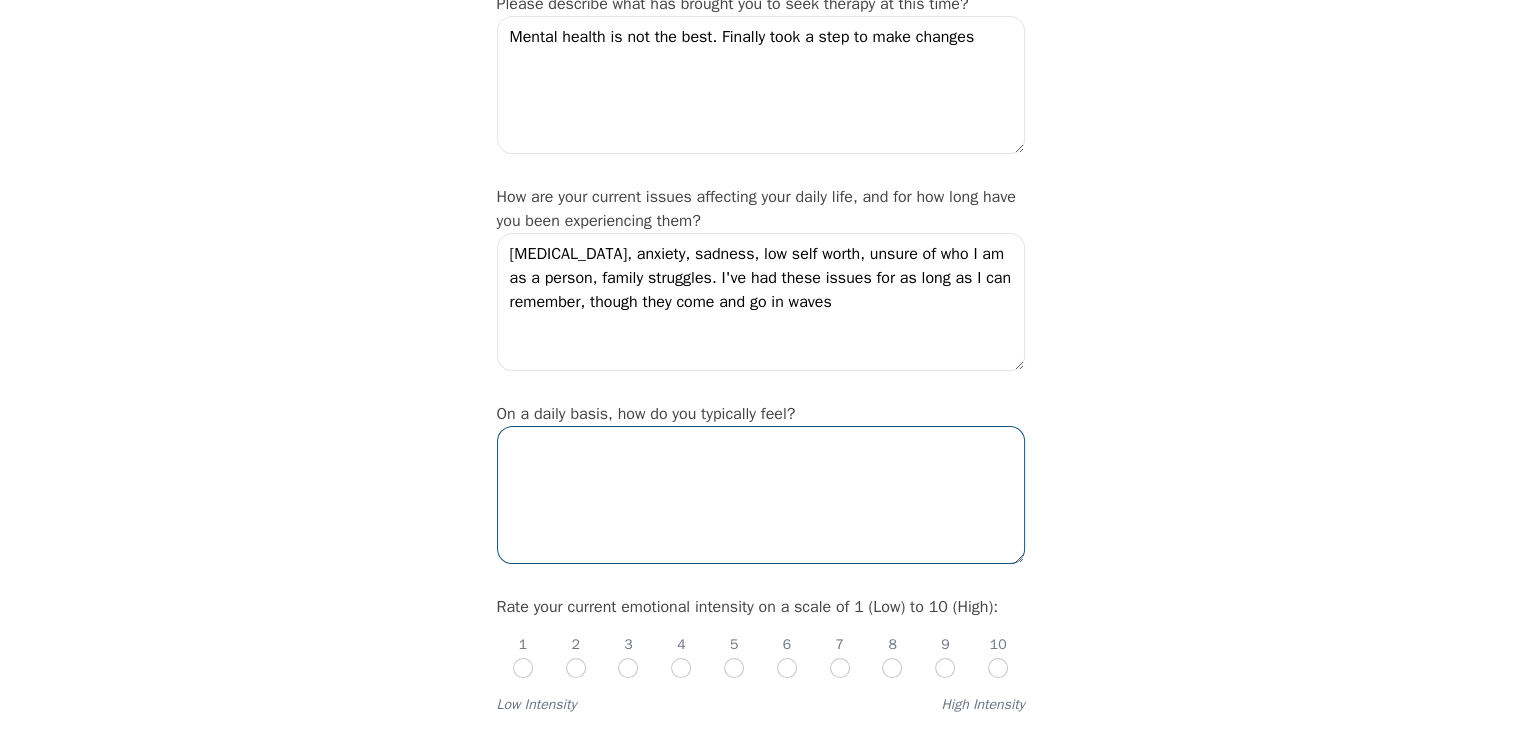 click at bounding box center [761, 495] 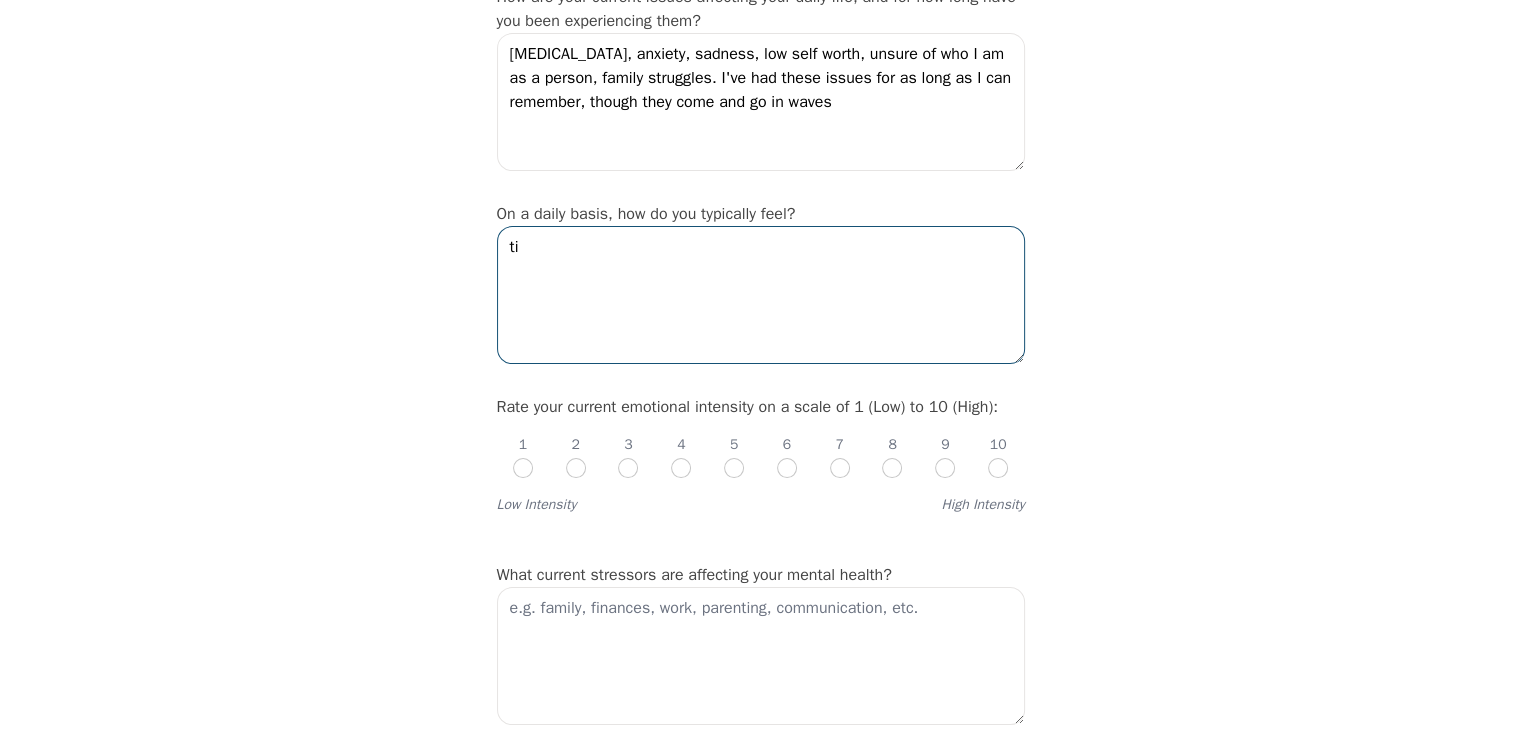 type on "t" 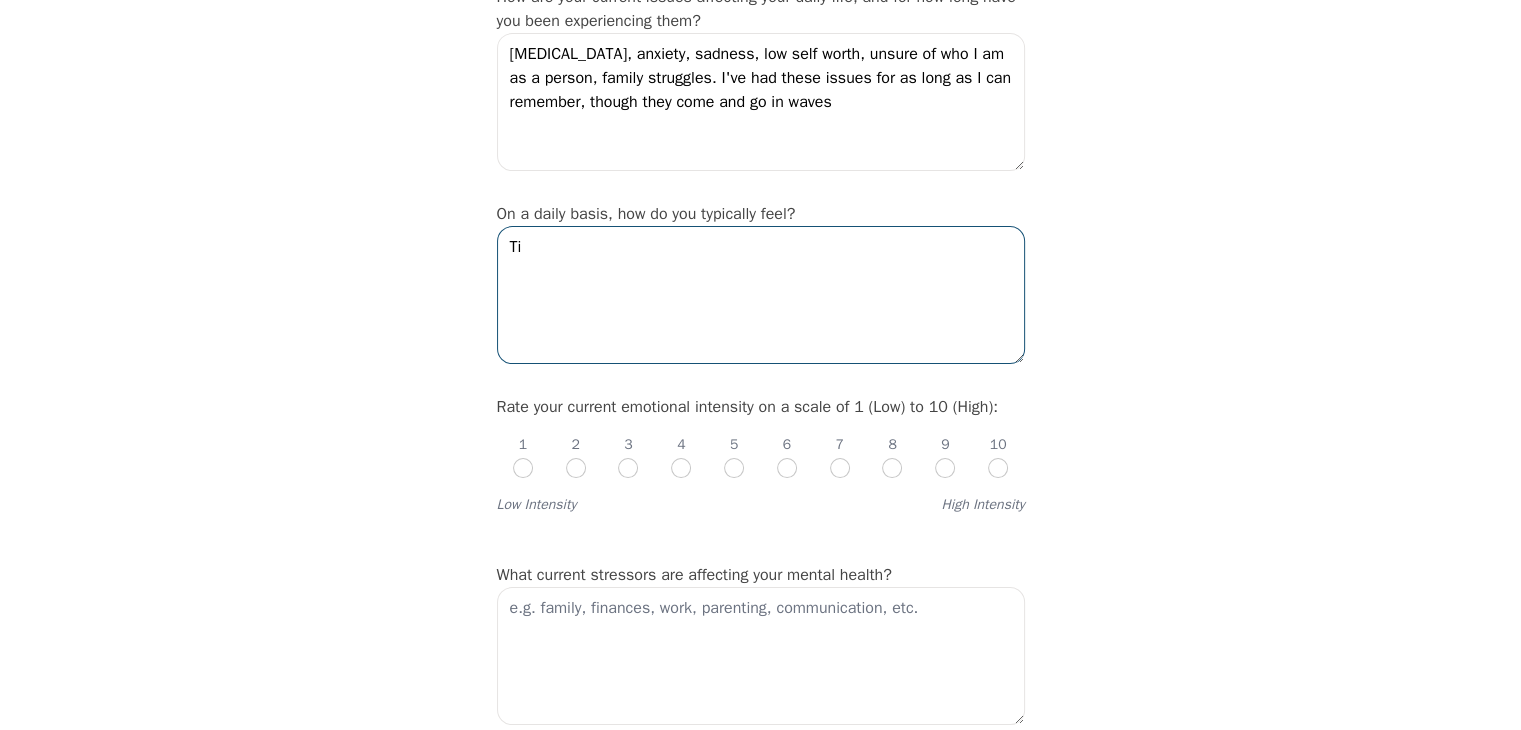 type on "T" 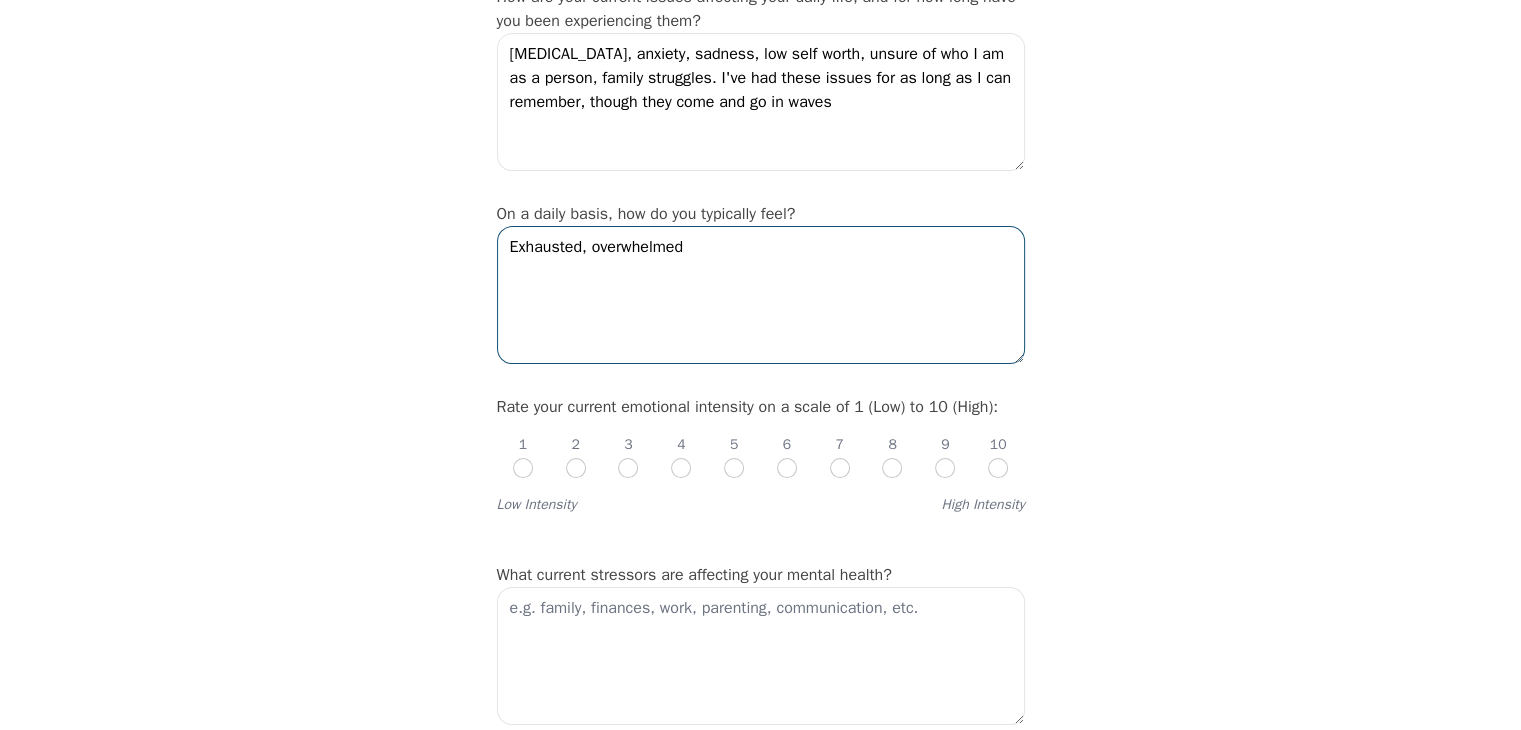 type on "Exhausted, overwhelmed" 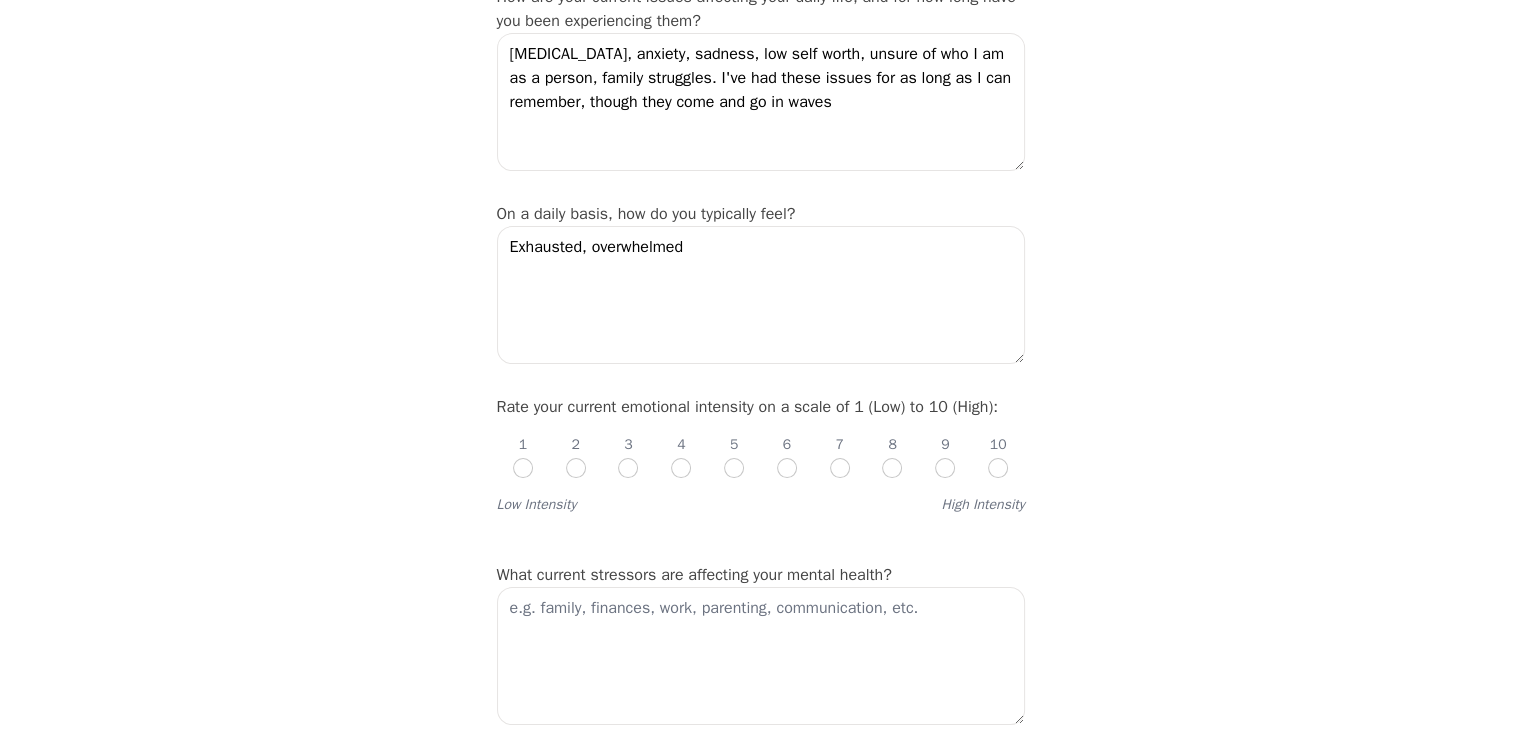 click on "Intake Assessment for [PERSON_NAME] Part 2 of 2: Clinical Self-Report Please complete the following information before your initial session. This step is crucial to kickstart your therapeutic journey with your therapist: Please describe what has brought you to seek therapy at this time? Mental health is not the best. Finally took a step to make changes  How are your current issues affecting your daily life, and for how long have you been experiencing them? [MEDICAL_DATA], anxiety, sadness, low self worth, unsure of who I am as a person, family struggles. I've had these issues for as long as I can remember, though they come and go in waves  On a daily basis, how do you typically feel? Exhausted, overwhelmed Rate your current emotional intensity on a scale of 1 (Low) to 10 (High): 1 2 3 4 5 6 7 8 9 10 Low Intensity High Intensity What current stressors are affecting your mental health? In the past 30 days, have you experienced any of the following symptoms? (Please check all that apply): Lack of motivation Yes" at bounding box center [760, 1319] 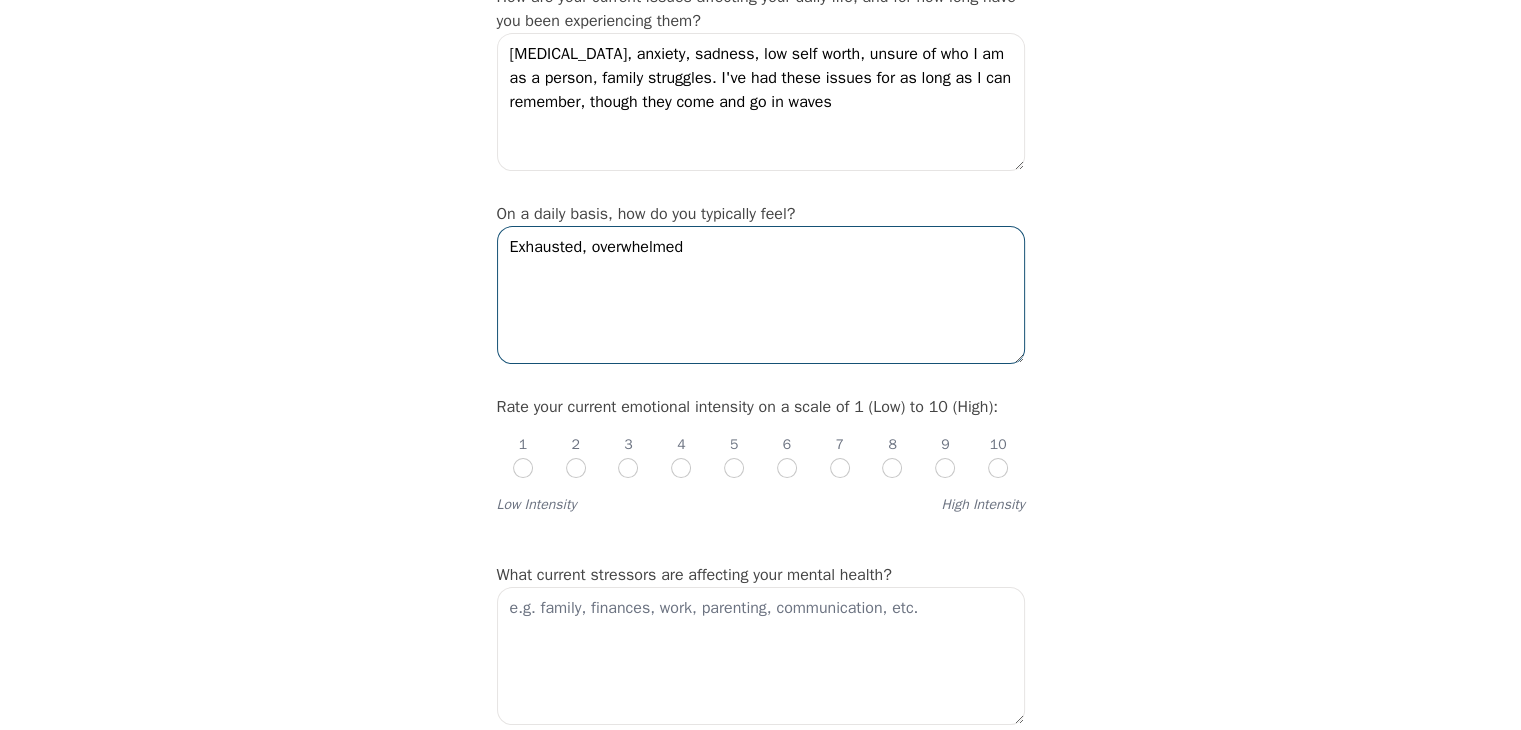 click on "Exhausted, overwhelmed" at bounding box center [761, 295] 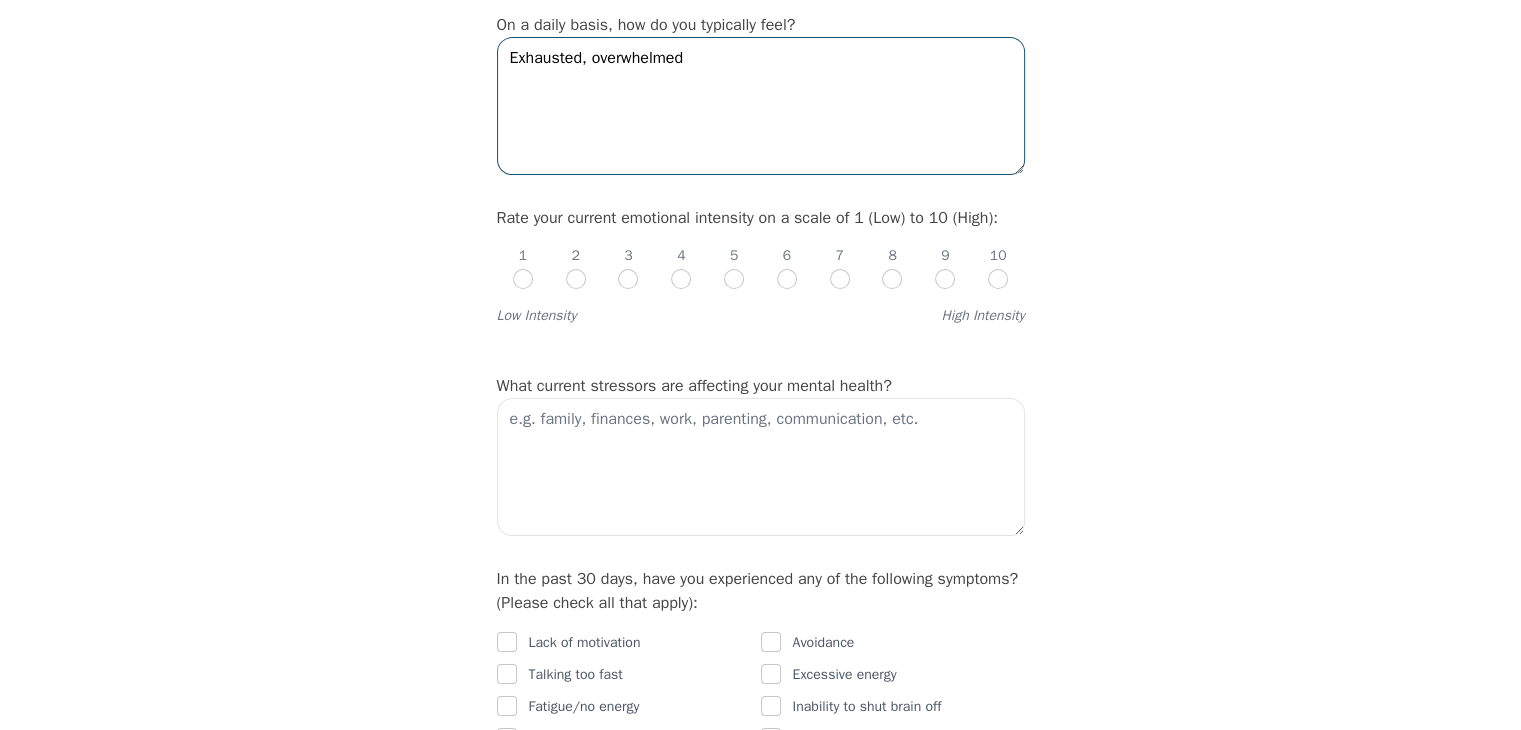 scroll, scrollTop: 700, scrollLeft: 0, axis: vertical 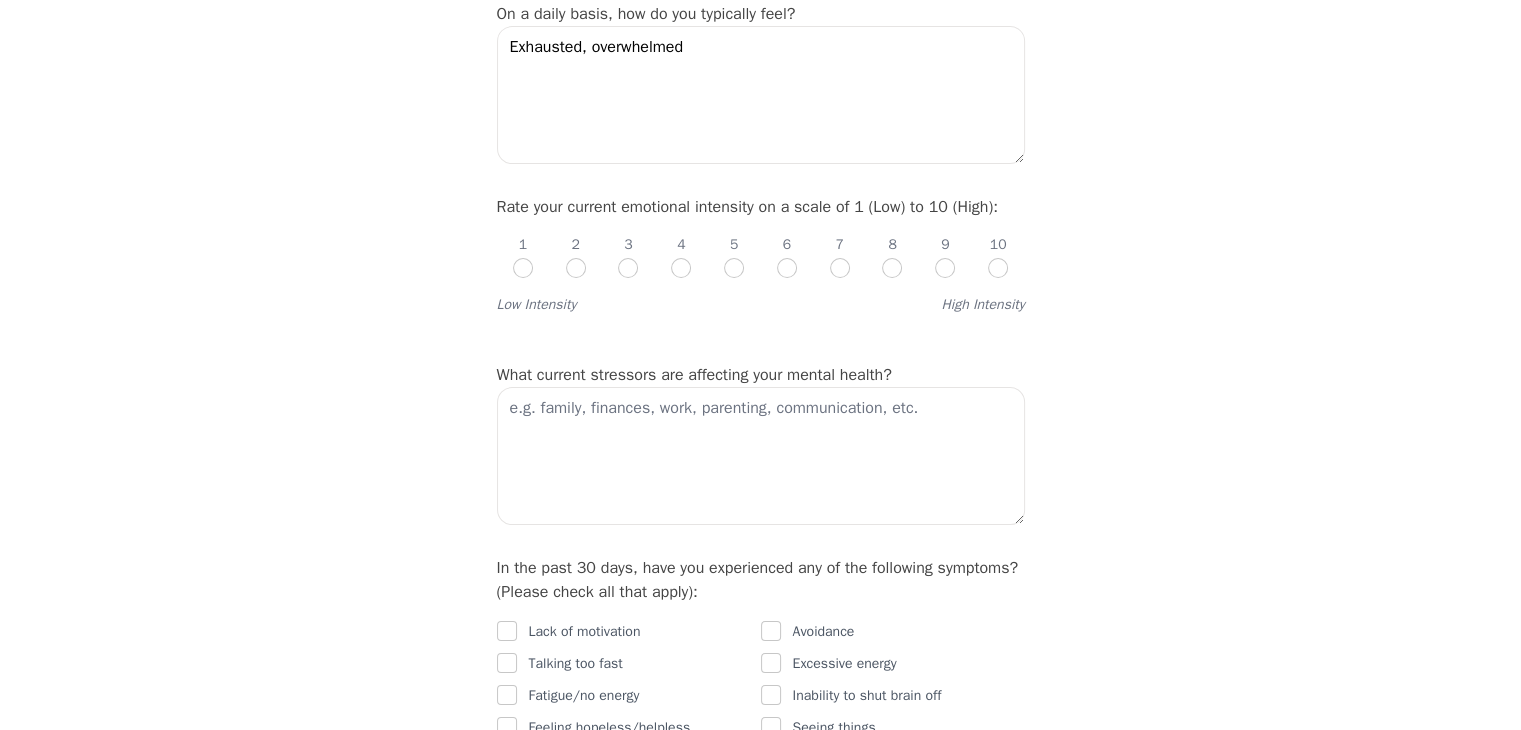 click on "Intake Assessment for [PERSON_NAME] Part 2 of 2: Clinical Self-Report Please complete the following information before your initial session. This step is crucial to kickstart your therapeutic journey with your therapist: Please describe what has brought you to seek therapy at this time? Mental health is not the best. Finally took a step to make changes  How are your current issues affecting your daily life, and for how long have you been experiencing them? [MEDICAL_DATA], anxiety, sadness, low self worth, unsure of who I am as a person, family struggles. I've had these issues for as long as I can remember, though they come and go in waves  On a daily basis, how do you typically feel? Exhausted, overwhelmed Rate your current emotional intensity on a scale of 1 (Low) to 10 (High): 1 2 3 4 5 6 7 8 9 10 Low Intensity High Intensity What current stressors are affecting your mental health? In the past 30 days, have you experienced any of the following symptoms? (Please check all that apply): Lack of motivation Yes" at bounding box center (760, 1119) 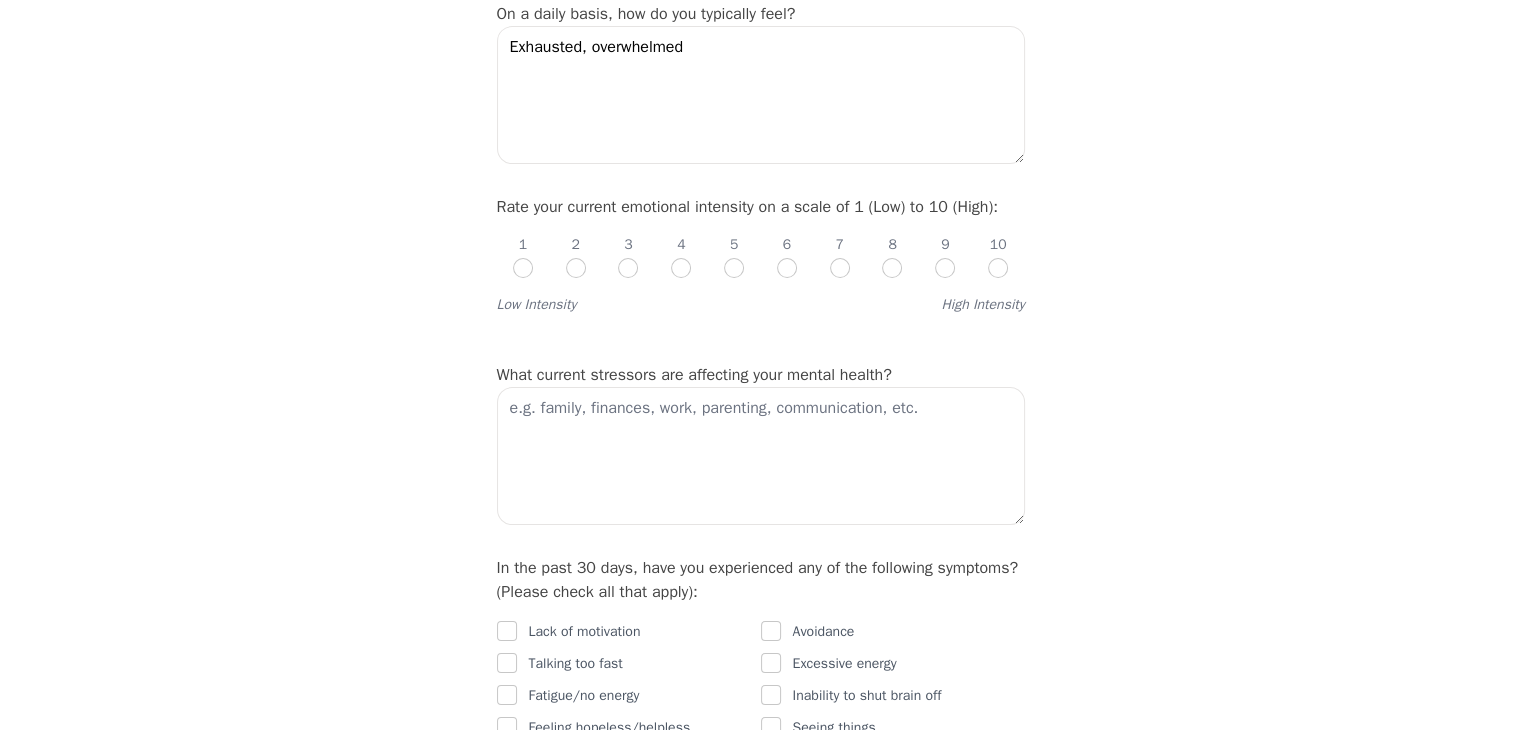 click on "1 2 3 4 5 6 7 8 9 10" at bounding box center (761, 249) 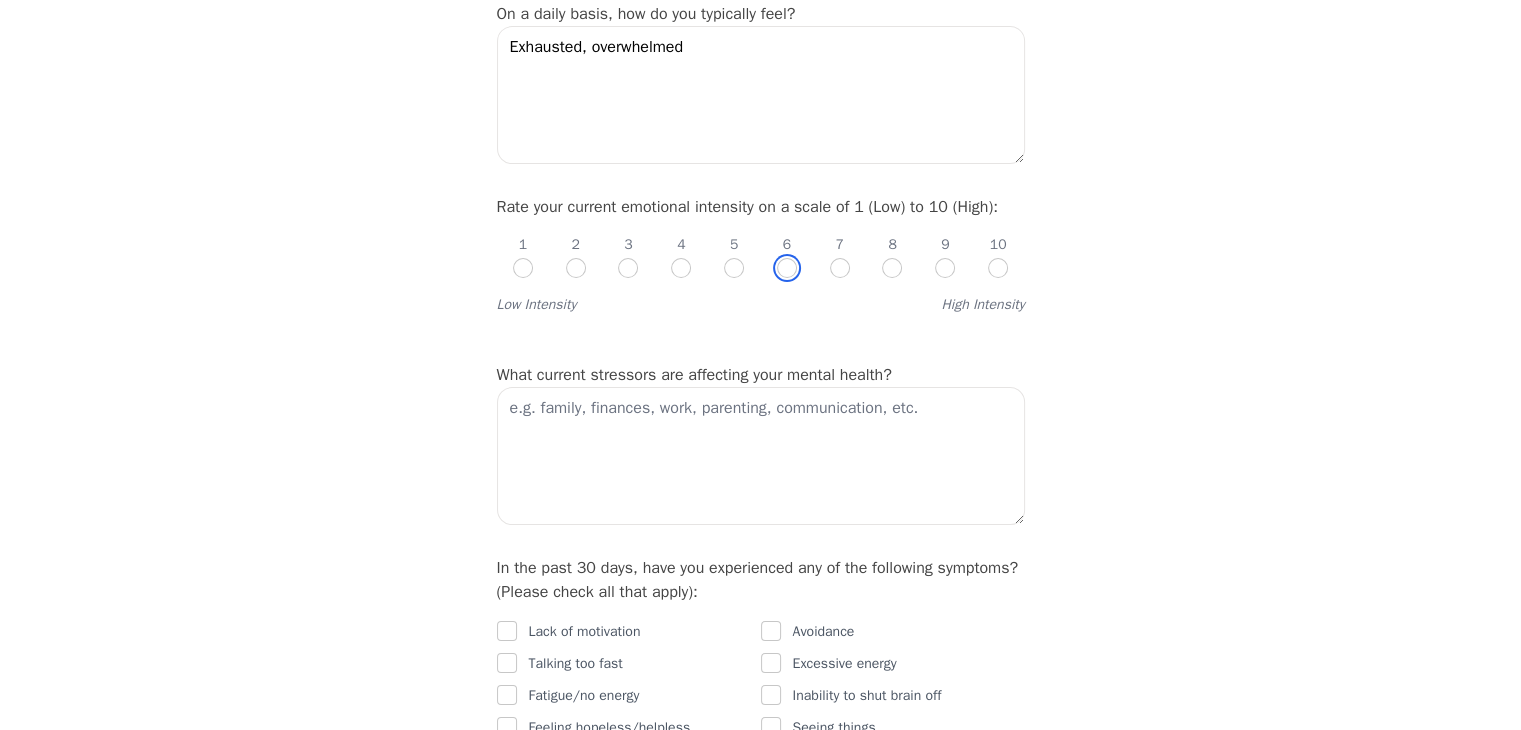click at bounding box center (787, 268) 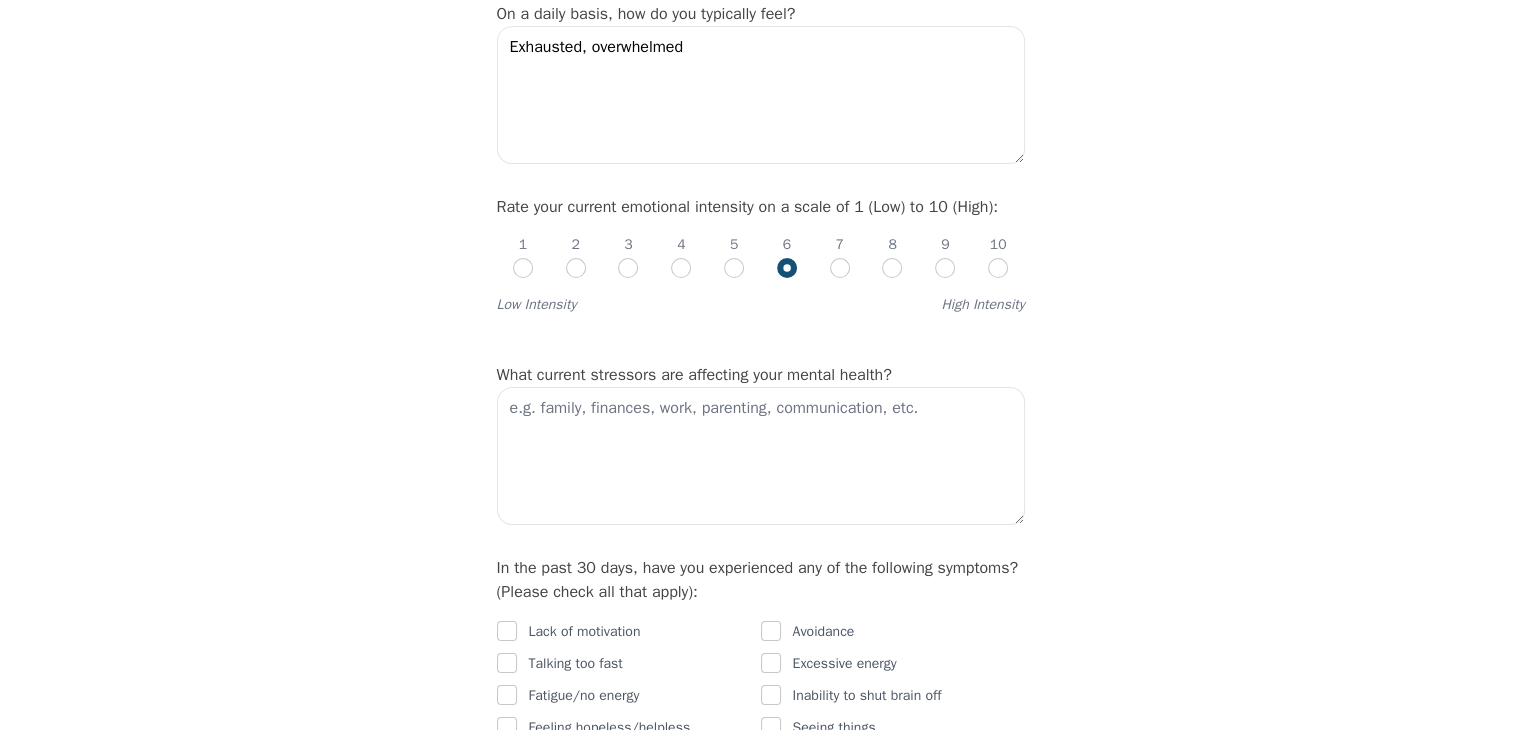 radio on "true" 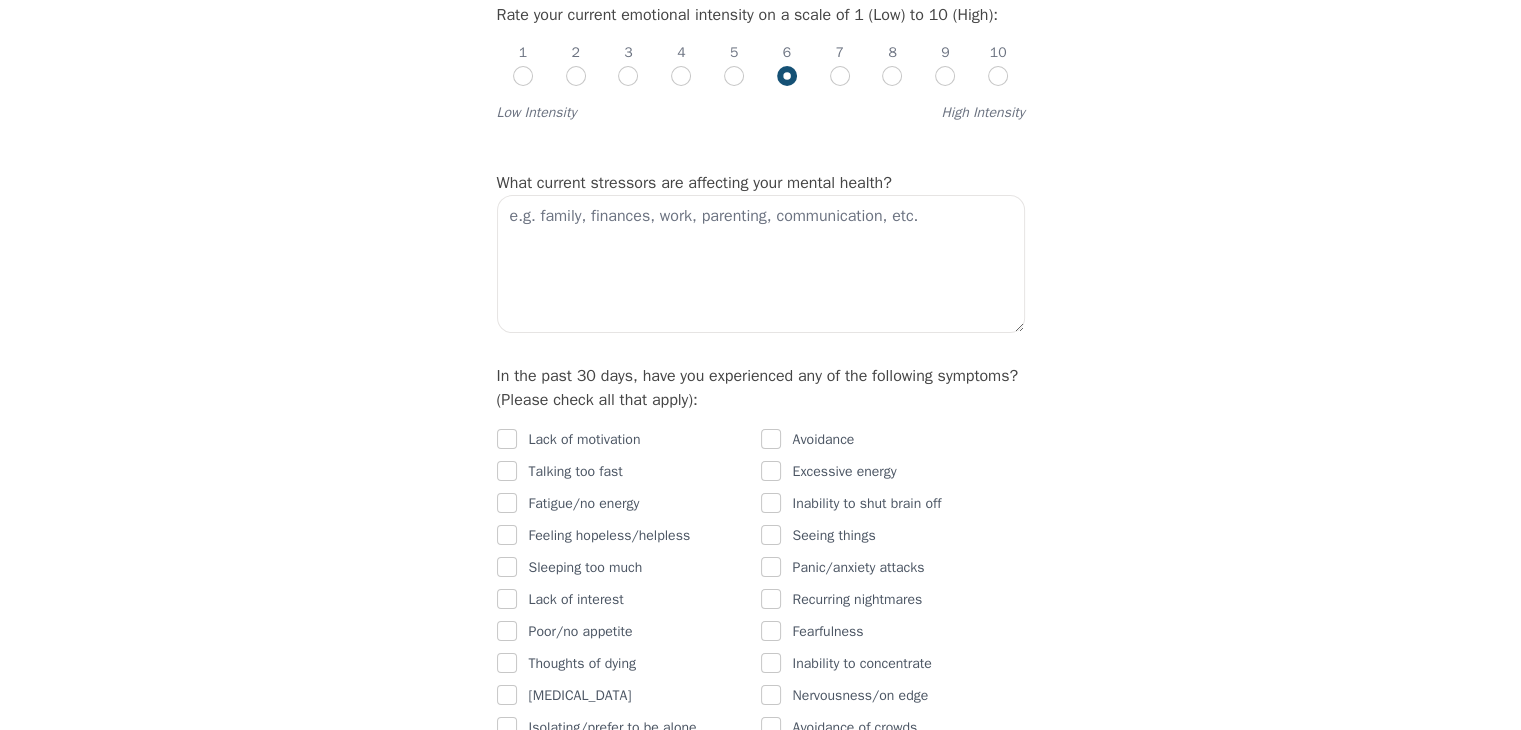 scroll, scrollTop: 900, scrollLeft: 0, axis: vertical 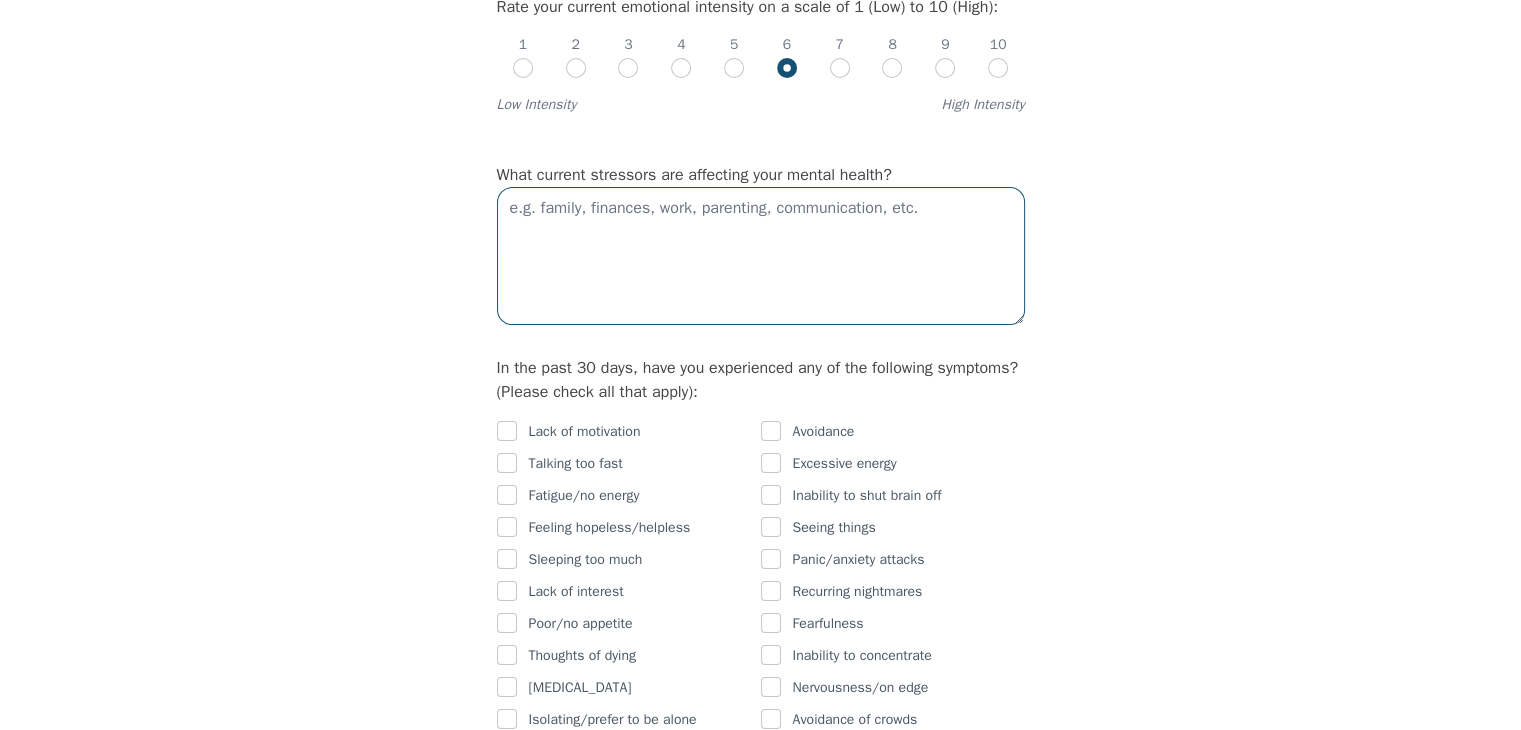 click at bounding box center [761, 256] 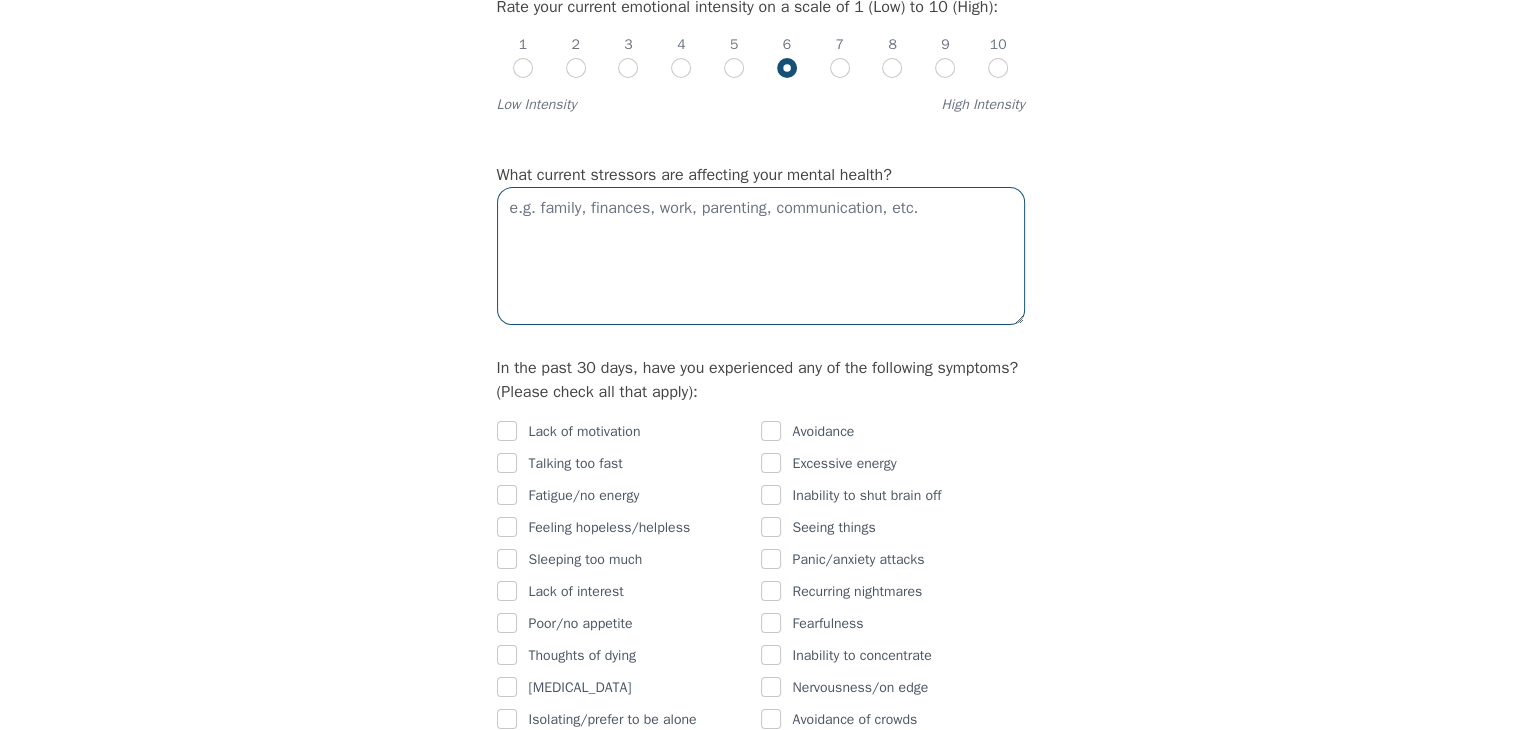 click at bounding box center (761, 256) 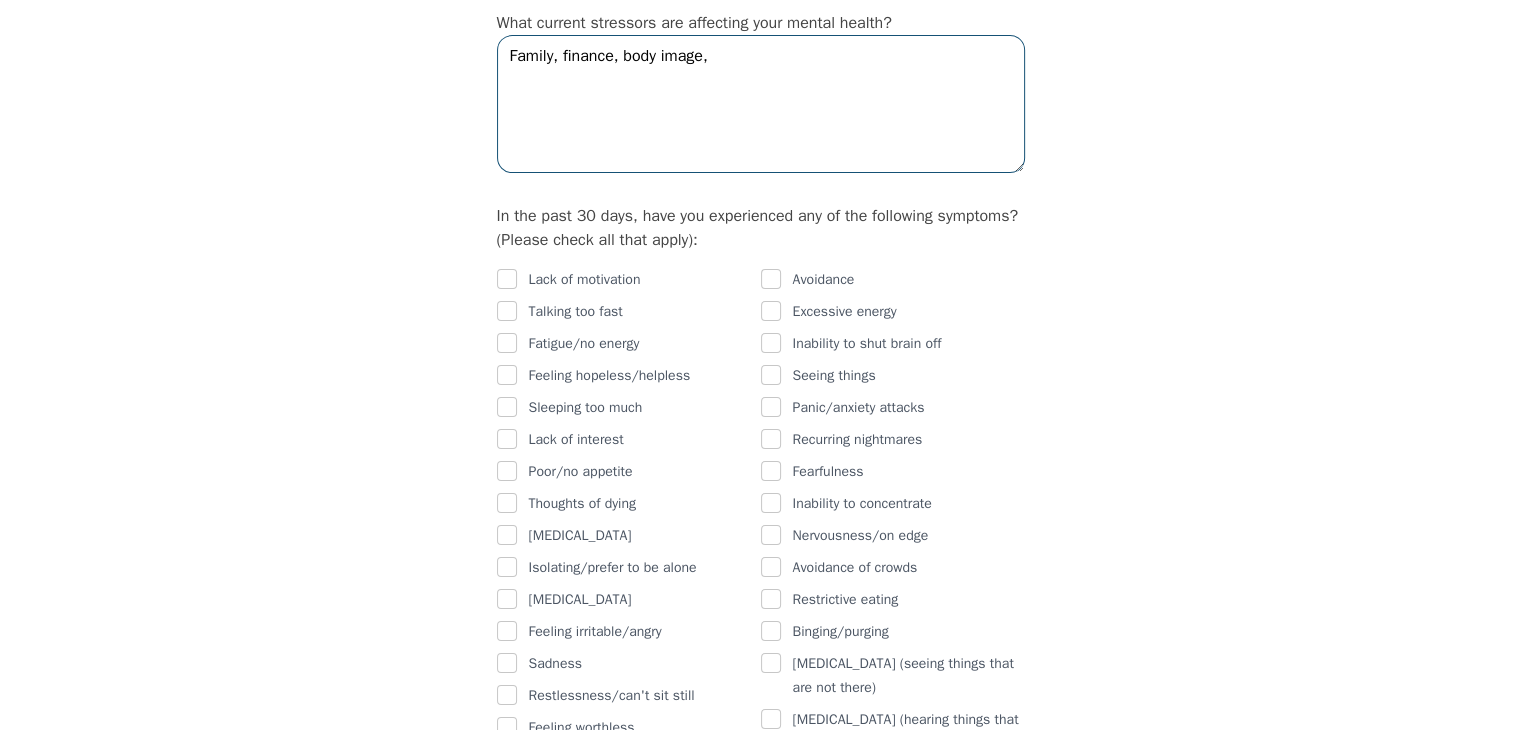 scroll, scrollTop: 1100, scrollLeft: 0, axis: vertical 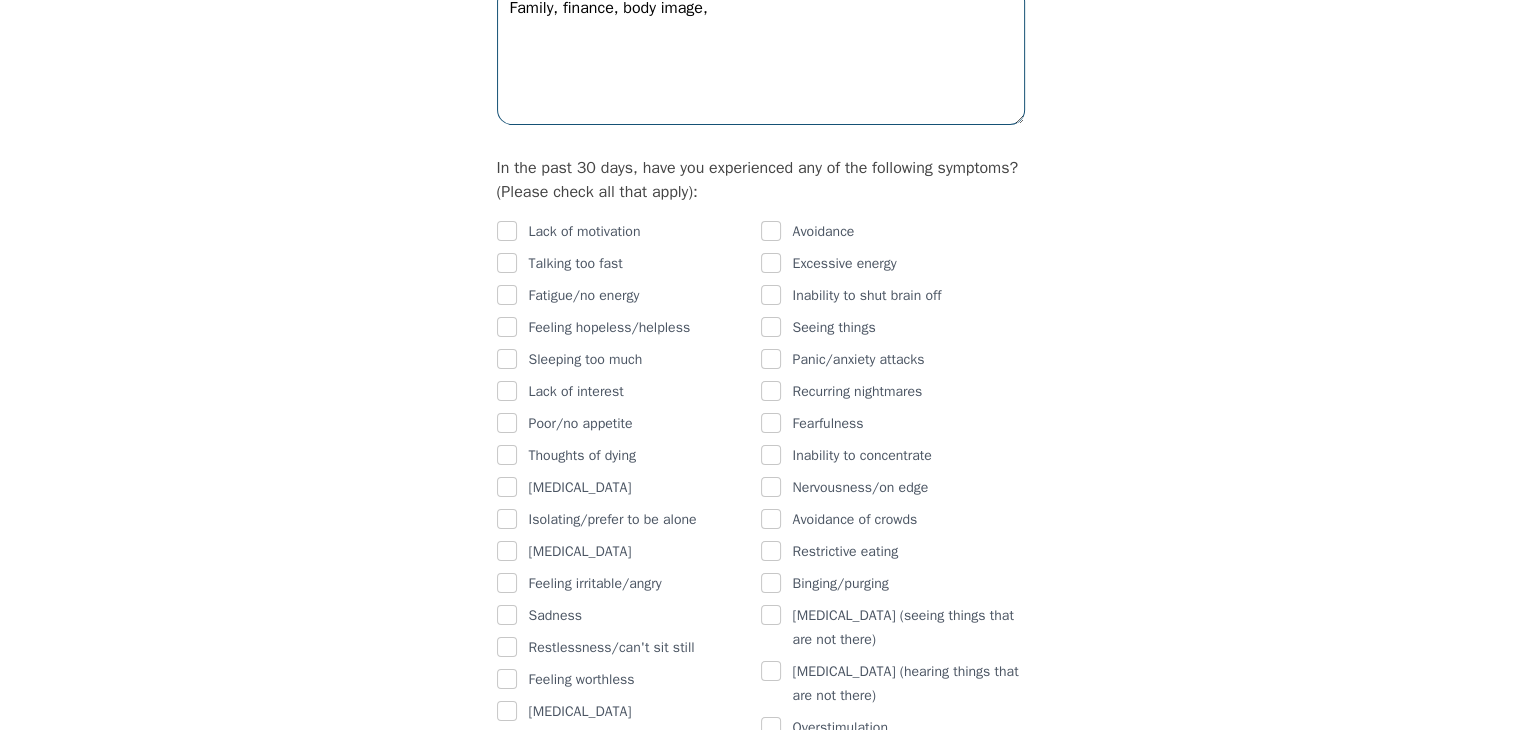 type on "Family, finance, body image," 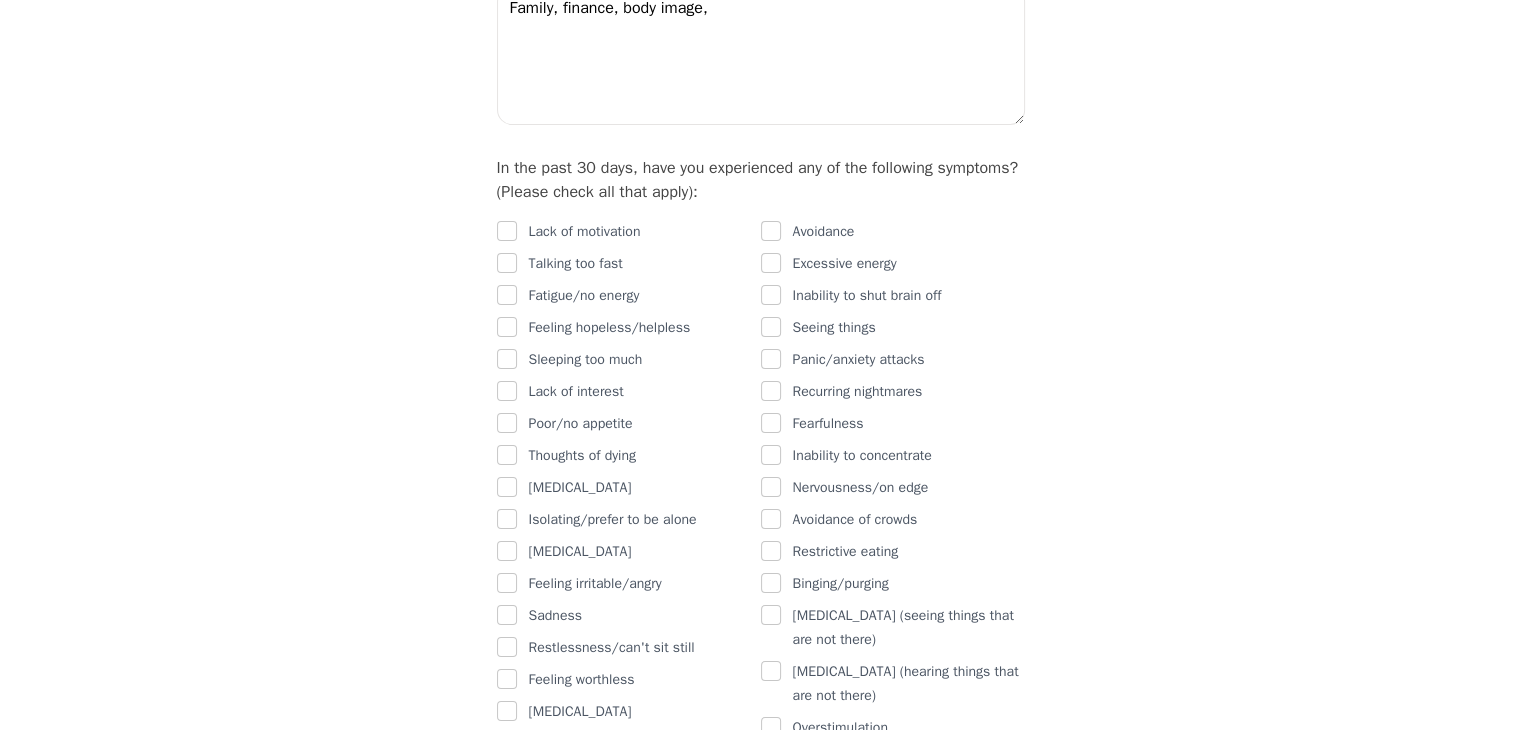 click on "Intake Assessment for [PERSON_NAME] Part 2 of 2: Clinical Self-Report Please complete the following information before your initial session. This step is crucial to kickstart your therapeutic journey with your therapist: Please describe what has brought you to seek therapy at this time? Mental health is not the best. Finally took a step to make changes  How are your current issues affecting your daily life, and for how long have you been experiencing them? [MEDICAL_DATA], anxiety, sadness, low self worth, unsure of who I am as a person, family struggles. I've had these issues for as long as I can remember, though they come and go in waves  On a daily basis, how do you typically feel? Exhausted, overwhelmed Rate your current emotional intensity on a scale of 1 (Low) to 10 (High): 1 2 3 4 5 6 7 8 9 10 Low Intensity High Intensity What current stressors are affecting your mental health? Family, finance, body image, Lack of motivation Talking too fast Fatigue/no energy Feeling hopeless/helpless Sleeping too much" at bounding box center [760, 719] 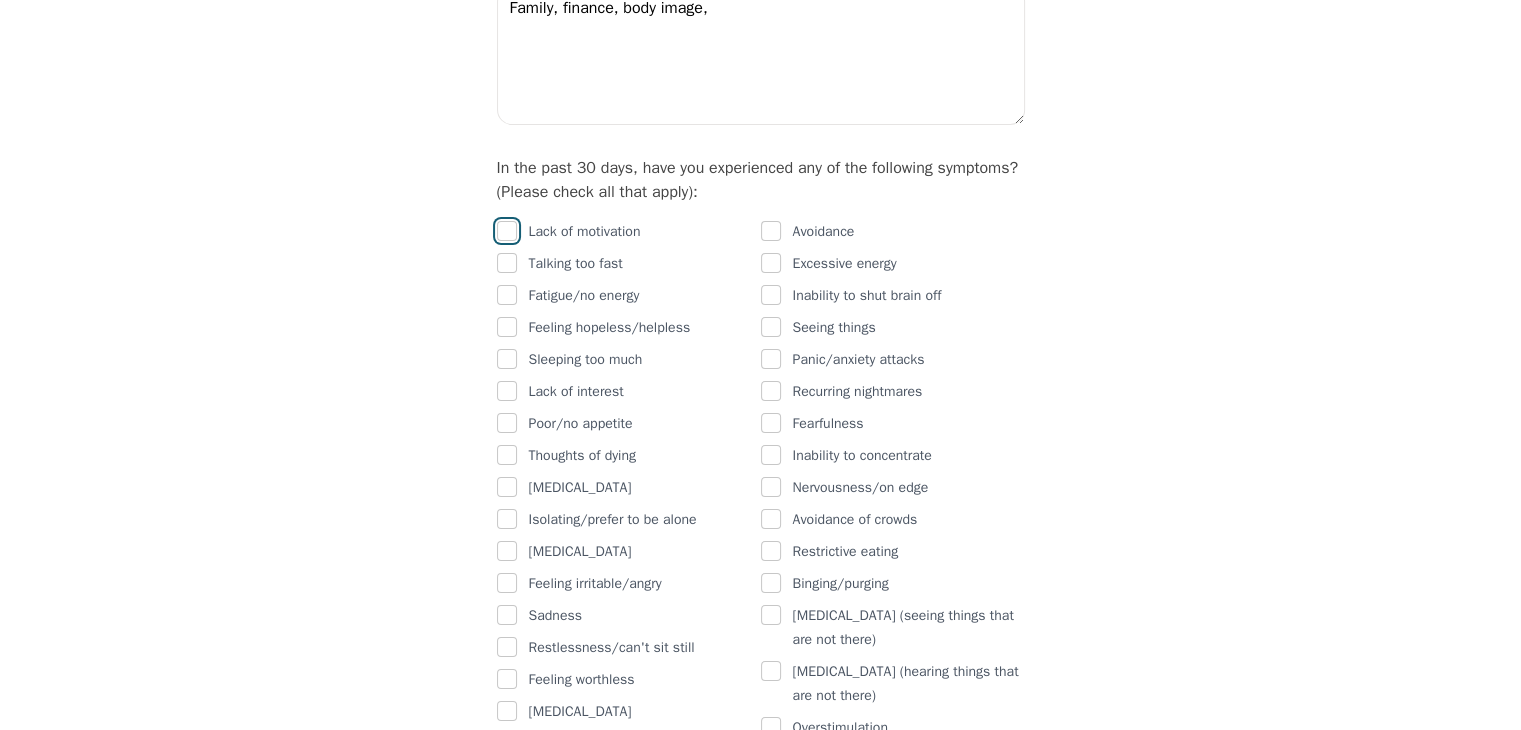 click at bounding box center (507, 231) 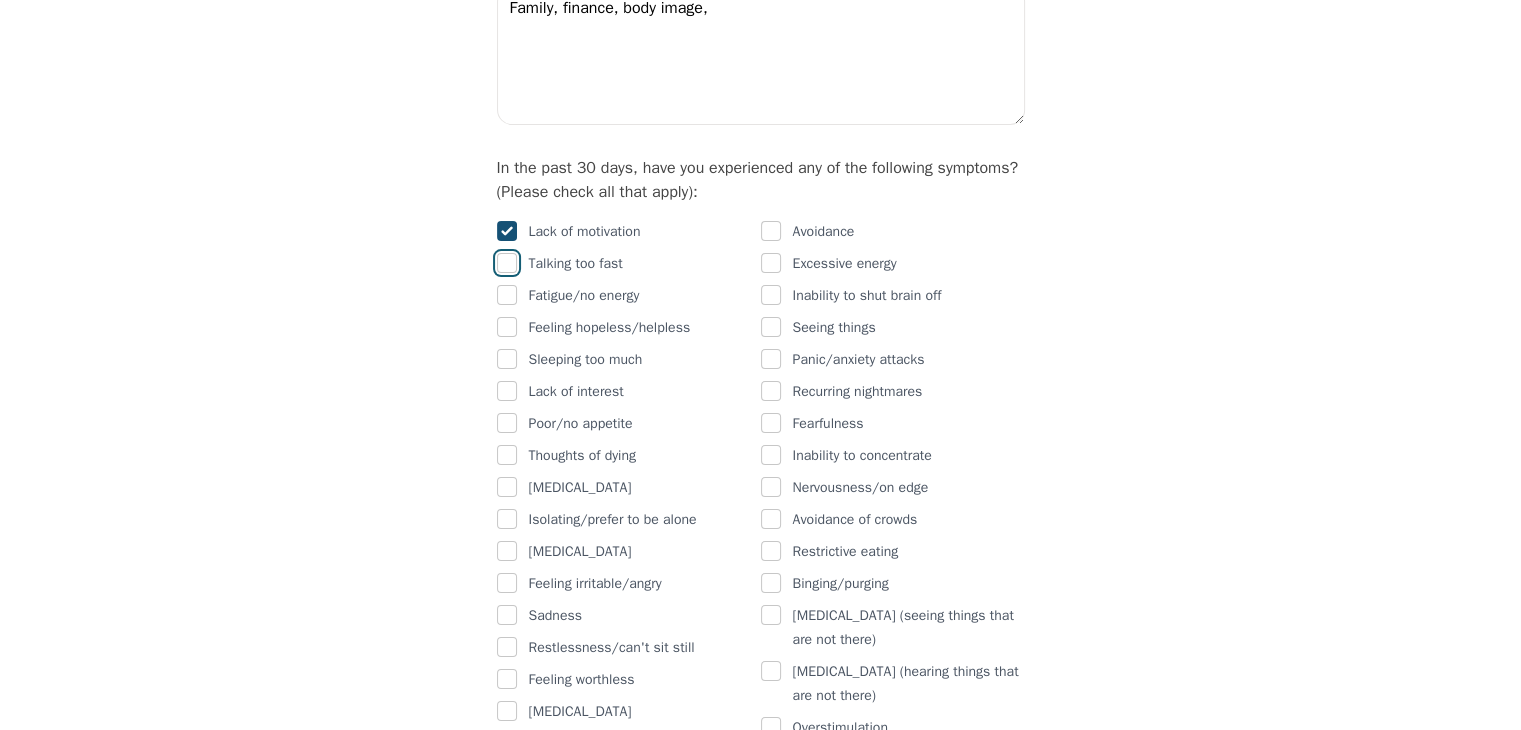 click at bounding box center (507, 263) 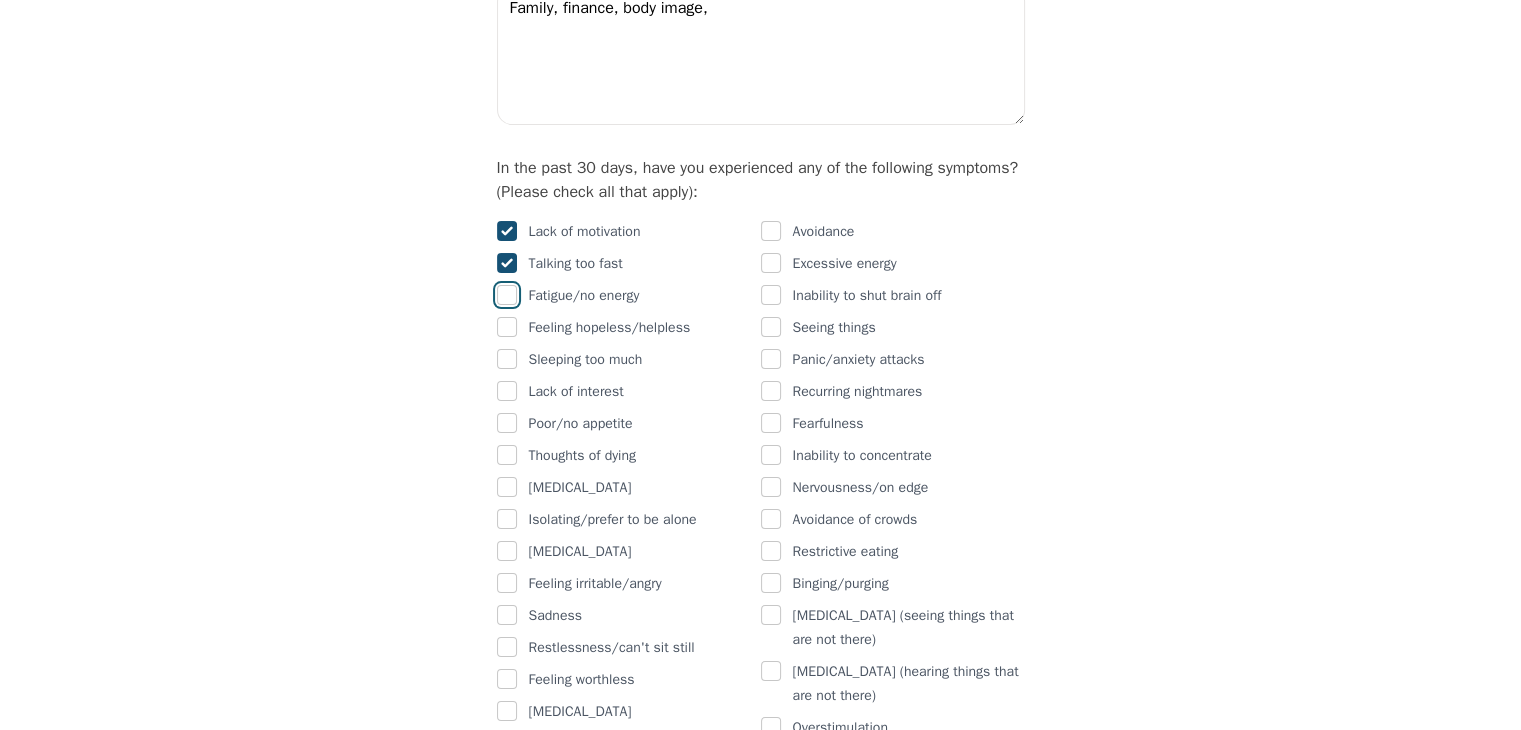 click at bounding box center [507, 295] 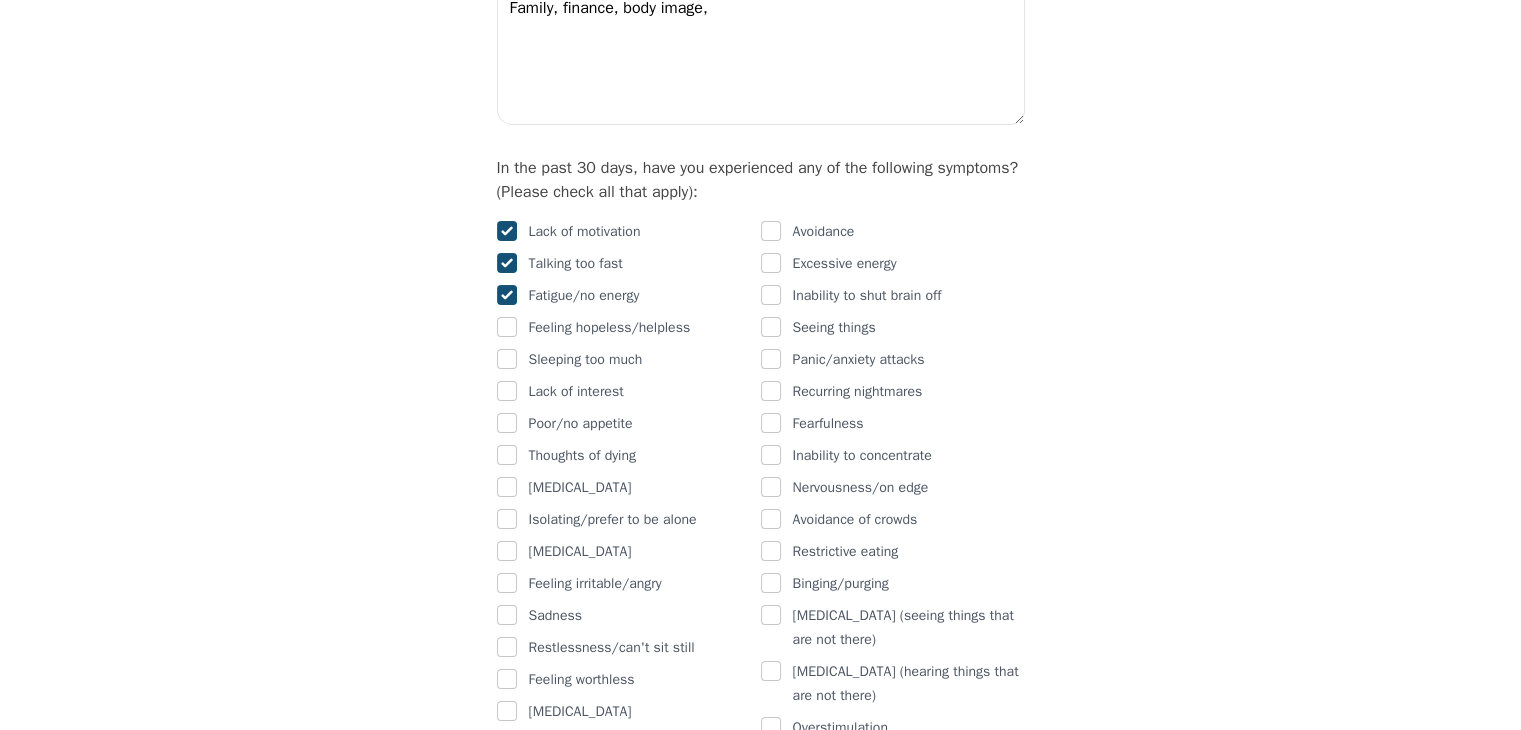 checkbox on "true" 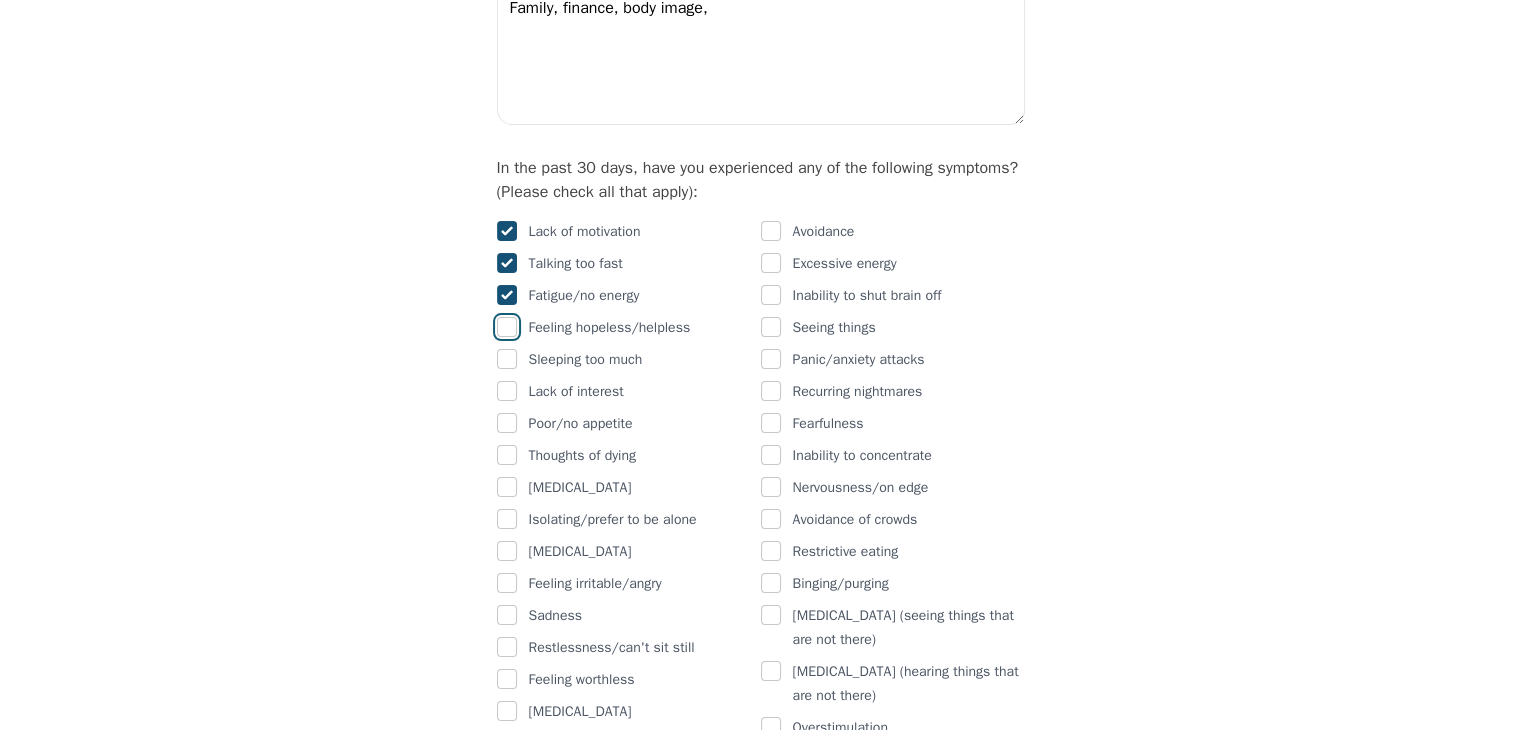 click at bounding box center [507, 327] 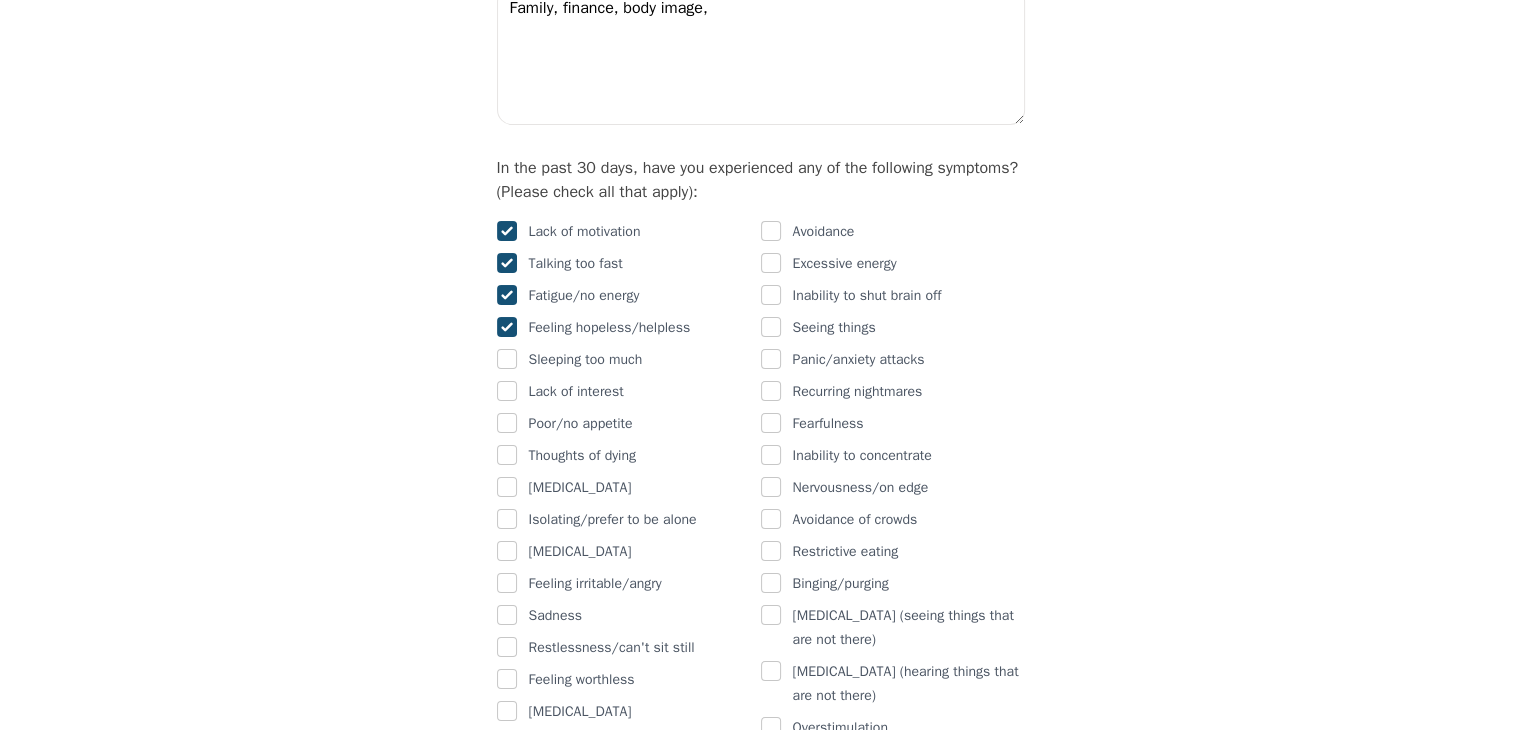 checkbox on "true" 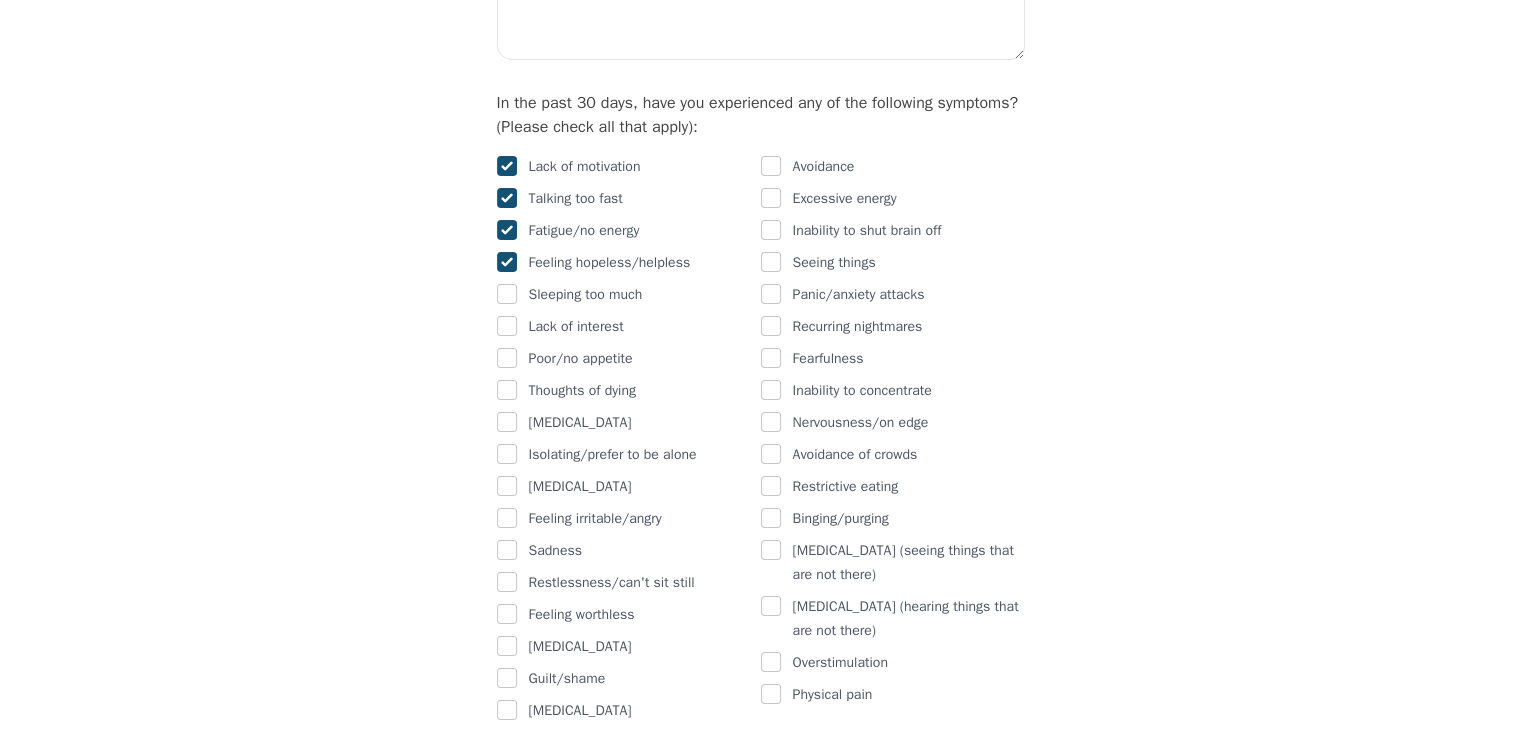 scroll, scrollTop: 1200, scrollLeft: 0, axis: vertical 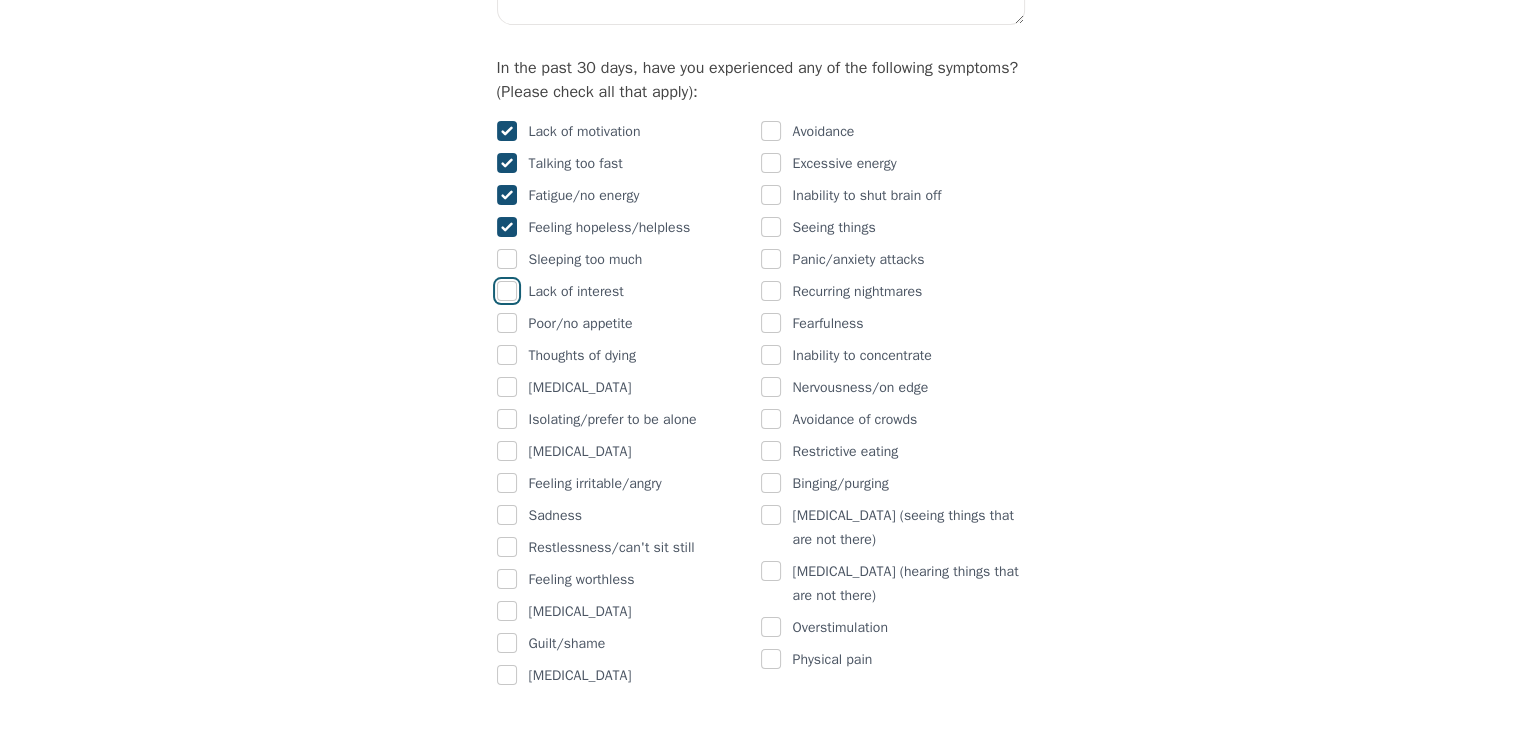 click at bounding box center (507, 291) 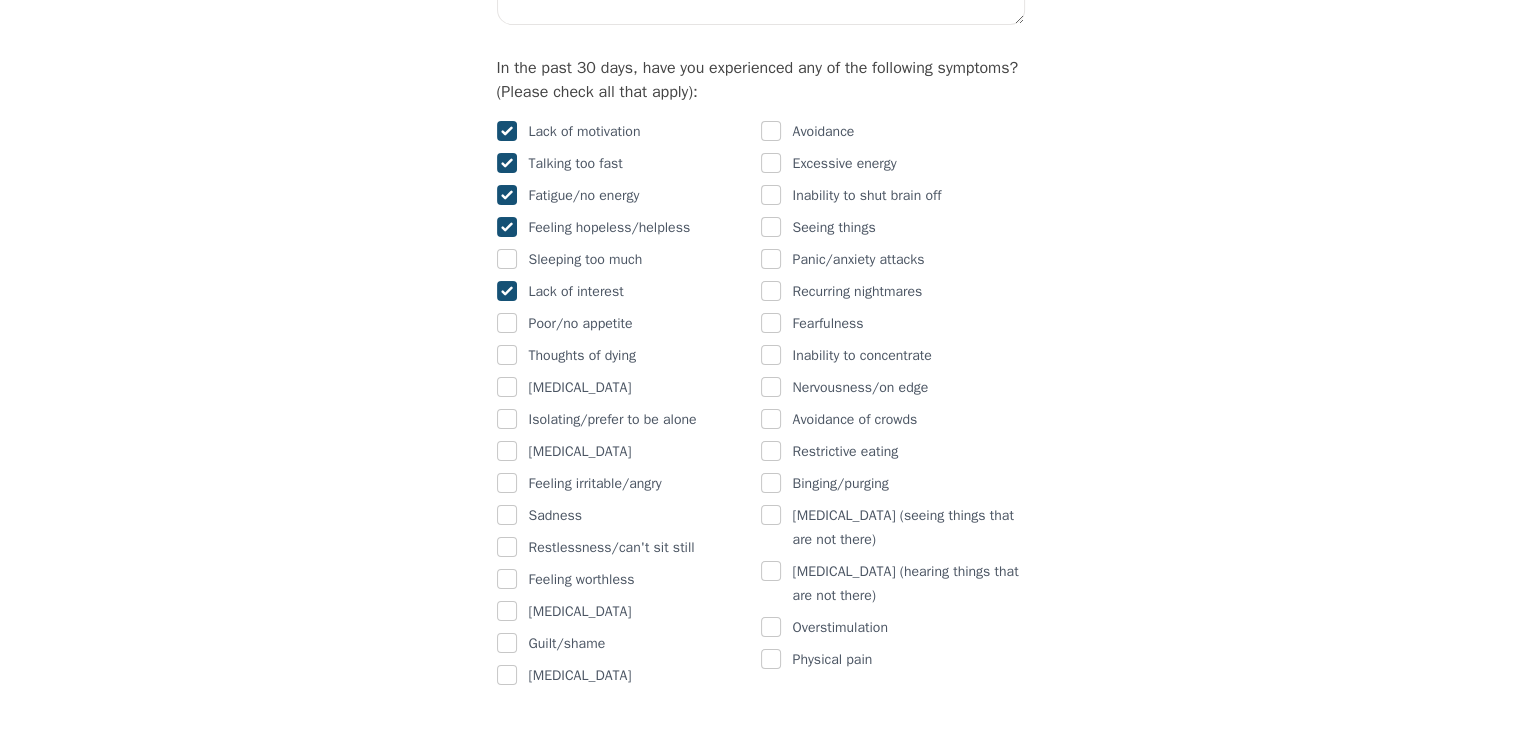 checkbox on "true" 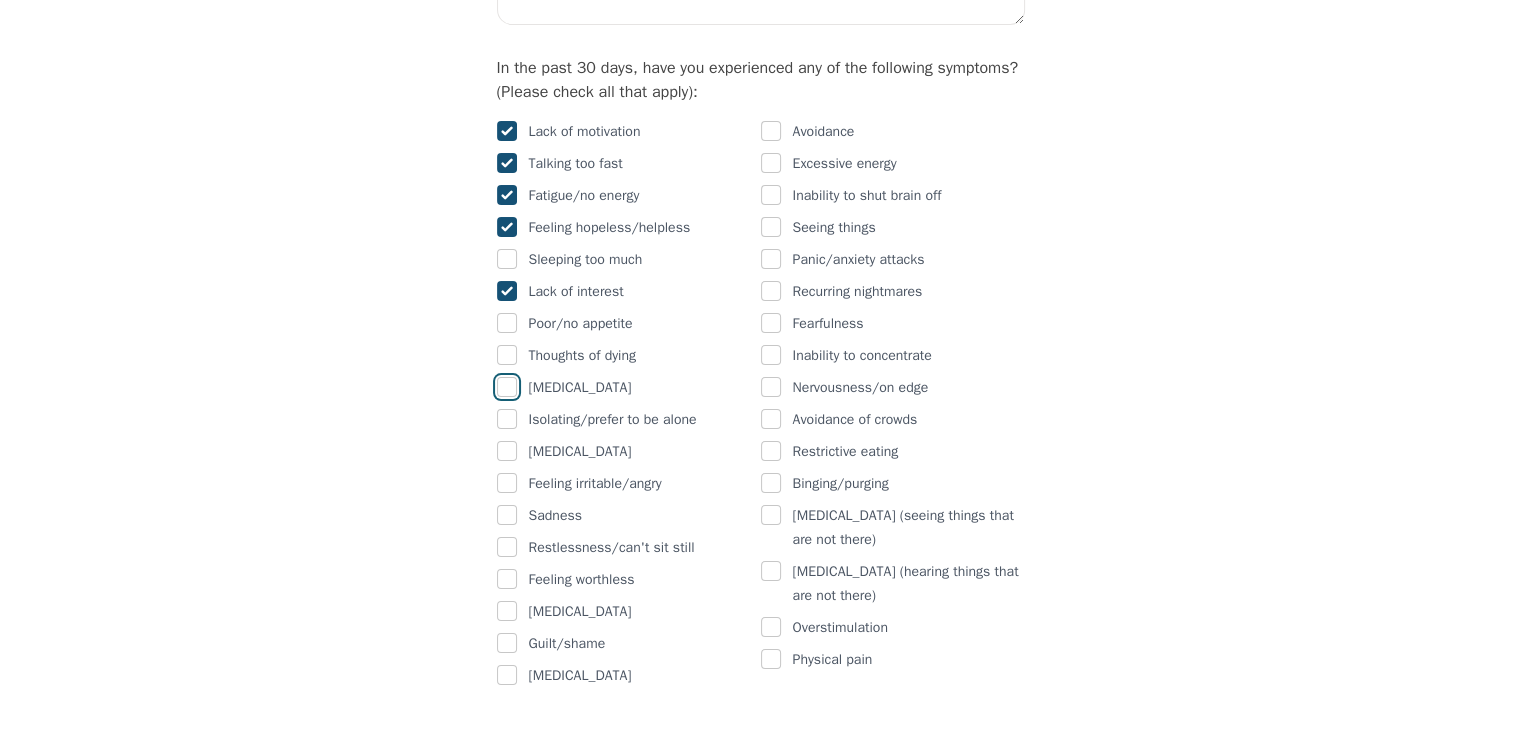 click at bounding box center [507, 387] 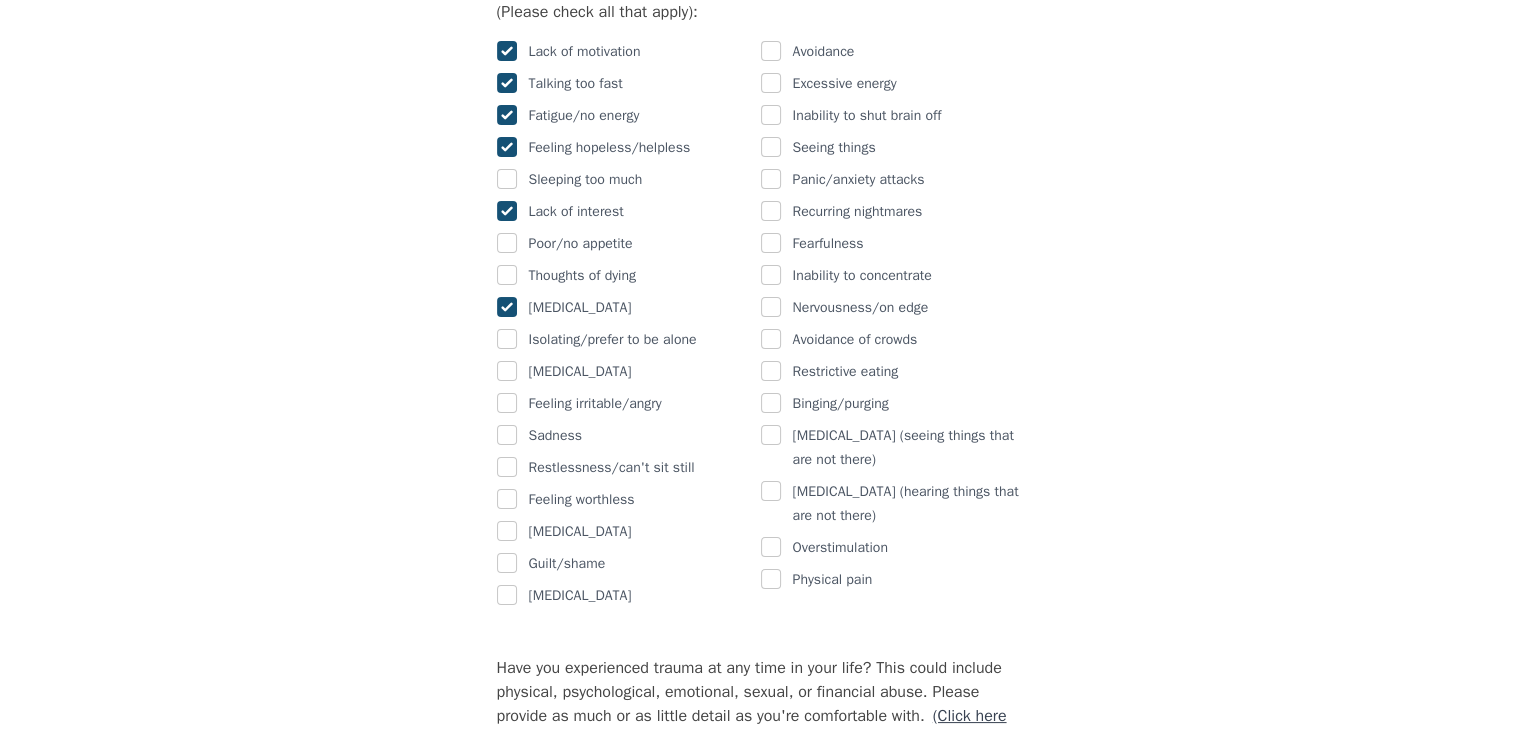 scroll, scrollTop: 1400, scrollLeft: 0, axis: vertical 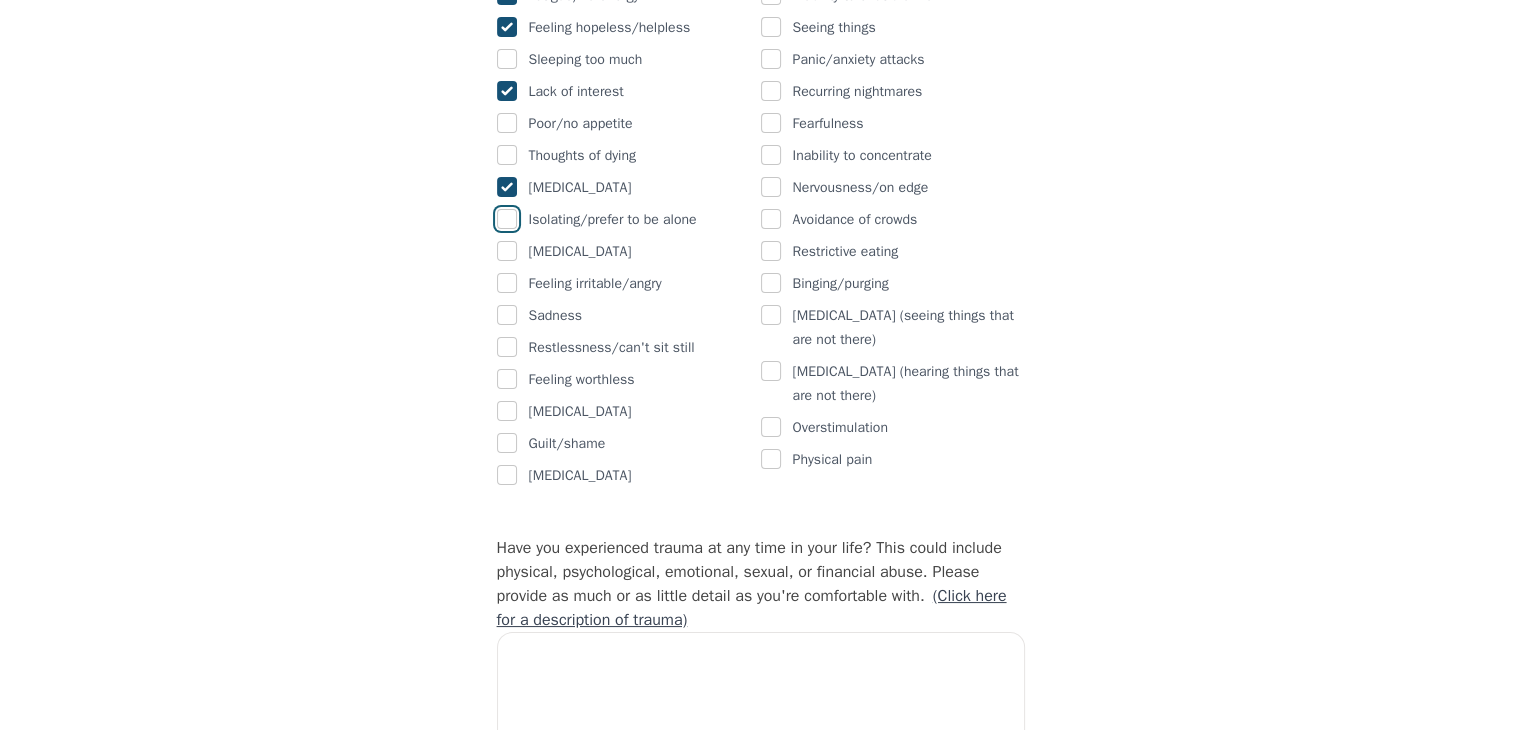 click at bounding box center [507, 219] 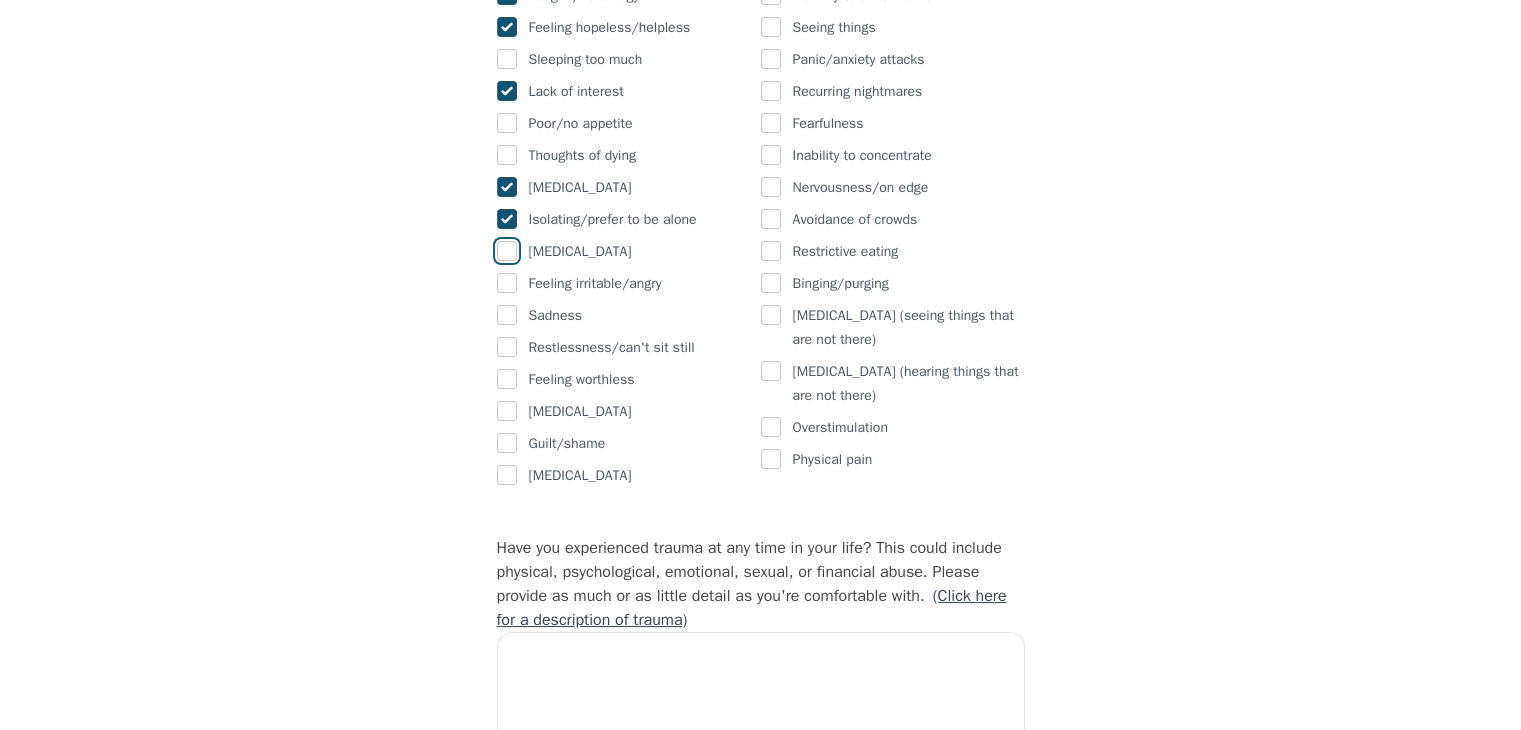 click at bounding box center (507, 251) 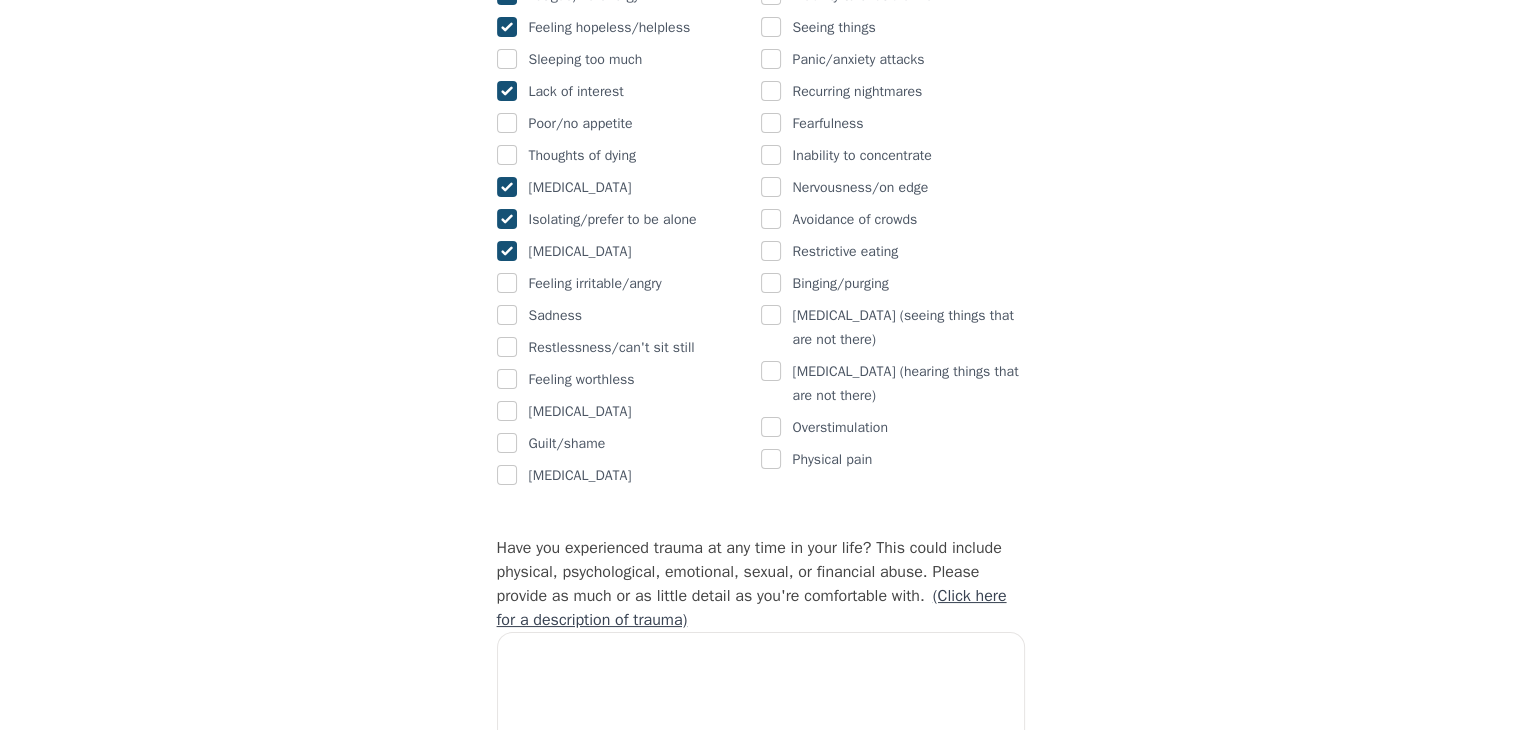 checkbox on "true" 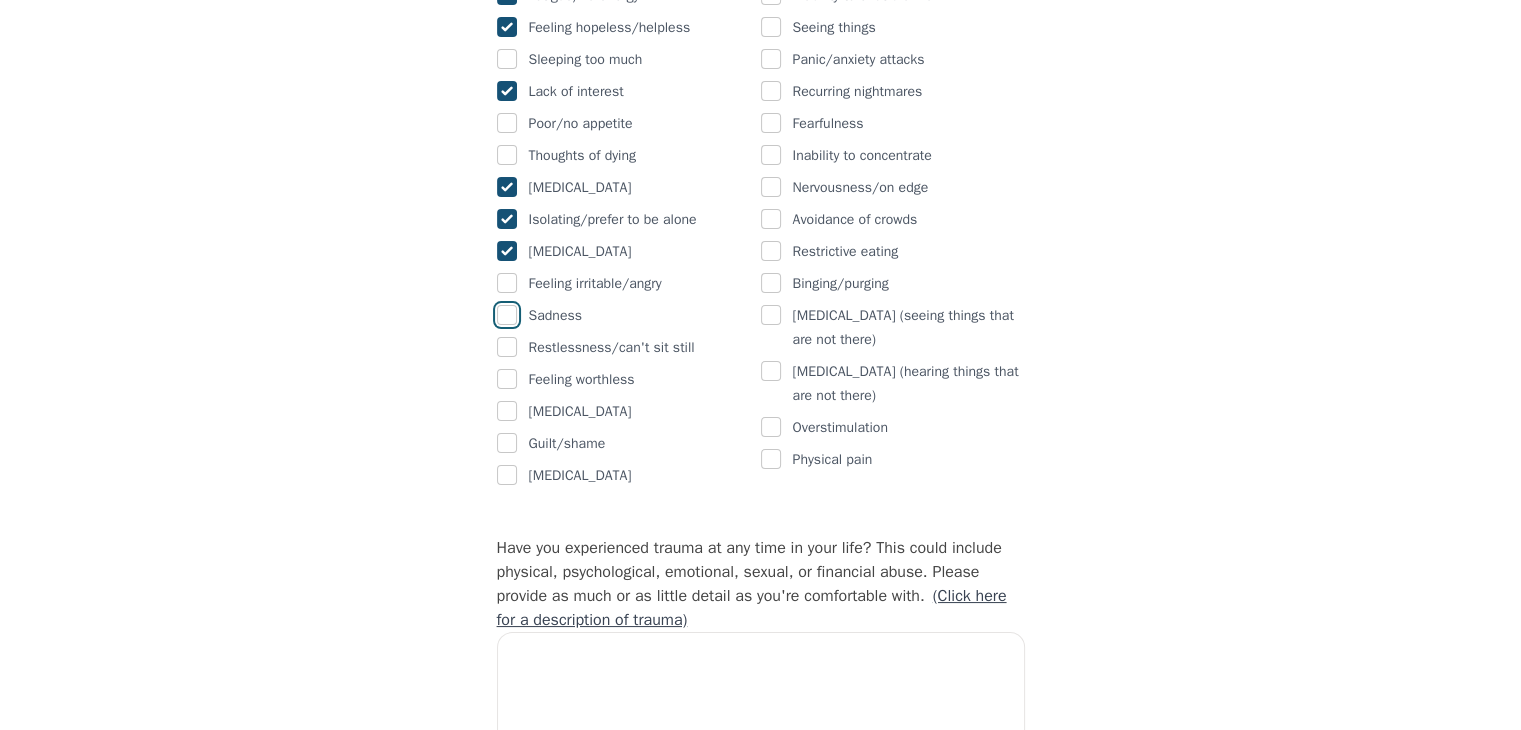 click at bounding box center (507, 315) 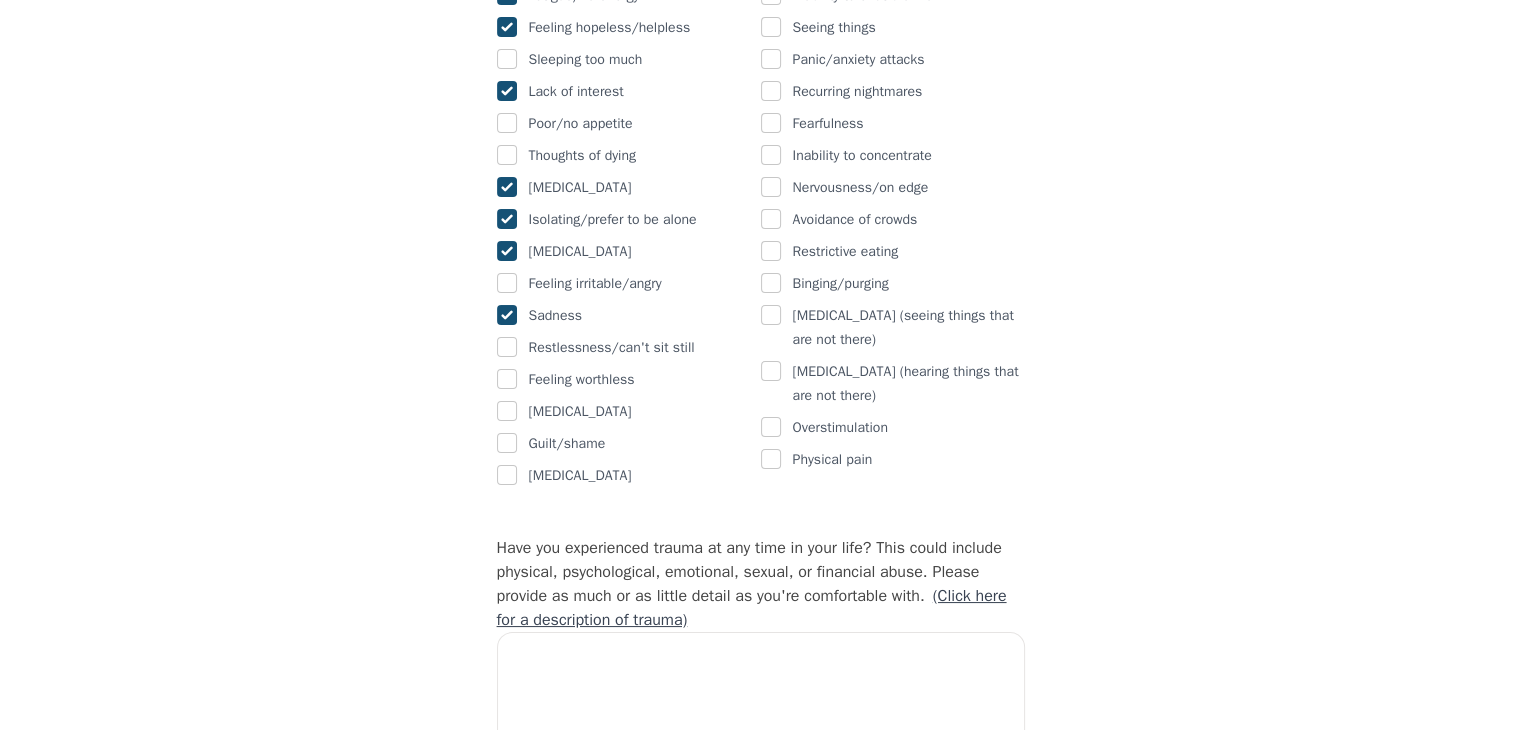 checkbox on "true" 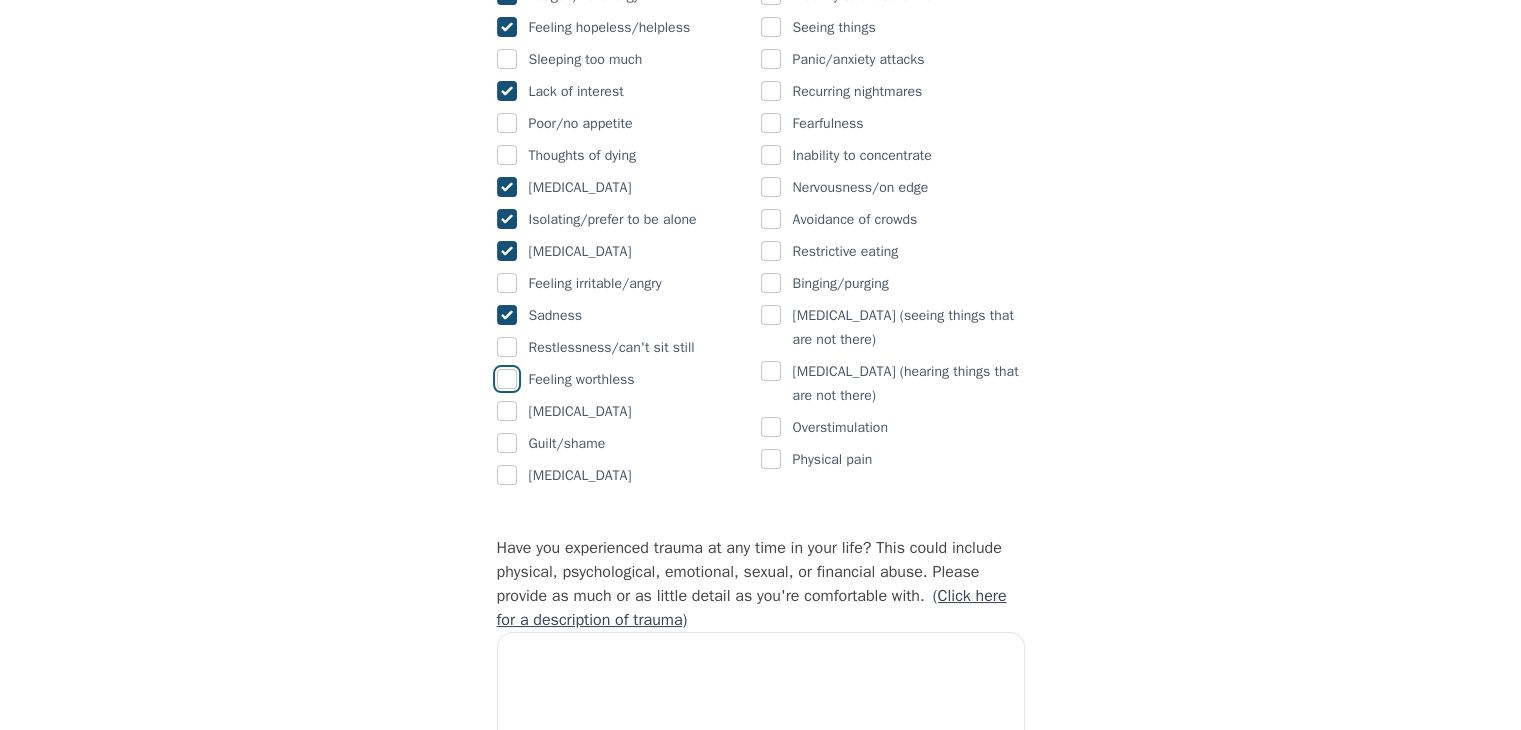 click at bounding box center [507, 379] 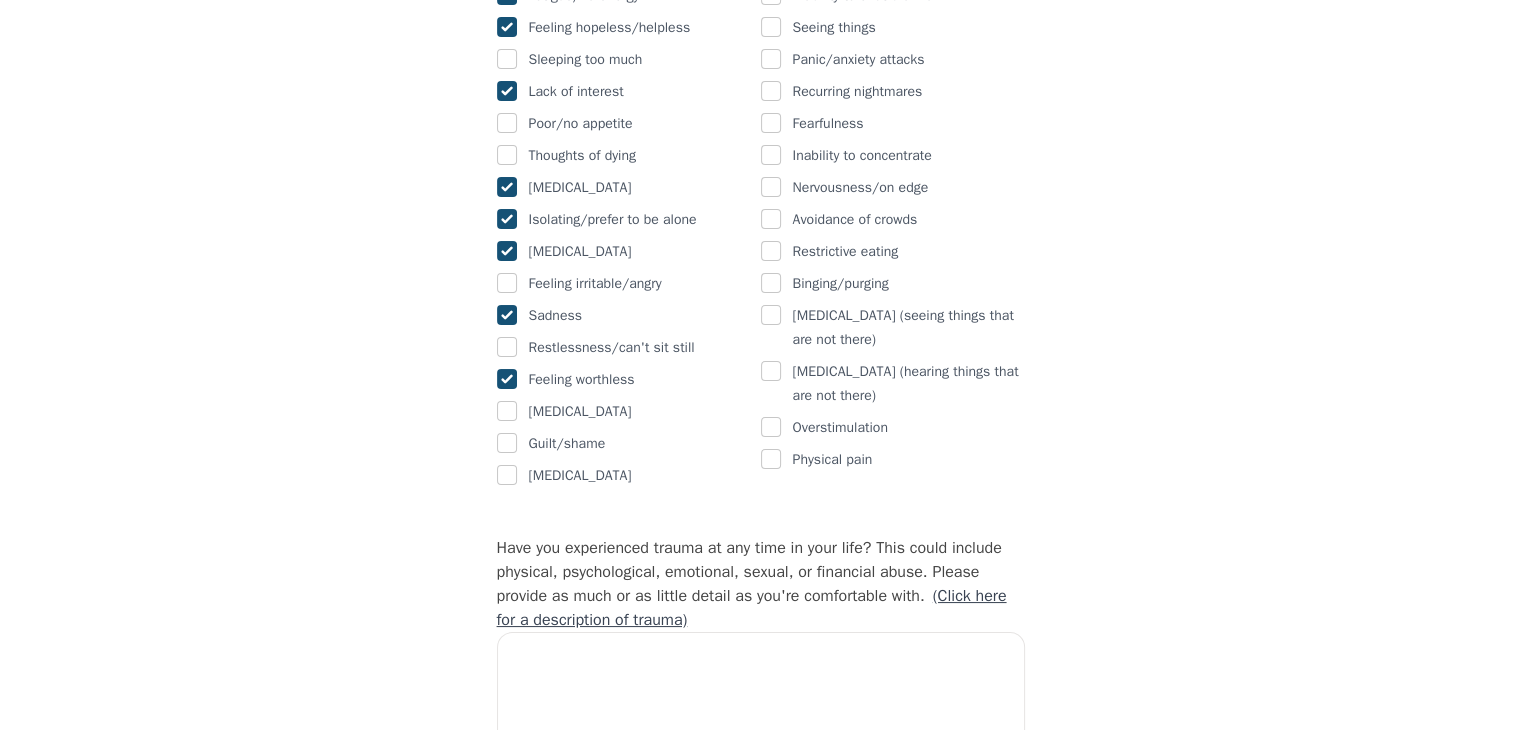 checkbox on "true" 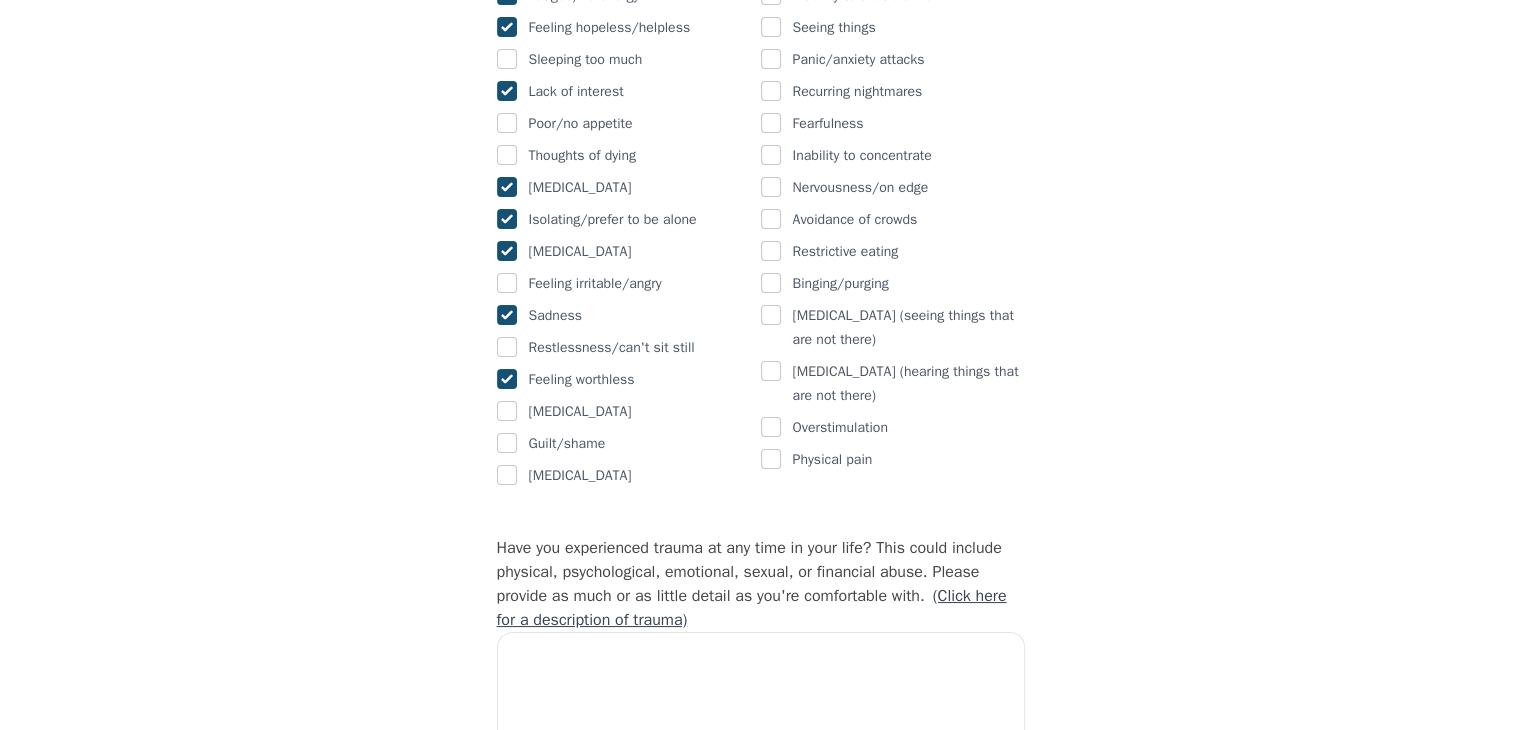 click on "Guilt/shame" at bounding box center (567, 444) 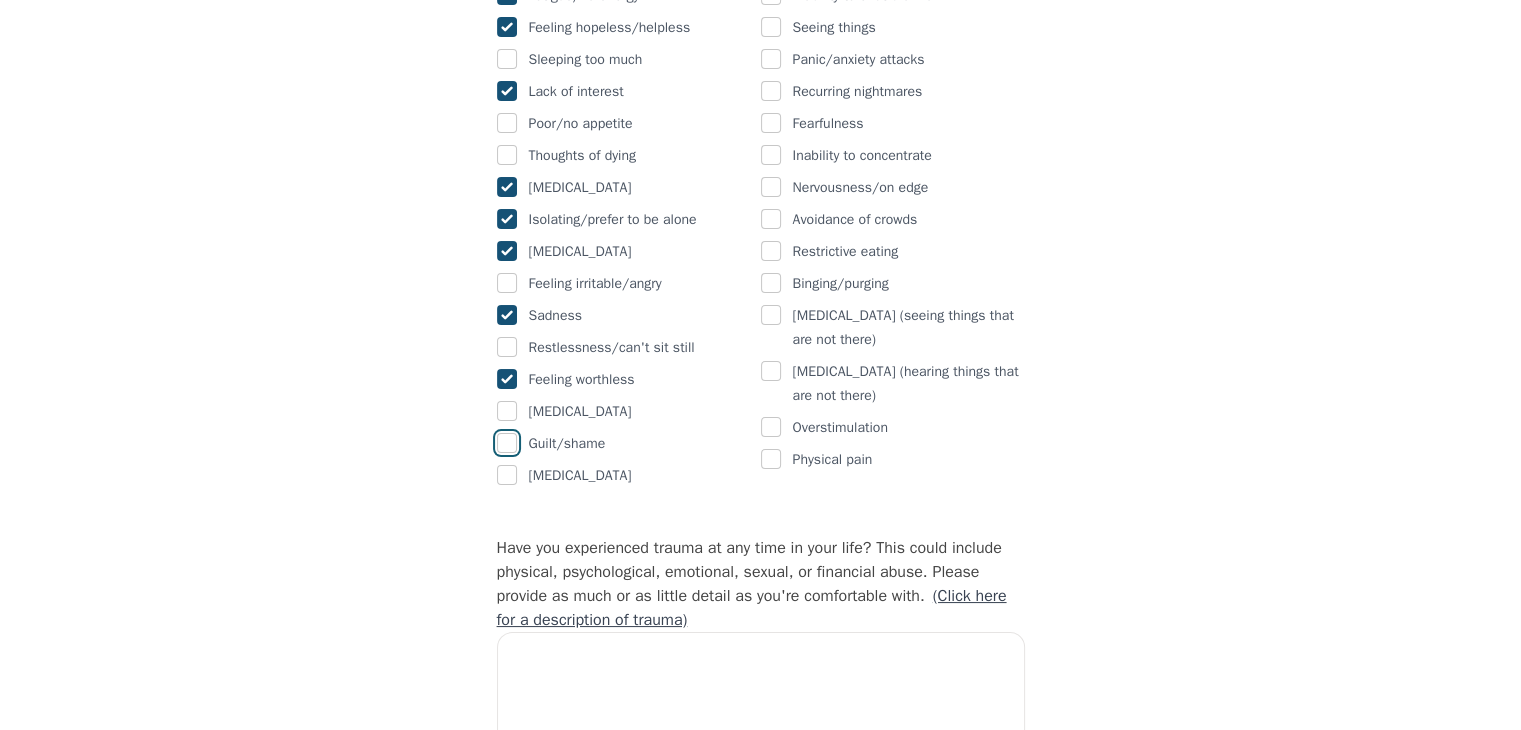 click at bounding box center (507, 443) 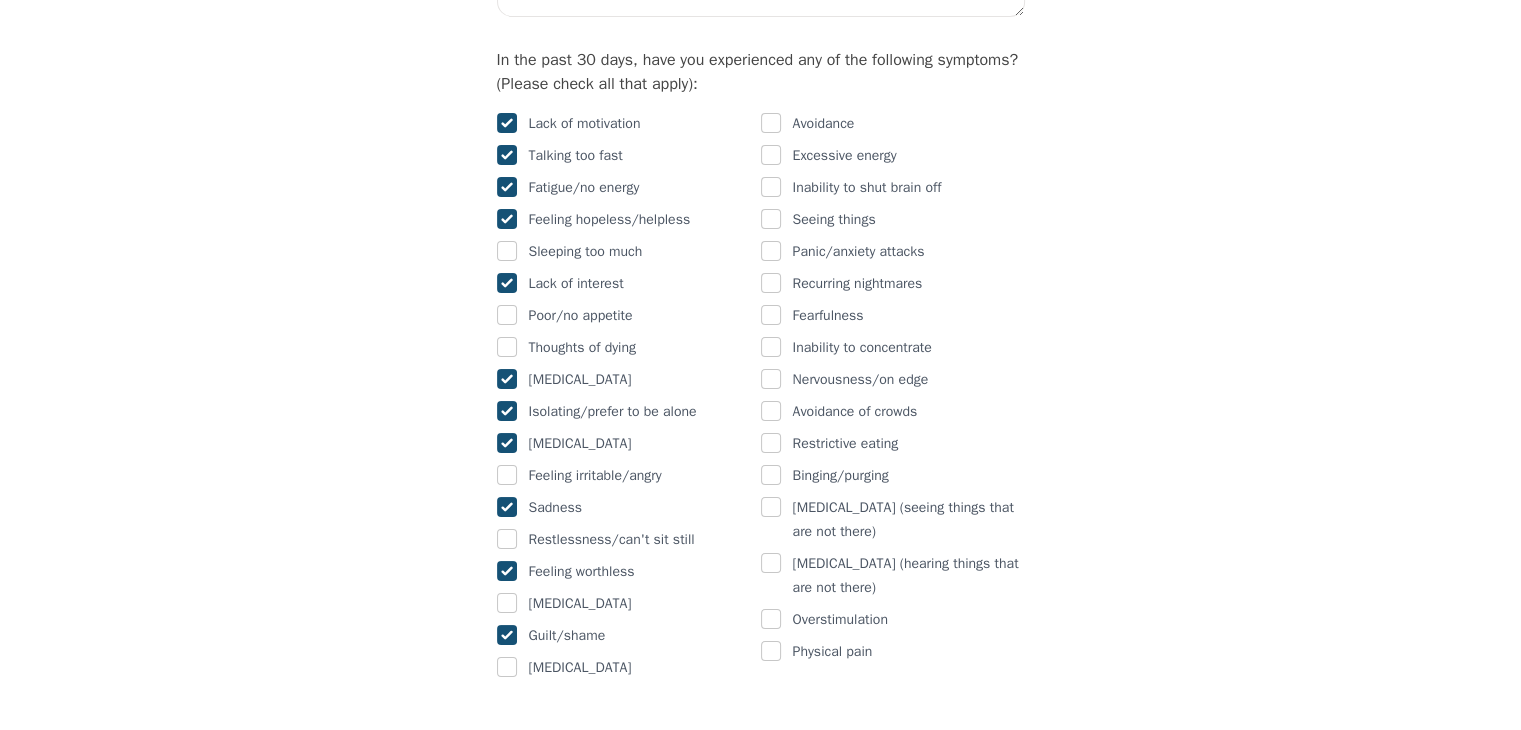 scroll, scrollTop: 1200, scrollLeft: 0, axis: vertical 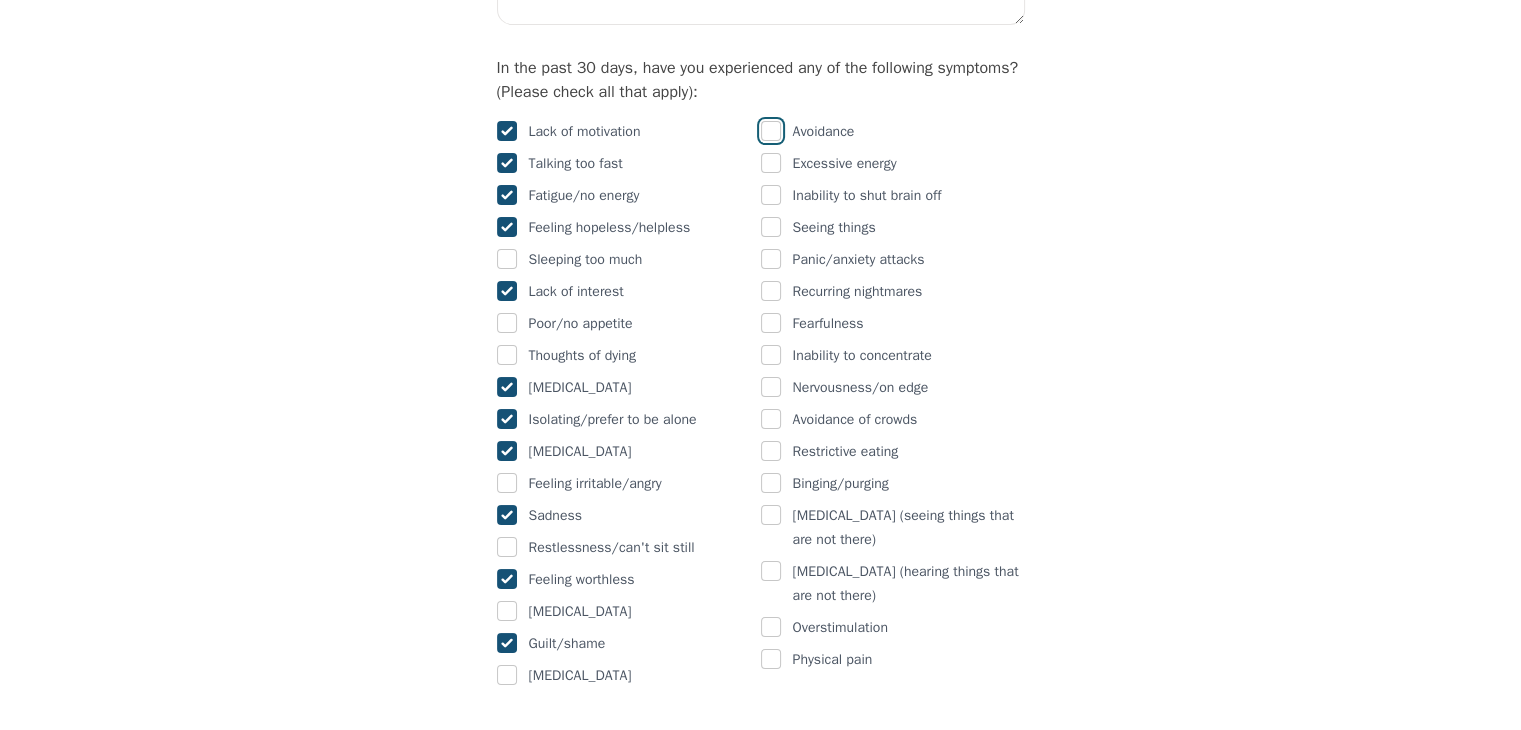 click at bounding box center (771, 131) 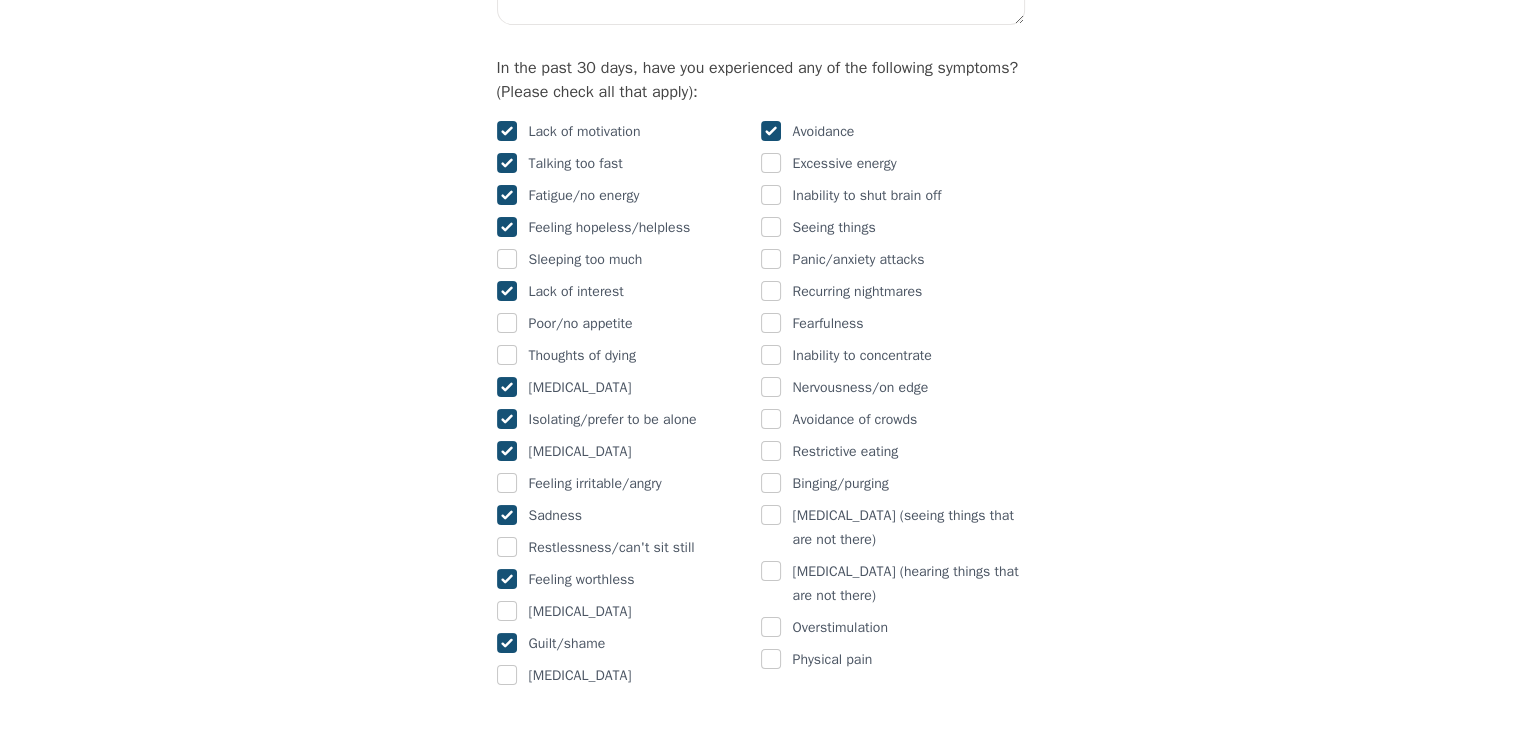 checkbox on "true" 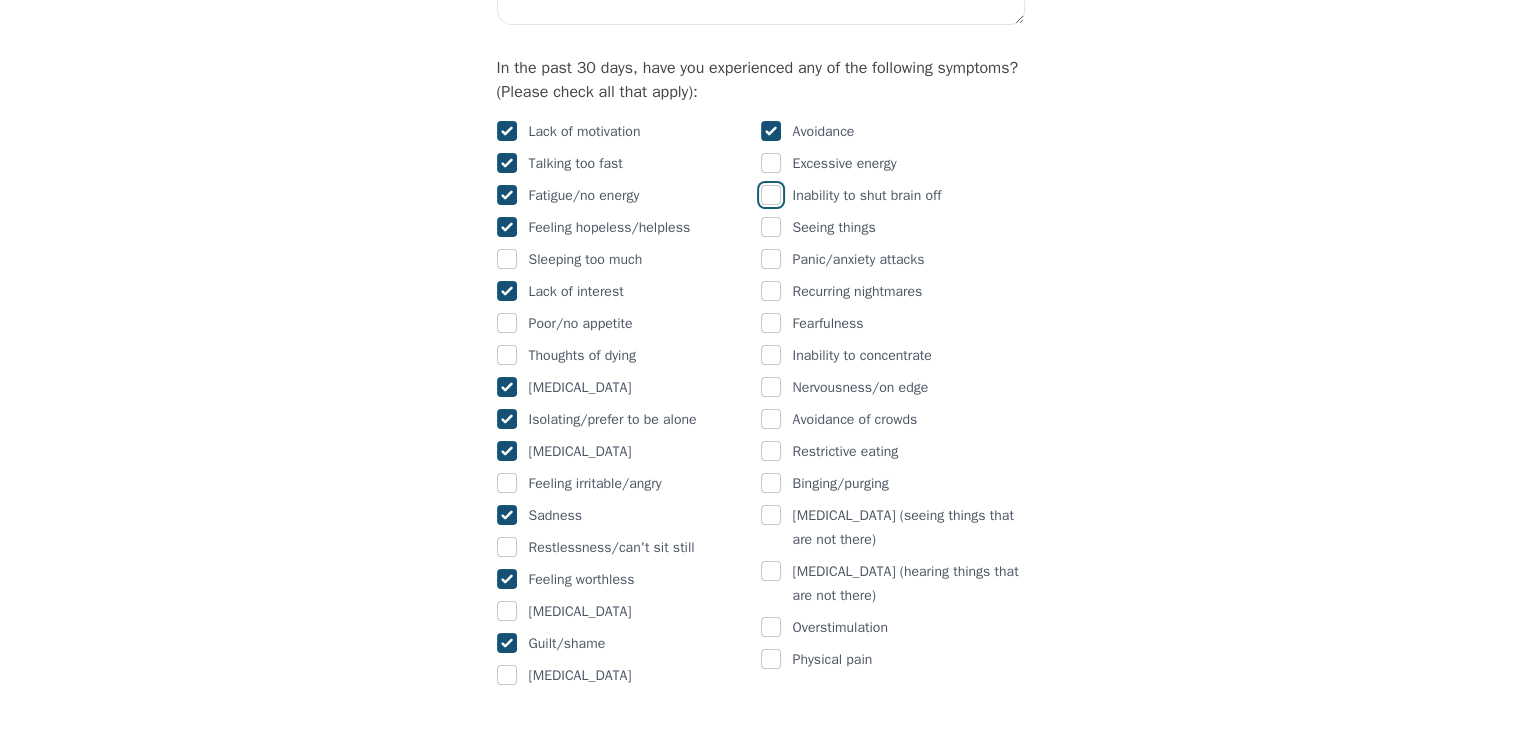 click at bounding box center [771, 195] 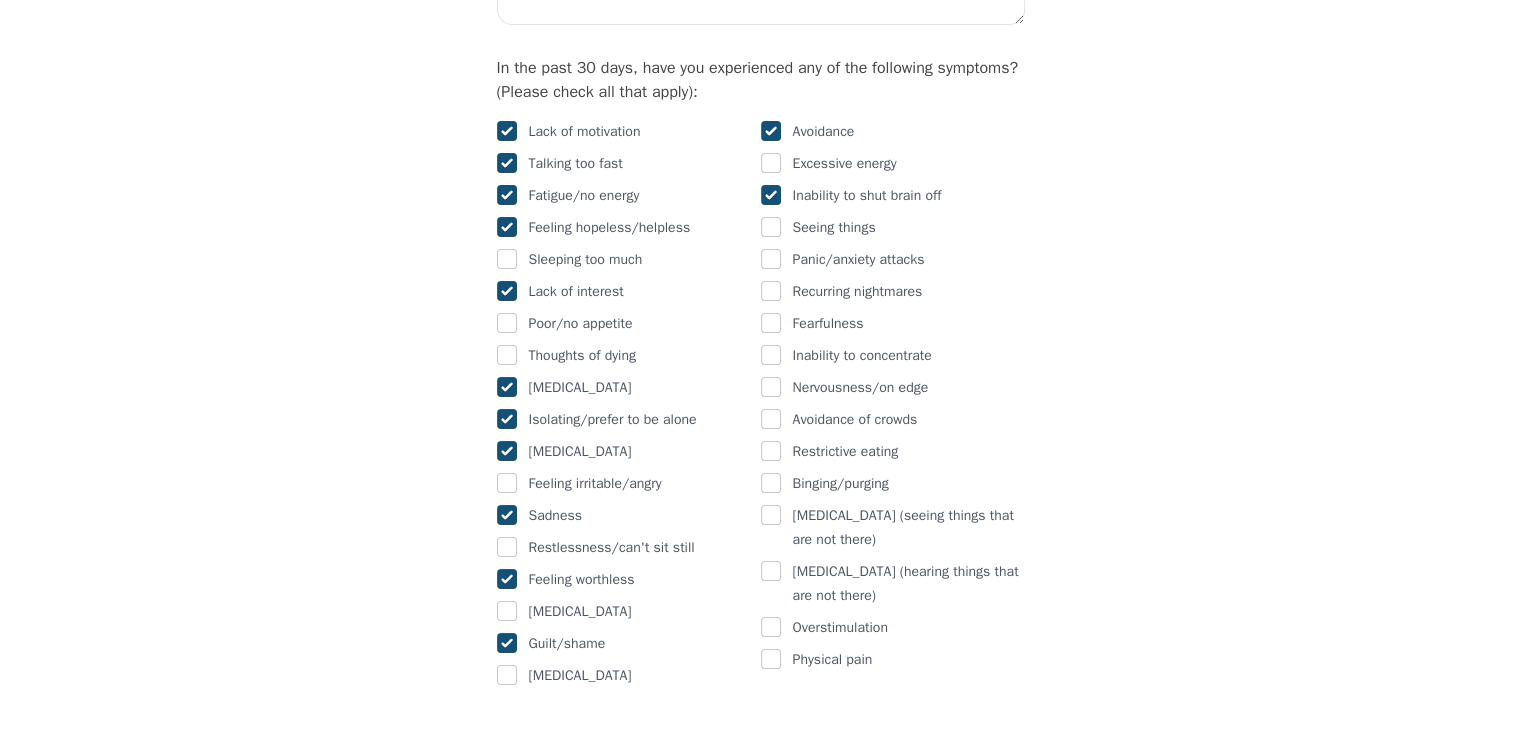 checkbox on "true" 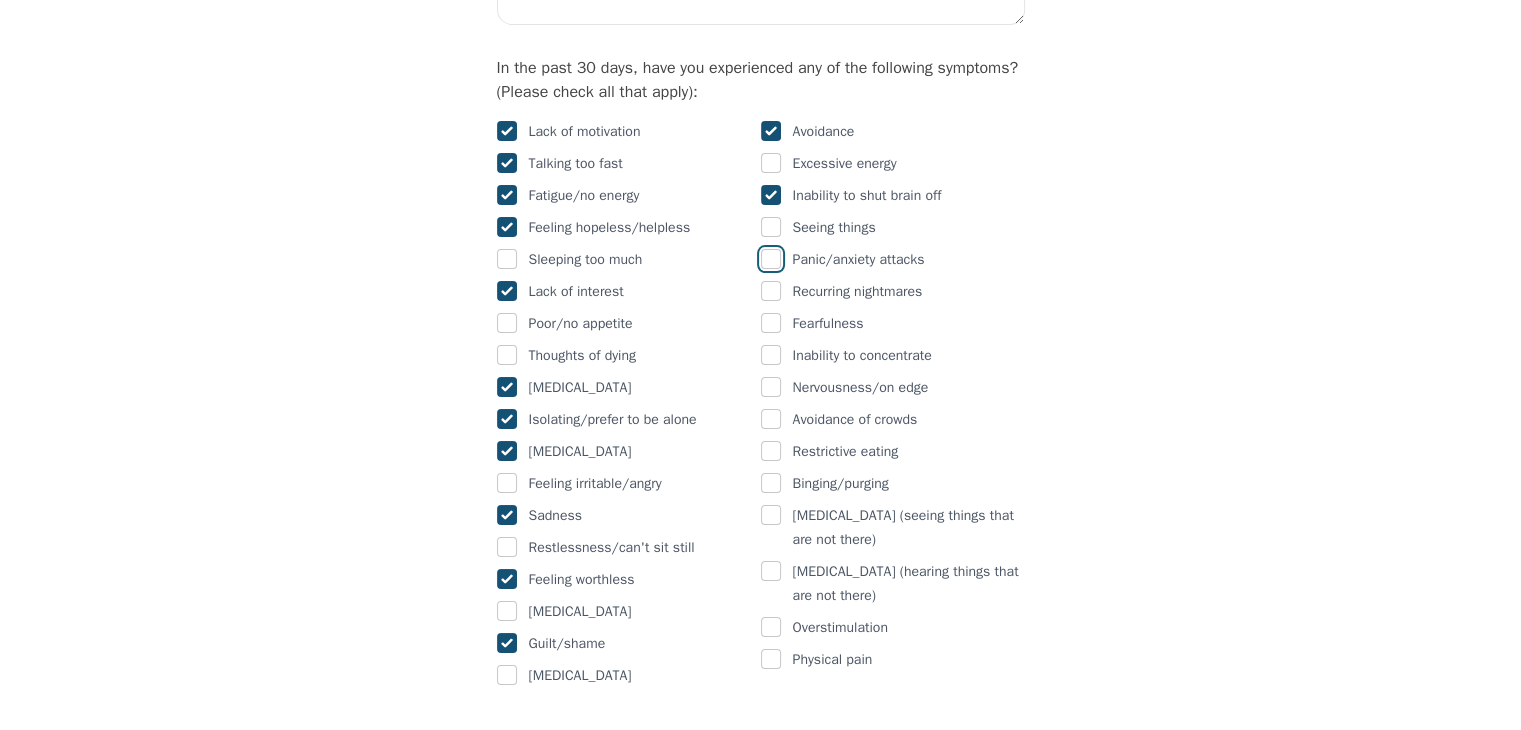 click at bounding box center [771, 259] 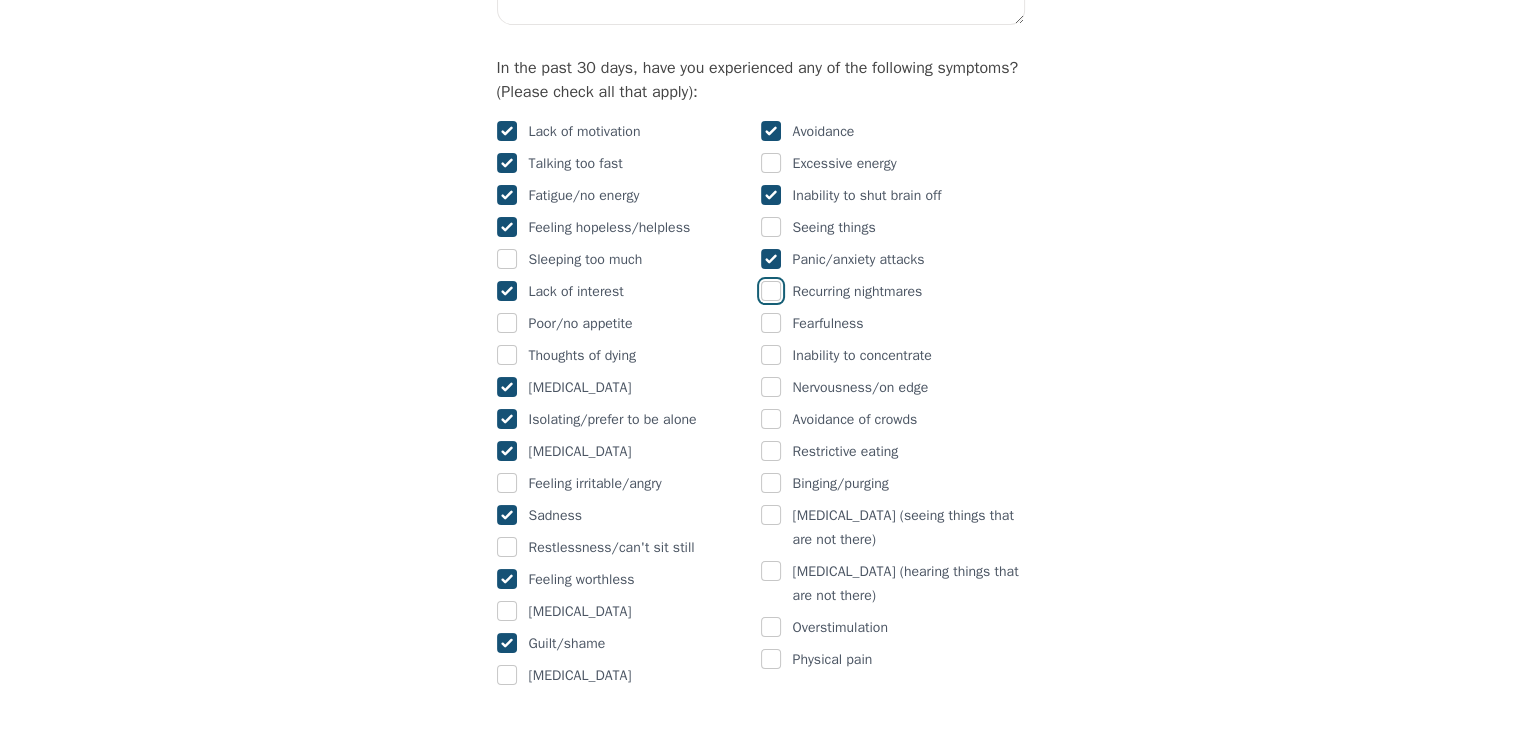 click at bounding box center [771, 291] 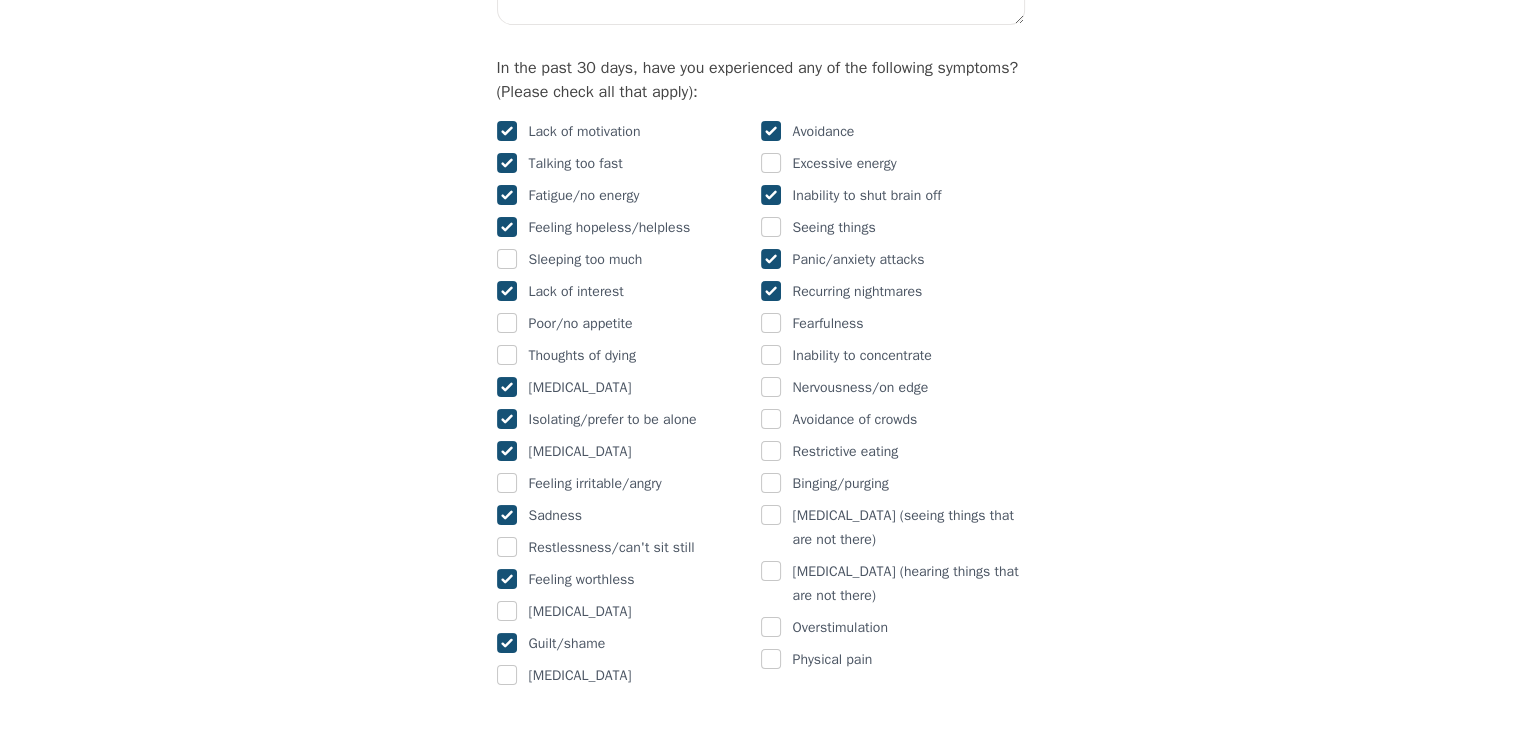checkbox on "true" 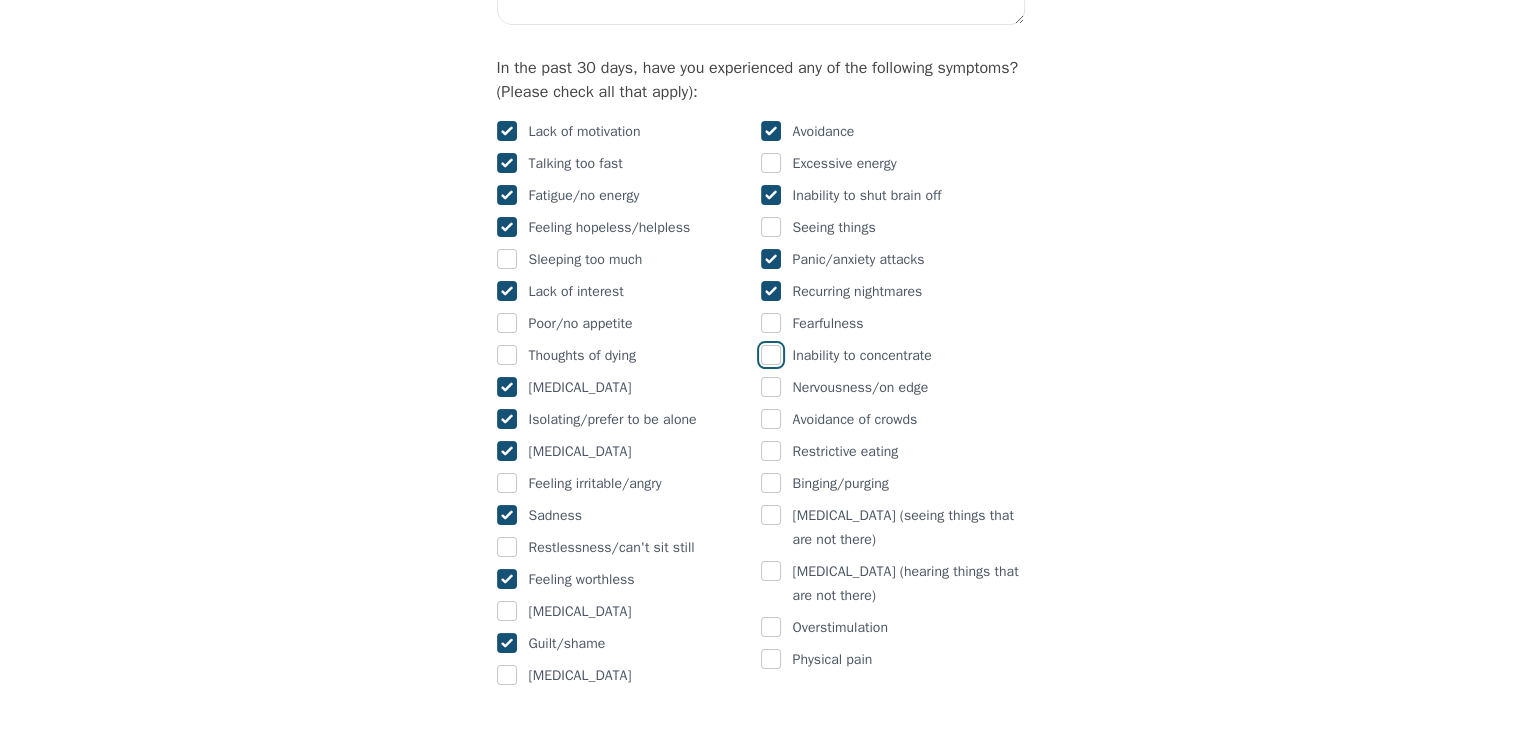 click at bounding box center (771, 355) 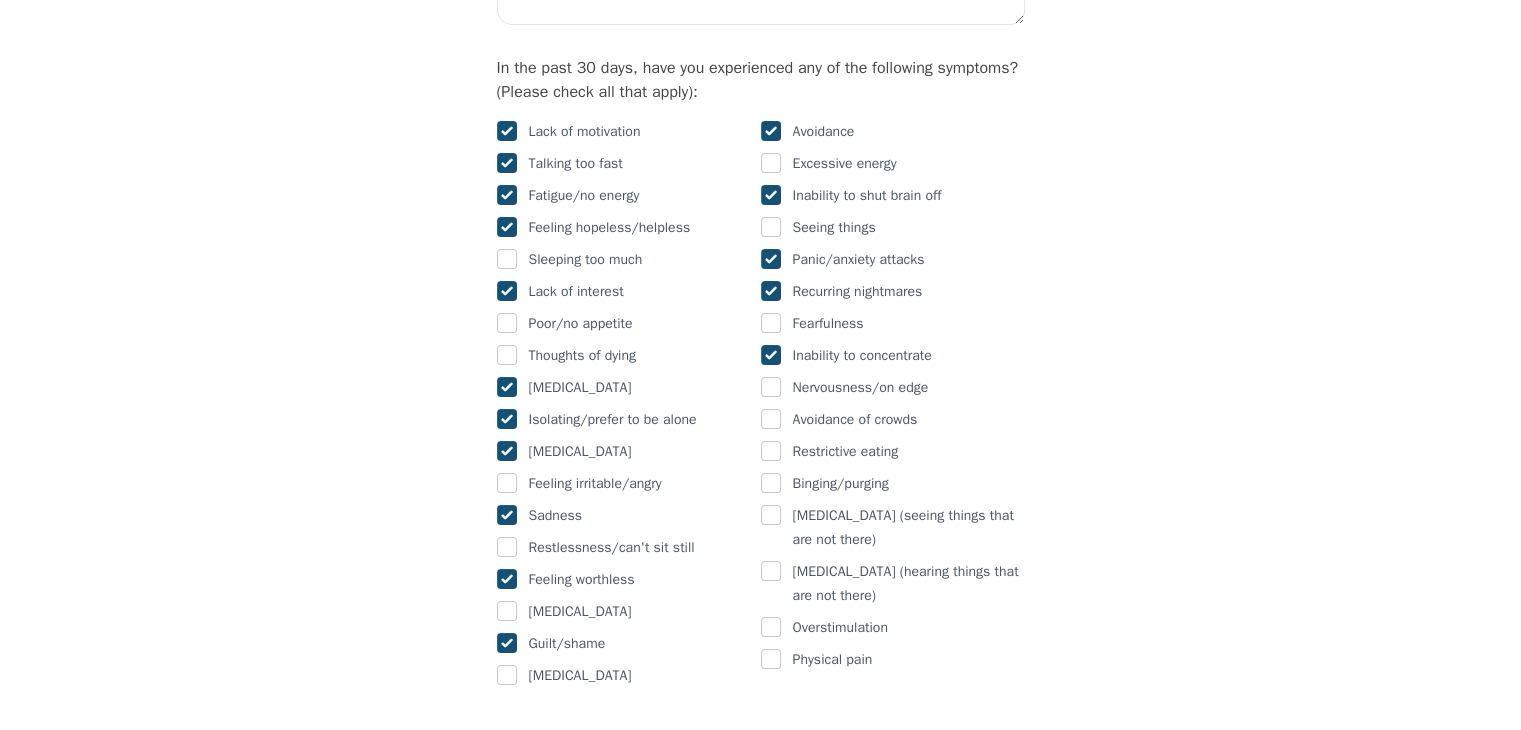 checkbox on "true" 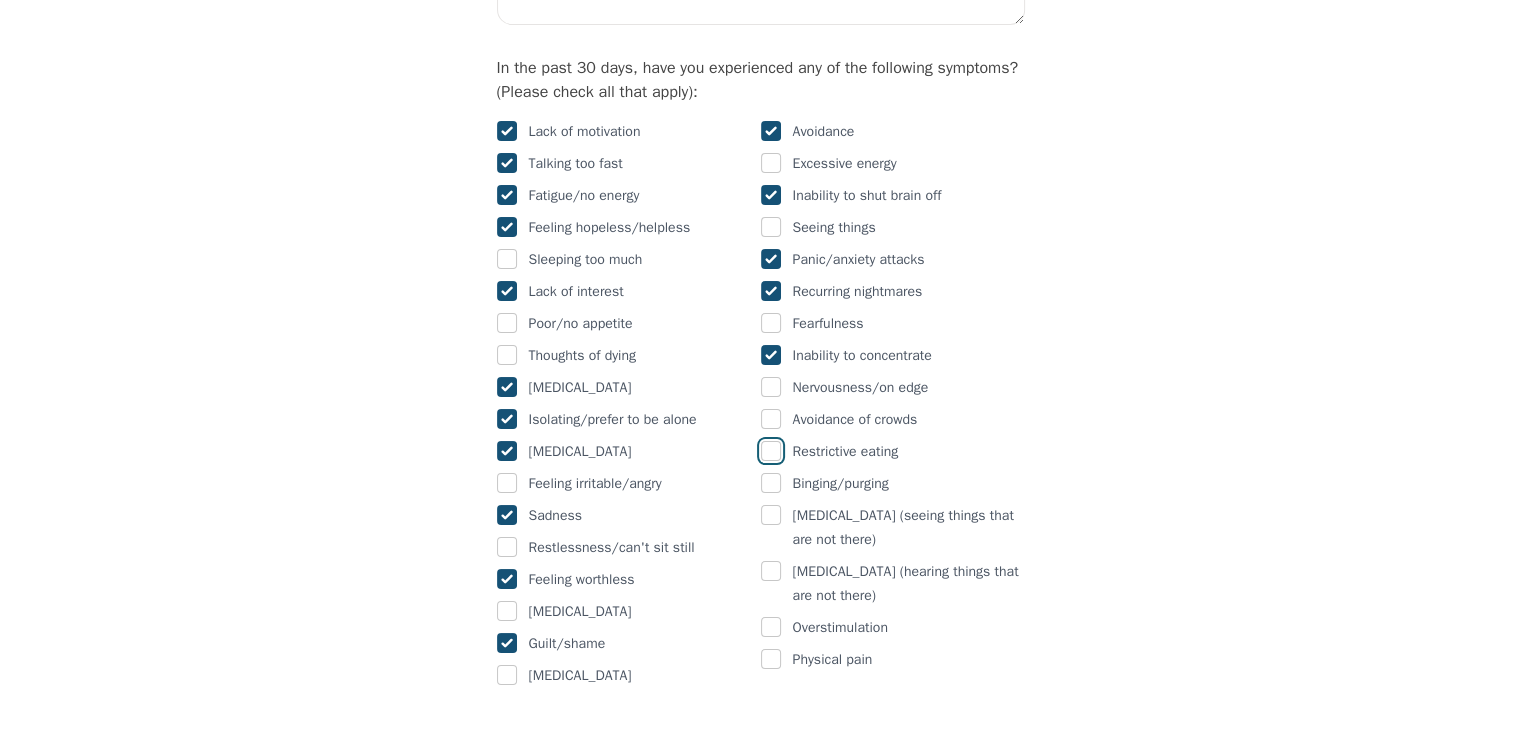 click at bounding box center (771, 451) 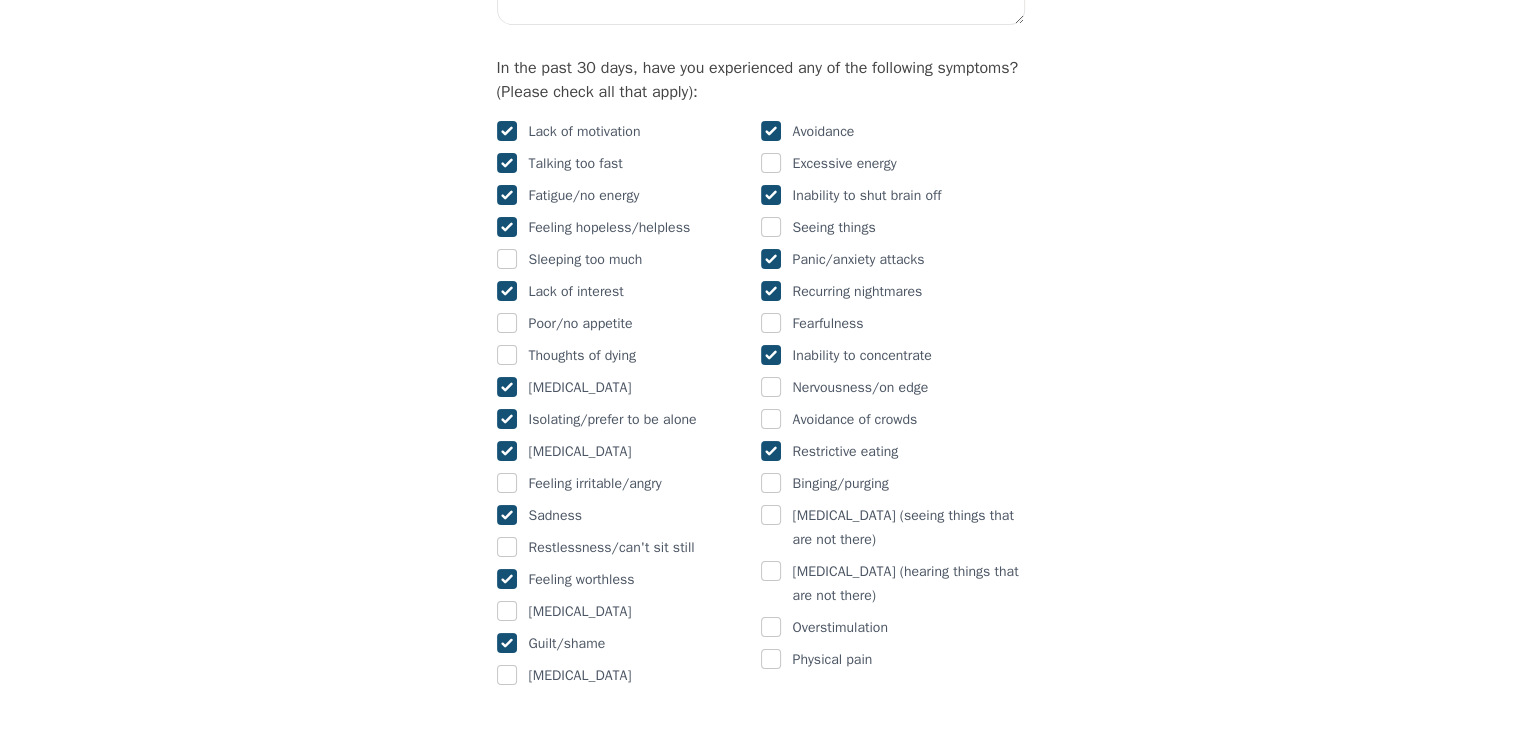 checkbox on "true" 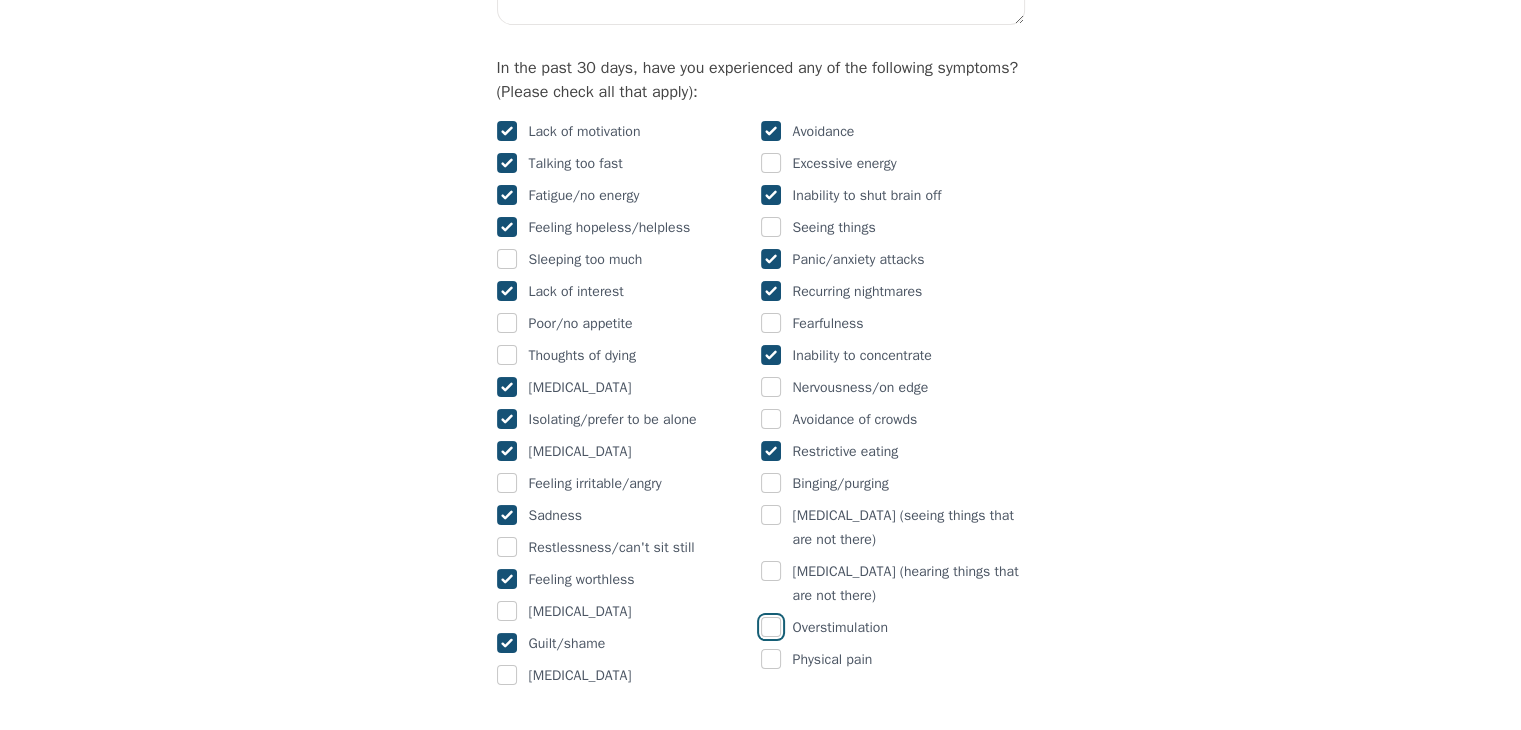 click at bounding box center [771, 627] 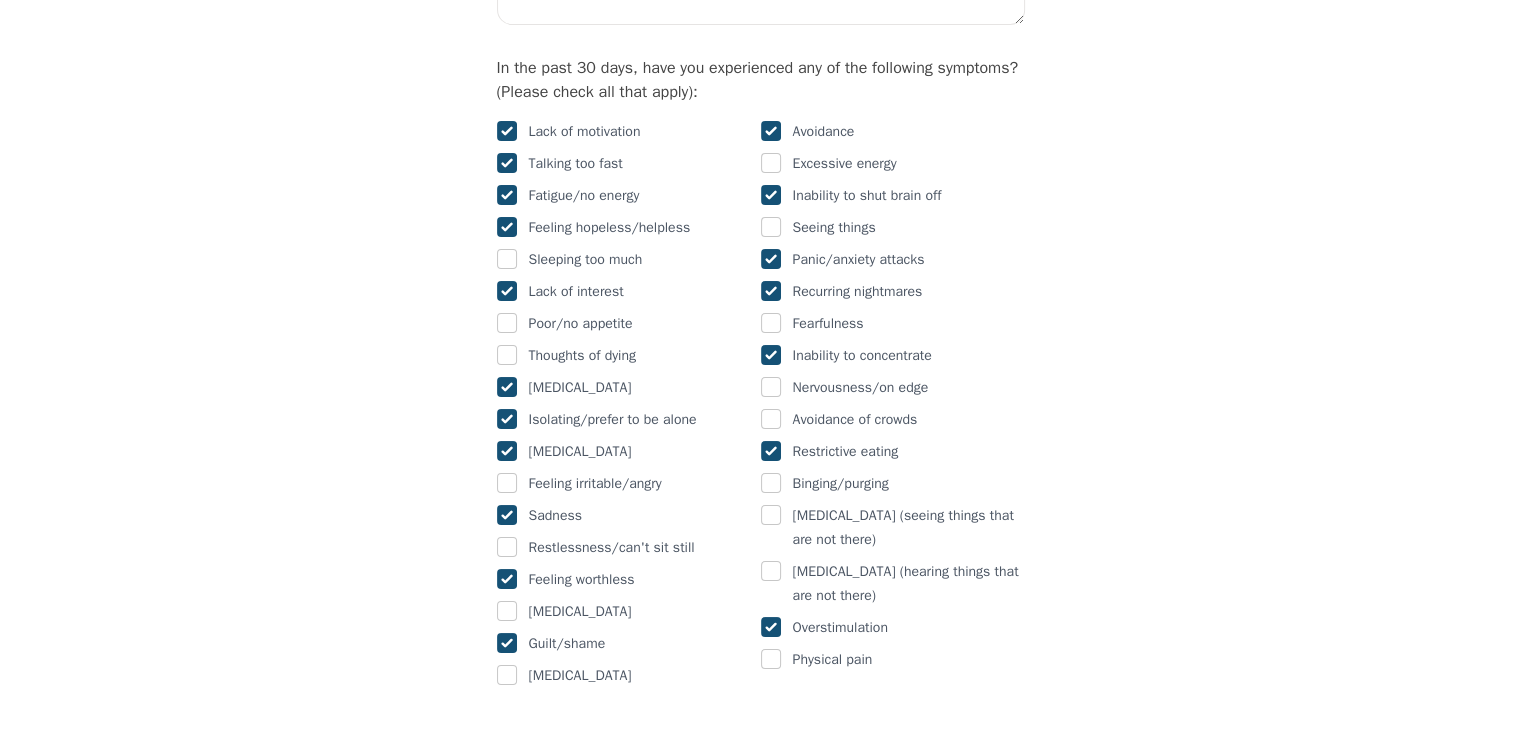 checkbox on "true" 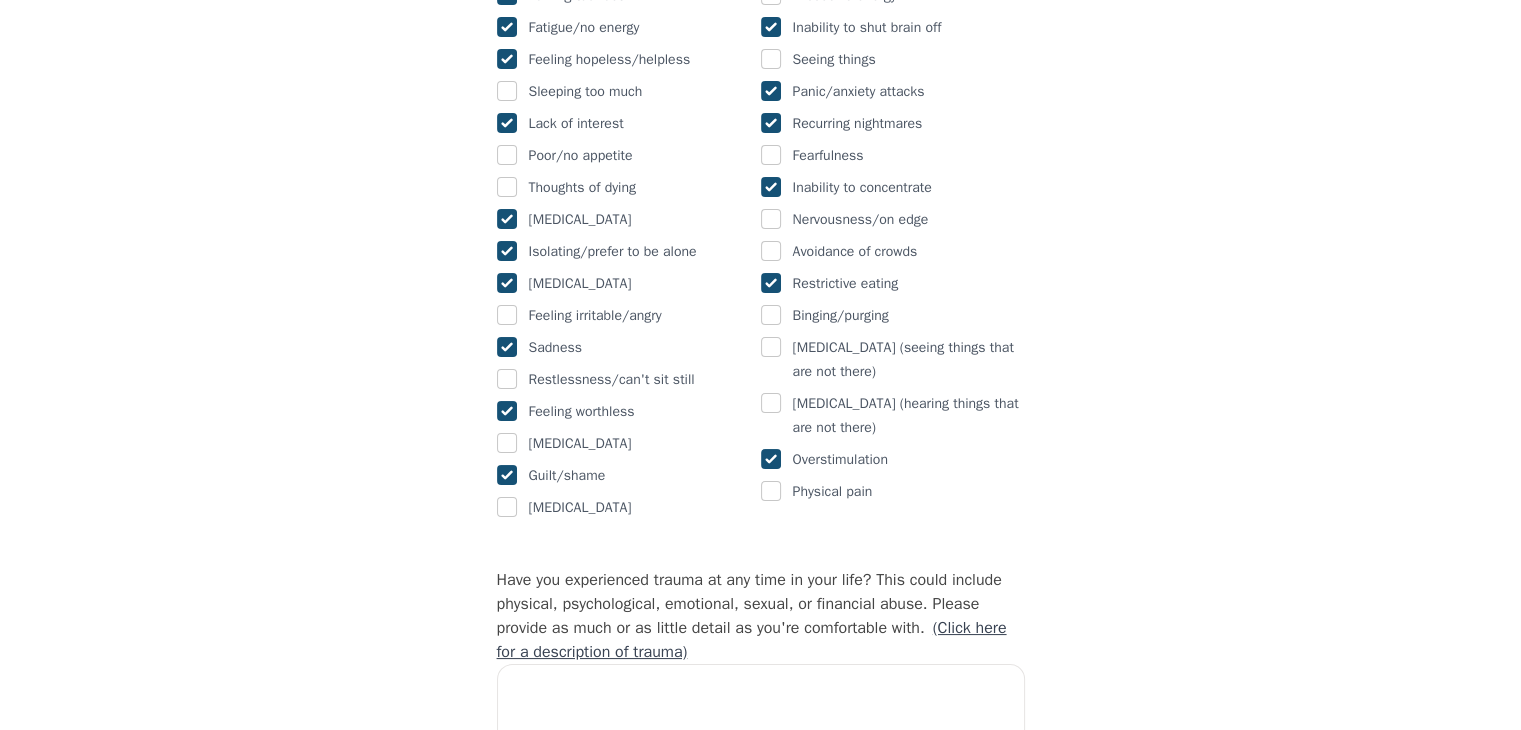 scroll, scrollTop: 1400, scrollLeft: 0, axis: vertical 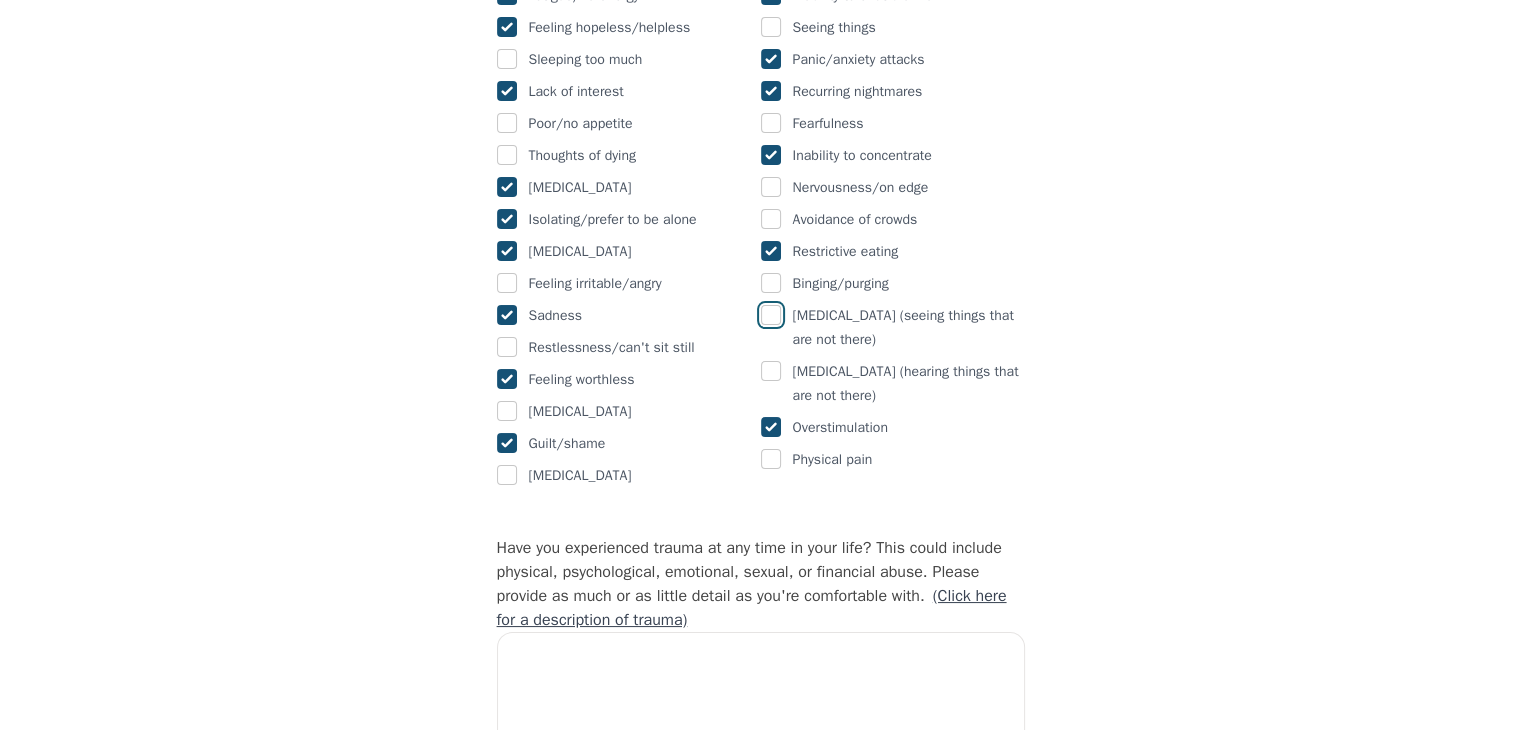 click at bounding box center (771, 315) 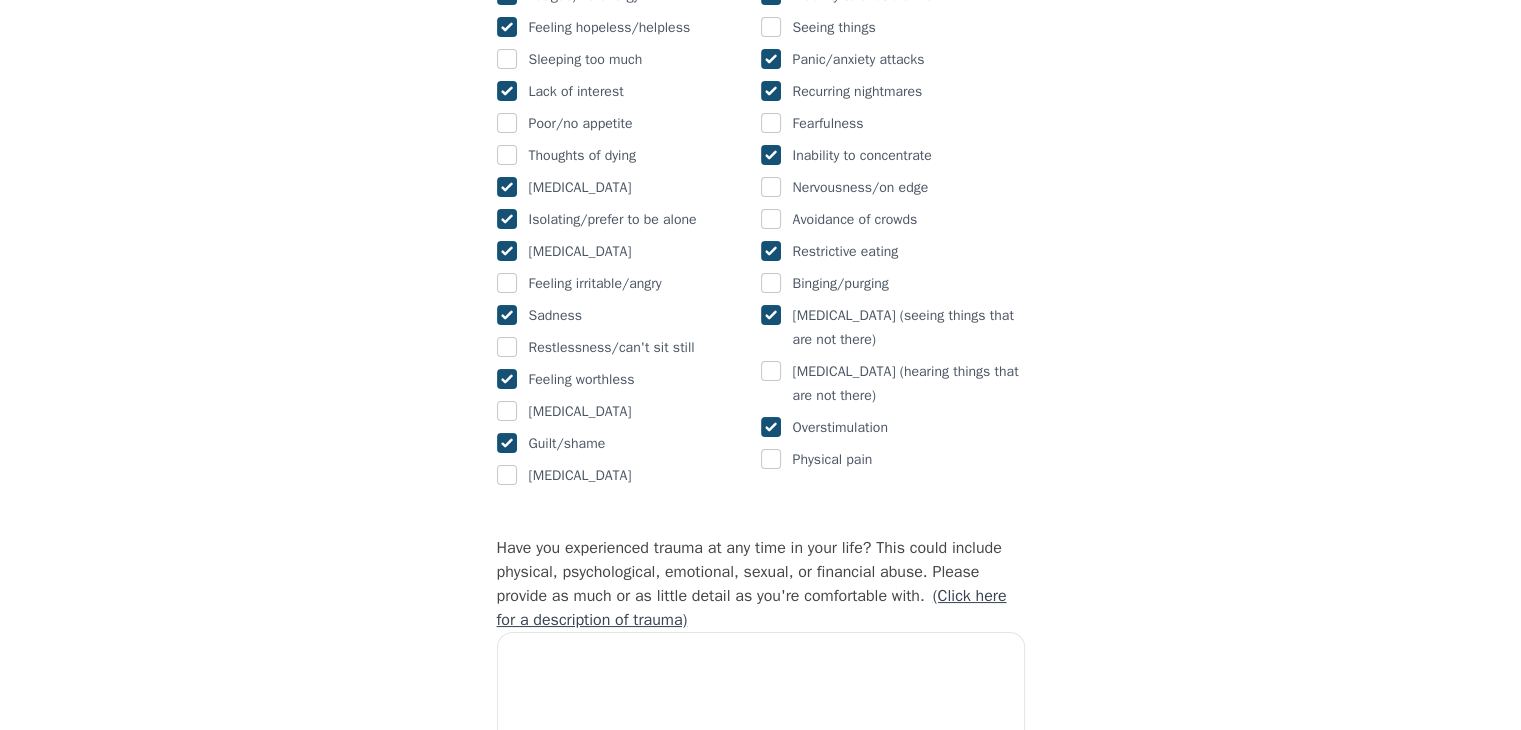 checkbox on "true" 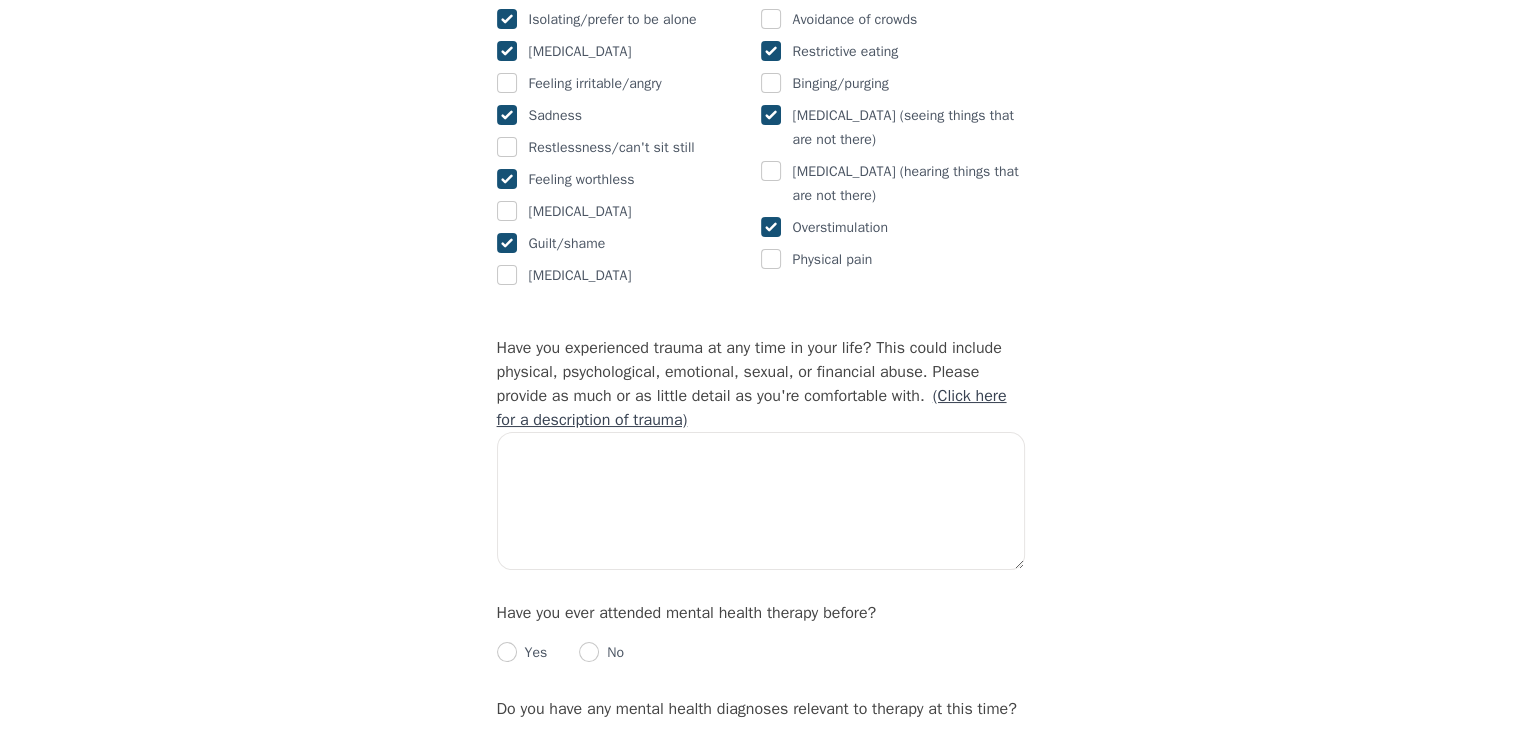 scroll, scrollTop: 1700, scrollLeft: 0, axis: vertical 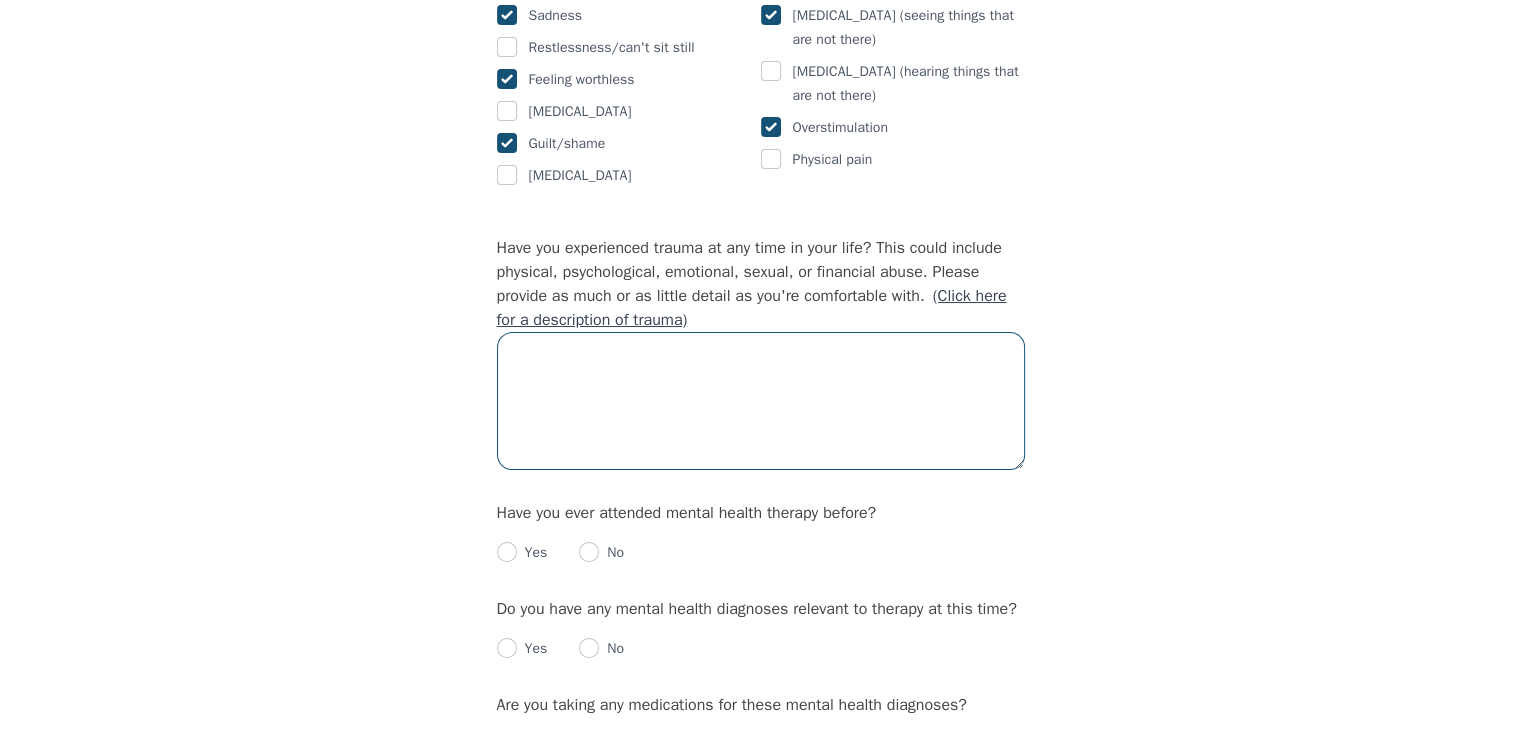 click at bounding box center [761, 401] 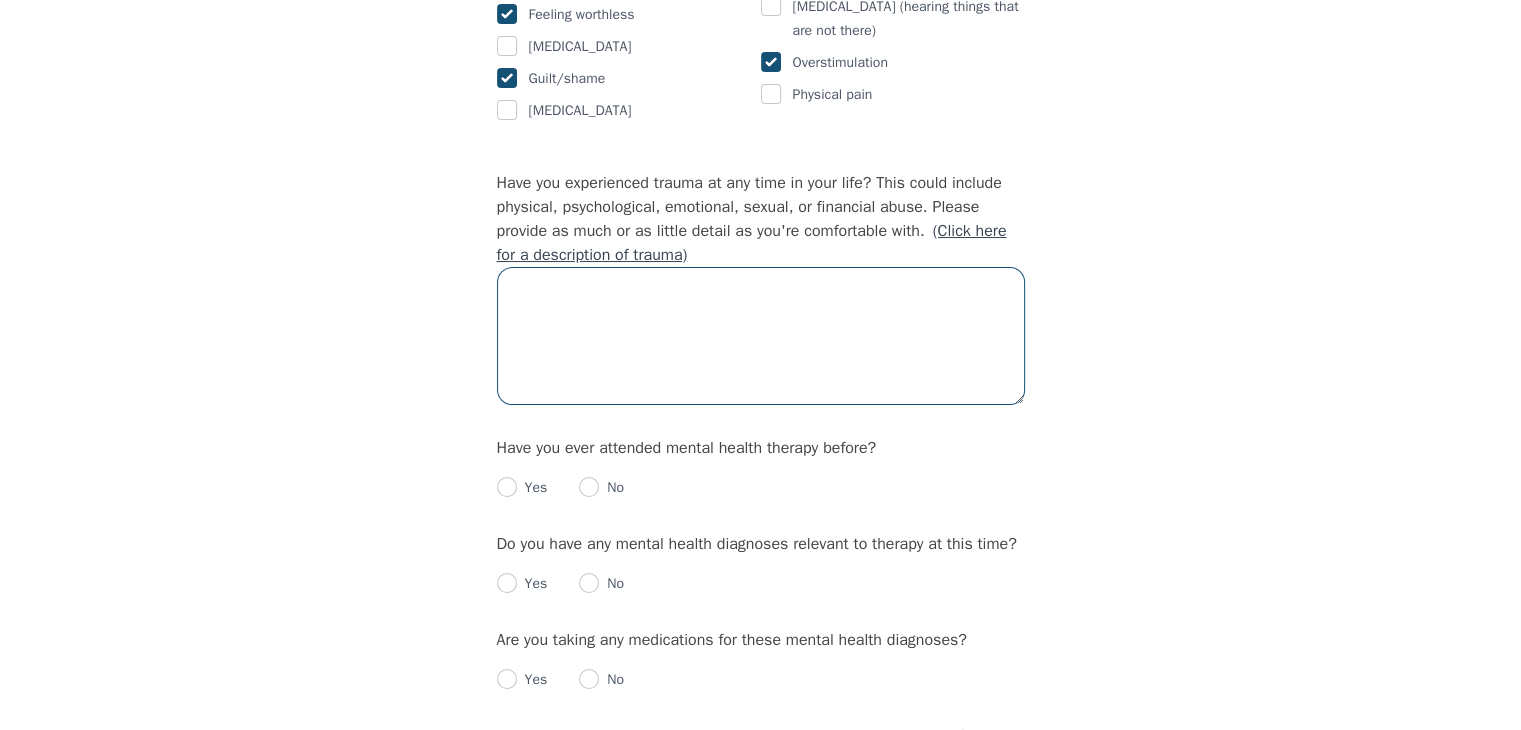 scroll, scrollTop: 1800, scrollLeft: 0, axis: vertical 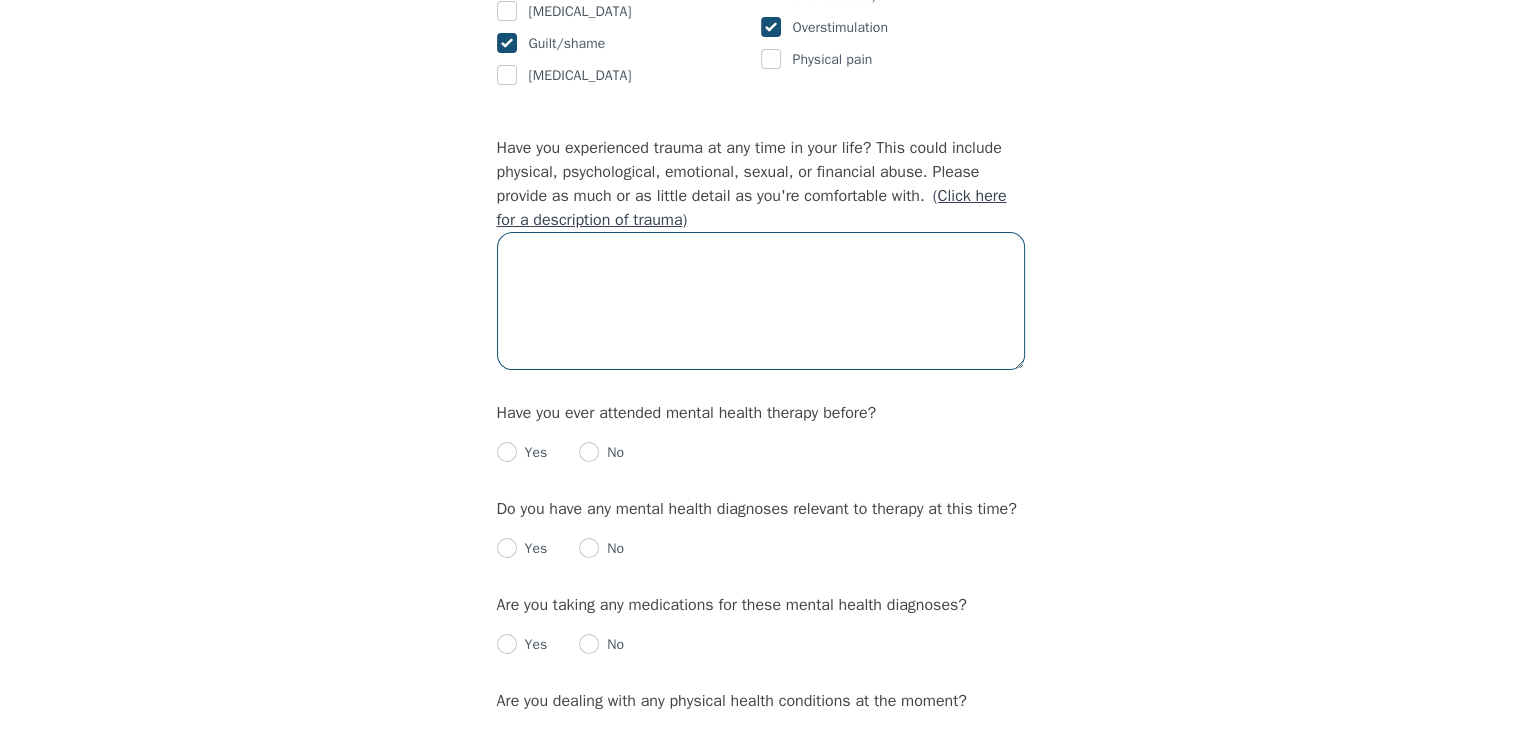 click at bounding box center [761, 301] 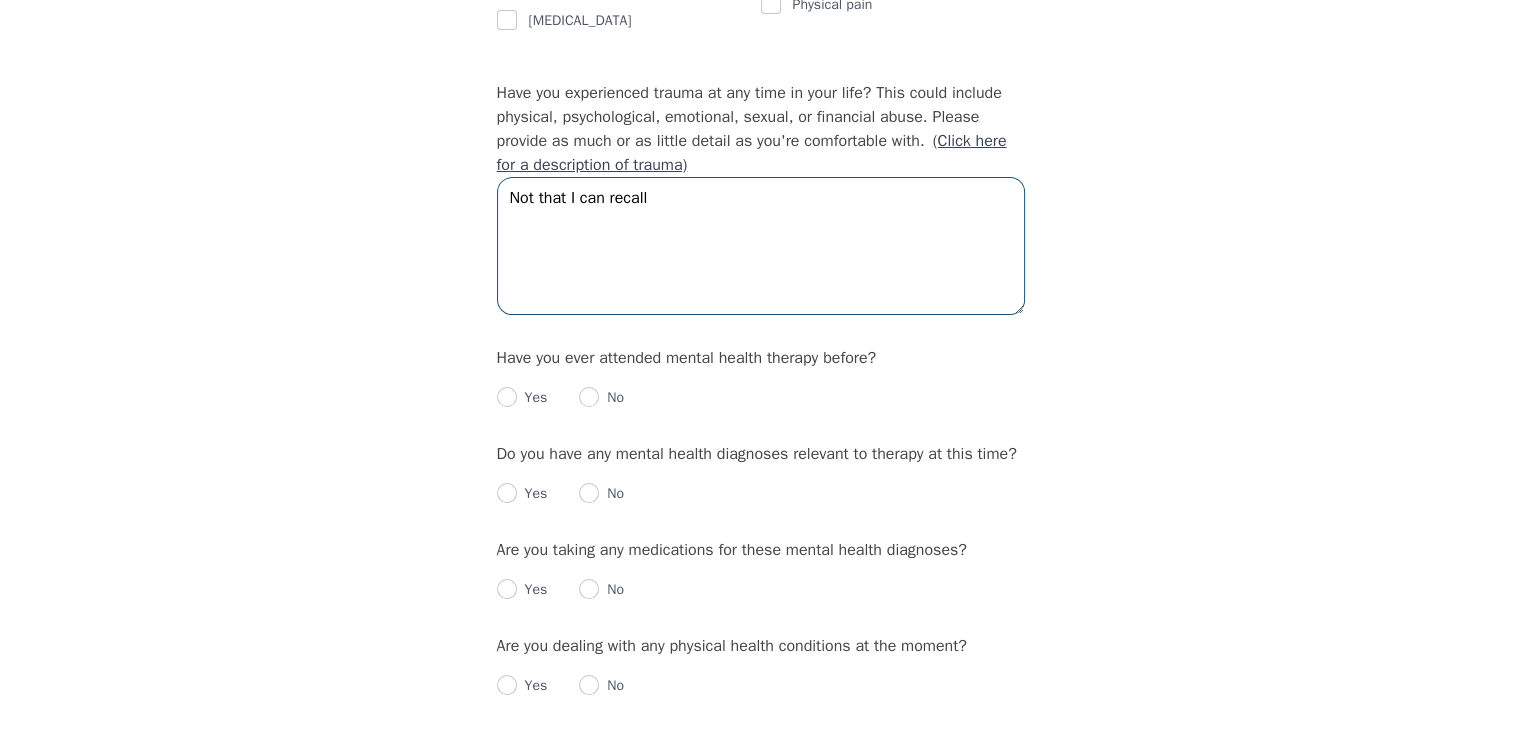 scroll, scrollTop: 1900, scrollLeft: 0, axis: vertical 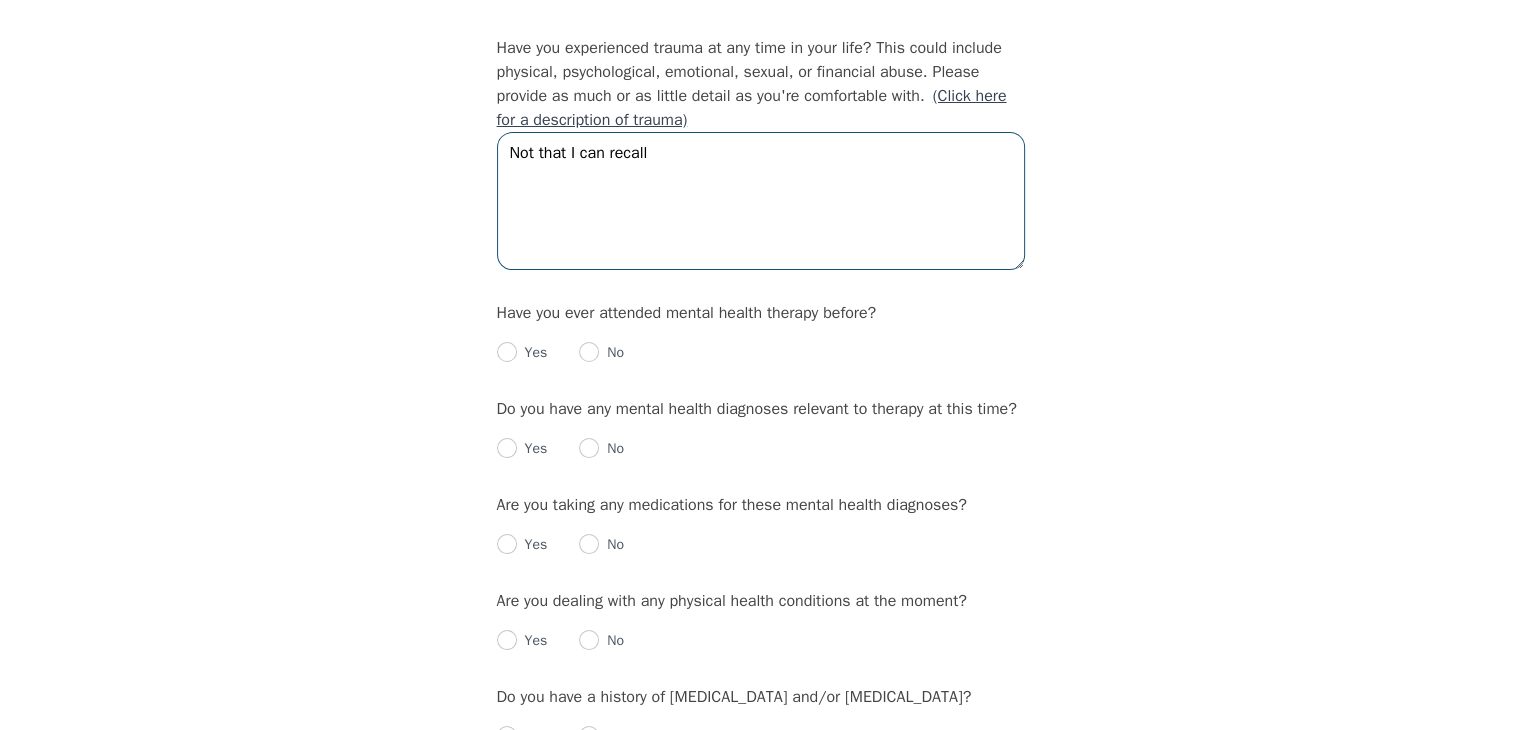 type on "Not that I can recall" 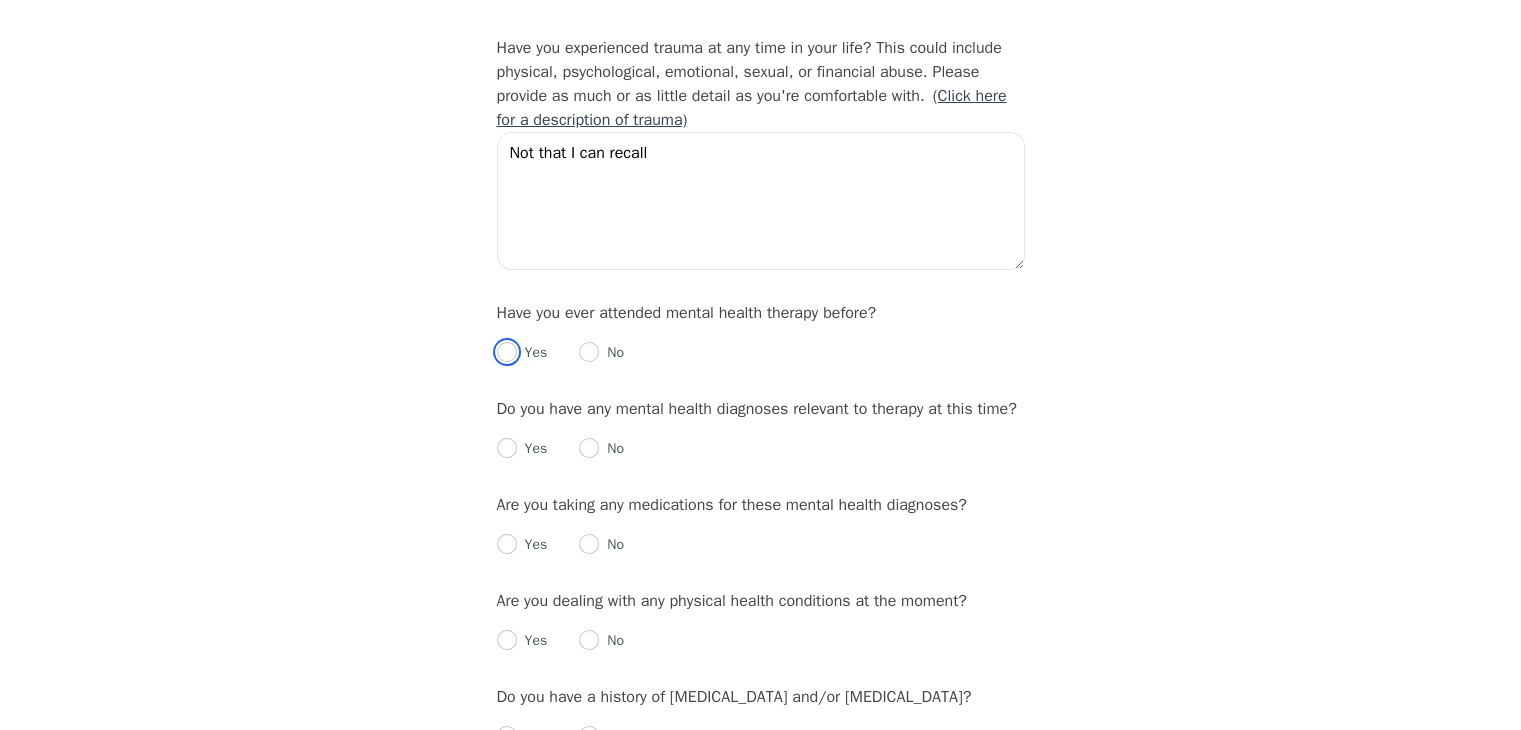 click at bounding box center [507, 352] 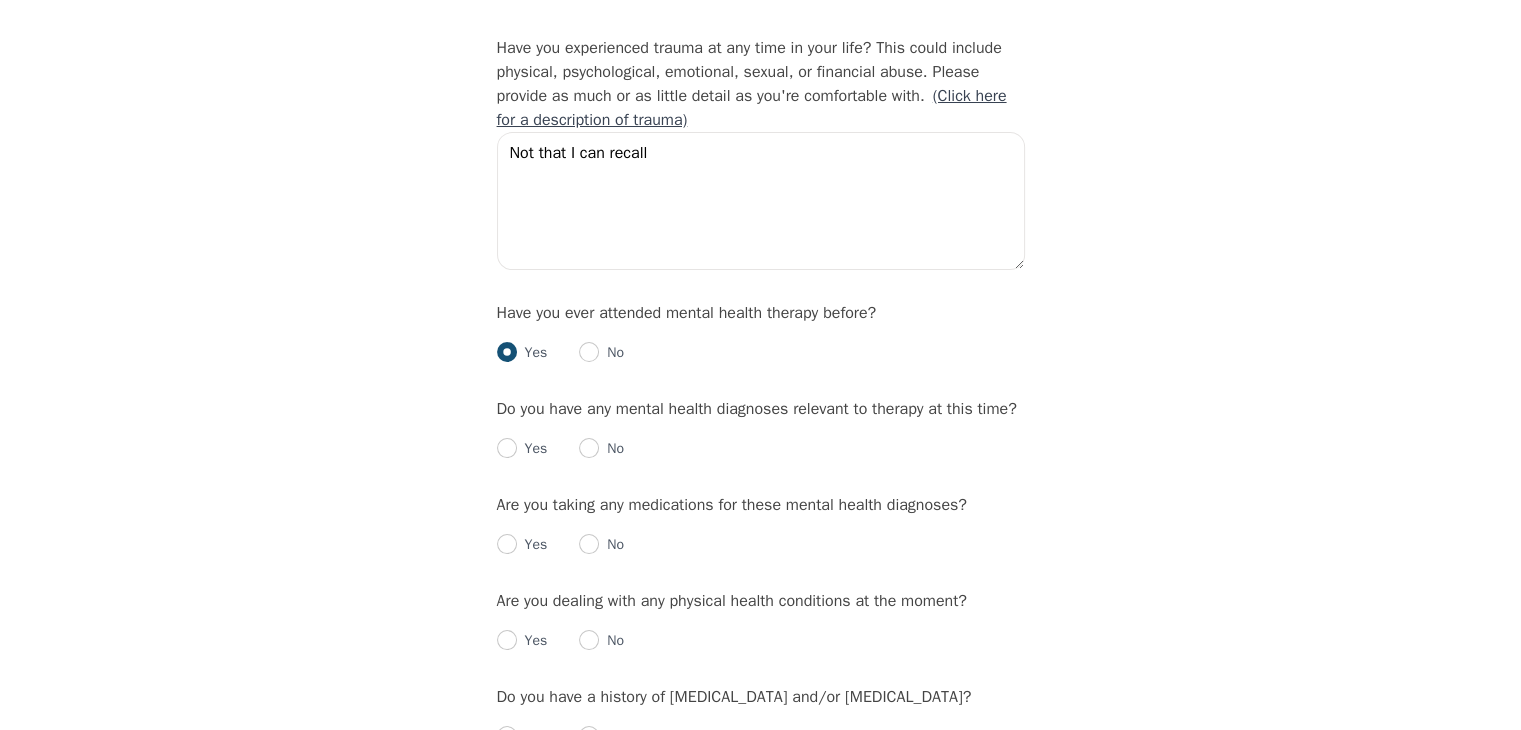 radio on "true" 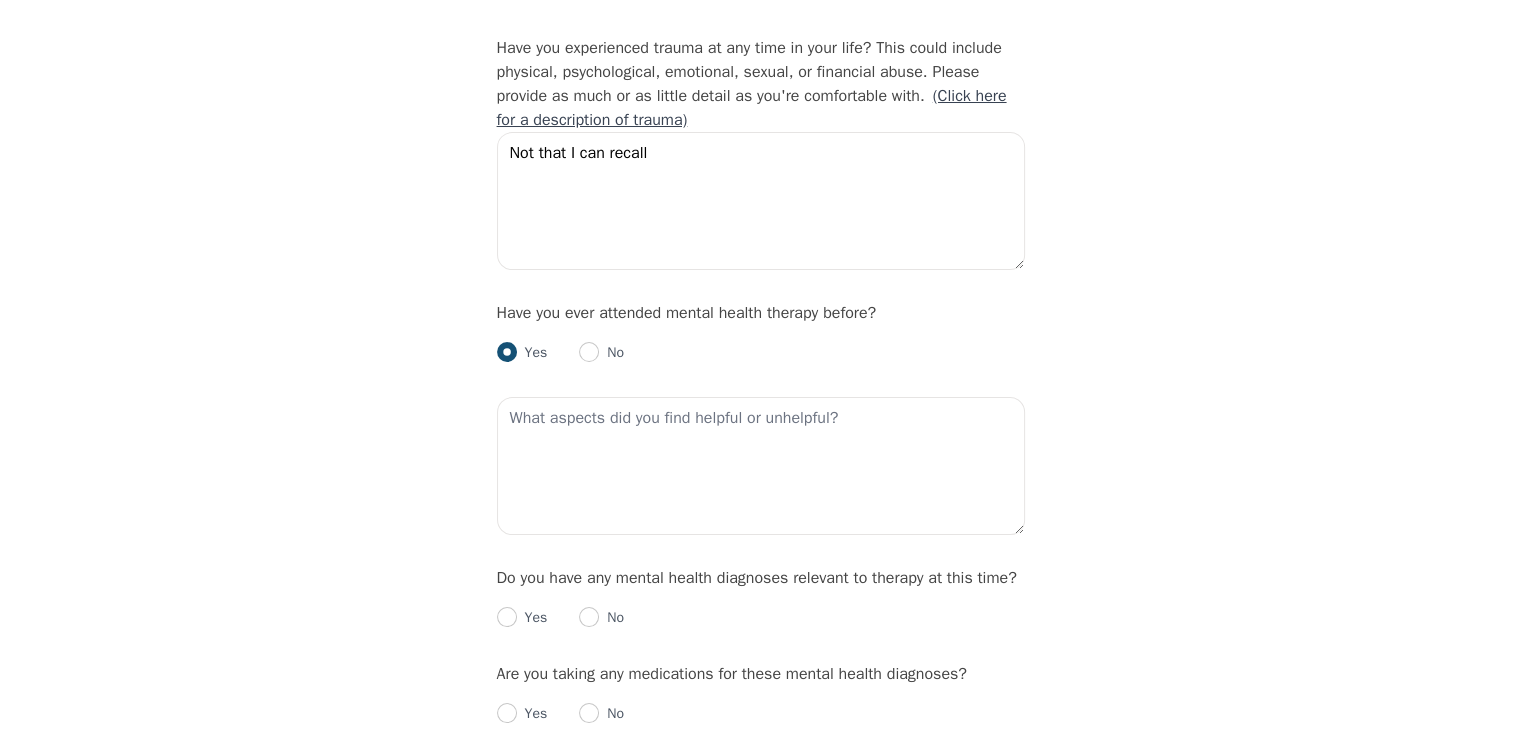 scroll, scrollTop: 2000, scrollLeft: 0, axis: vertical 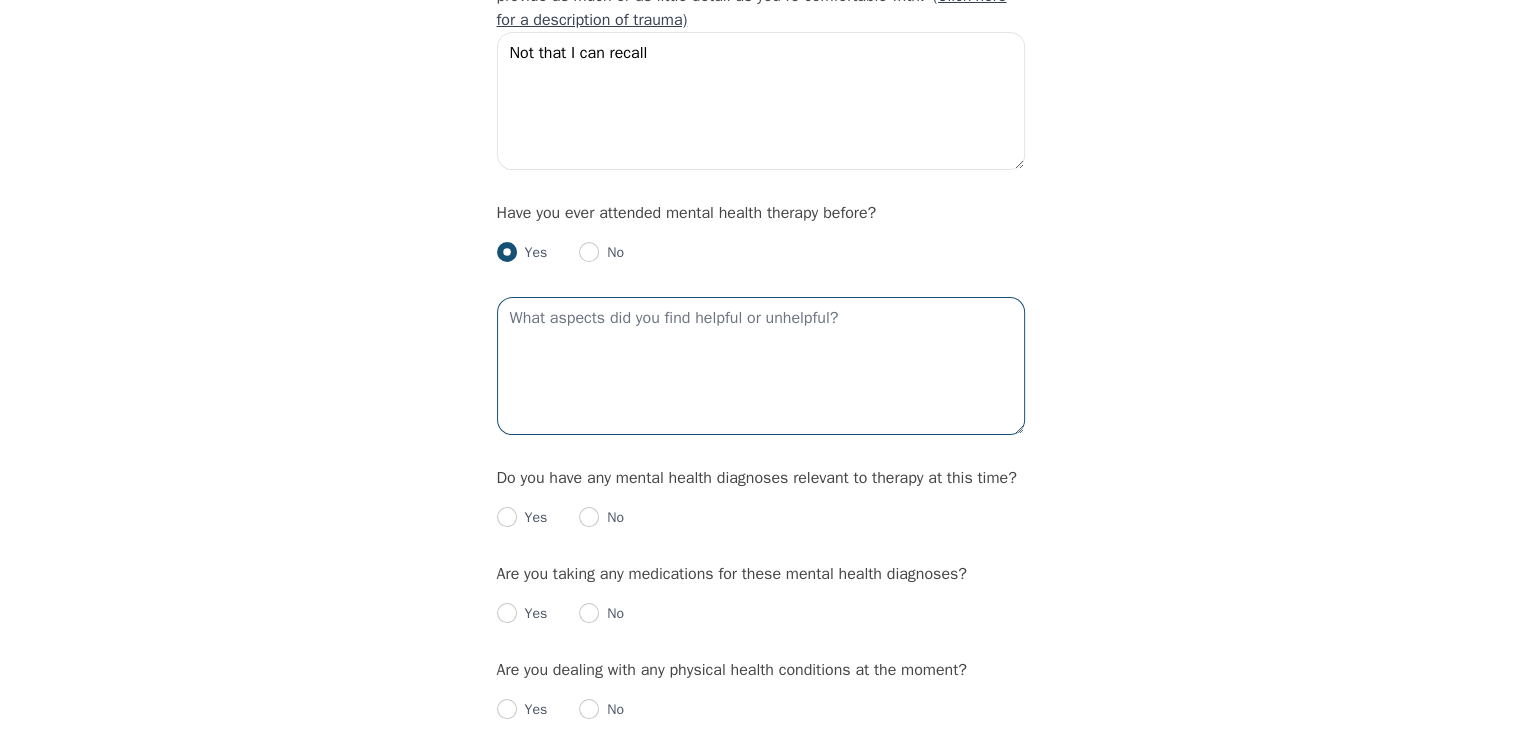 click at bounding box center (761, 366) 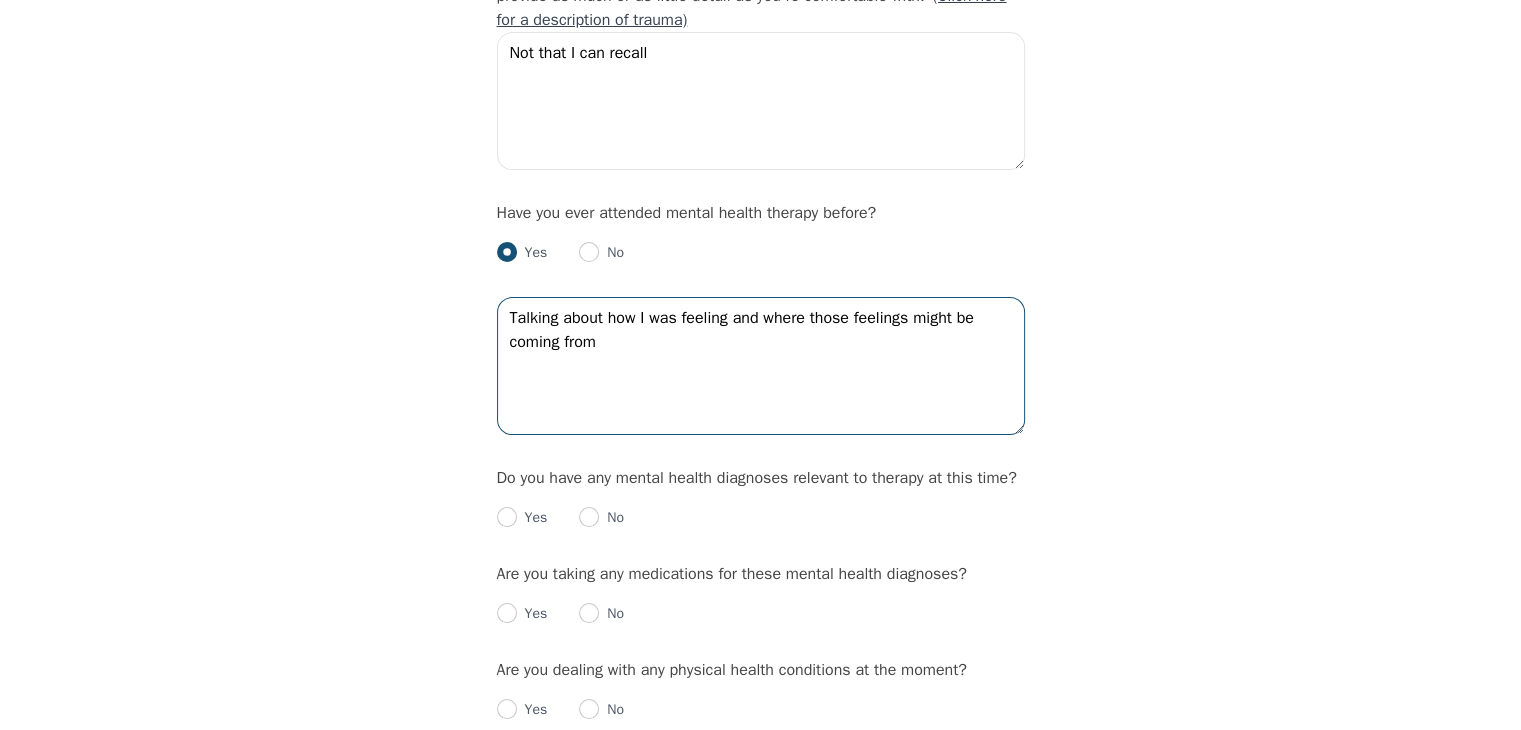 type on "Talking about how I was feeling and where those feelings might be coming from" 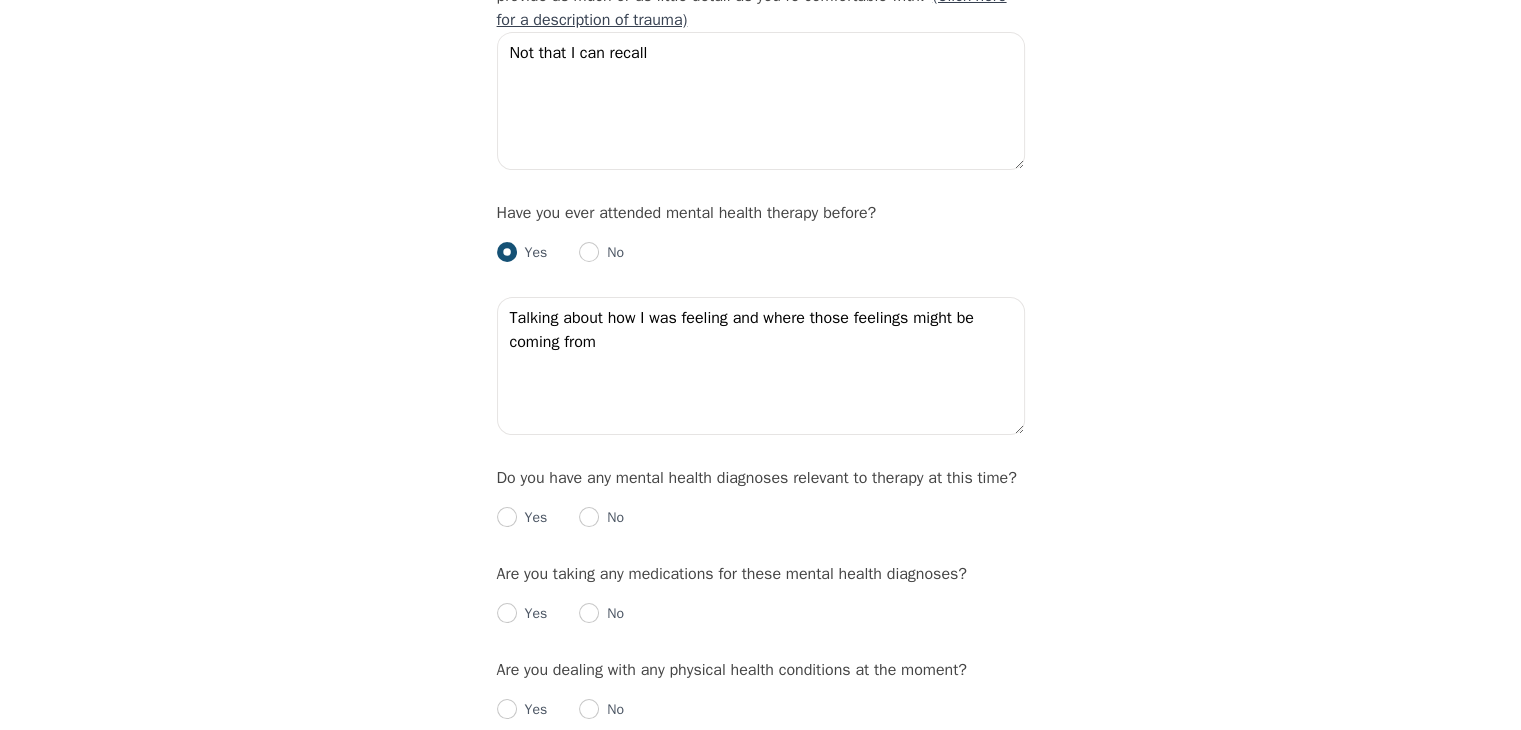 click on "Intake Assessment for [PERSON_NAME] Part 2 of 2: Clinical Self-Report Please complete the following information before your initial session. This step is crucial to kickstart your therapeutic journey with your therapist: Please describe what has brought you to seek therapy at this time? Mental health is not the best. Finally took a step to make changes  How are your current issues affecting your daily life, and for how long have you been experiencing them? [MEDICAL_DATA], anxiety, sadness, low self worth, unsure of who I am as a person, family struggles. I've had these issues for as long as I can remember, though they come and go in waves  On a daily basis, how do you typically feel? Exhausted, overwhelmed Rate your current emotional intensity on a scale of 1 (Low) to 10 (High): 1 2 3 4 5 6 7 8 9 10 Low Intensity High Intensity What current stressors are affecting your mental health? Family, finance, body image, Lack of motivation Talking too fast Fatigue/no energy Feeling hopeless/helpless Sleeping too much" at bounding box center [760, -97] 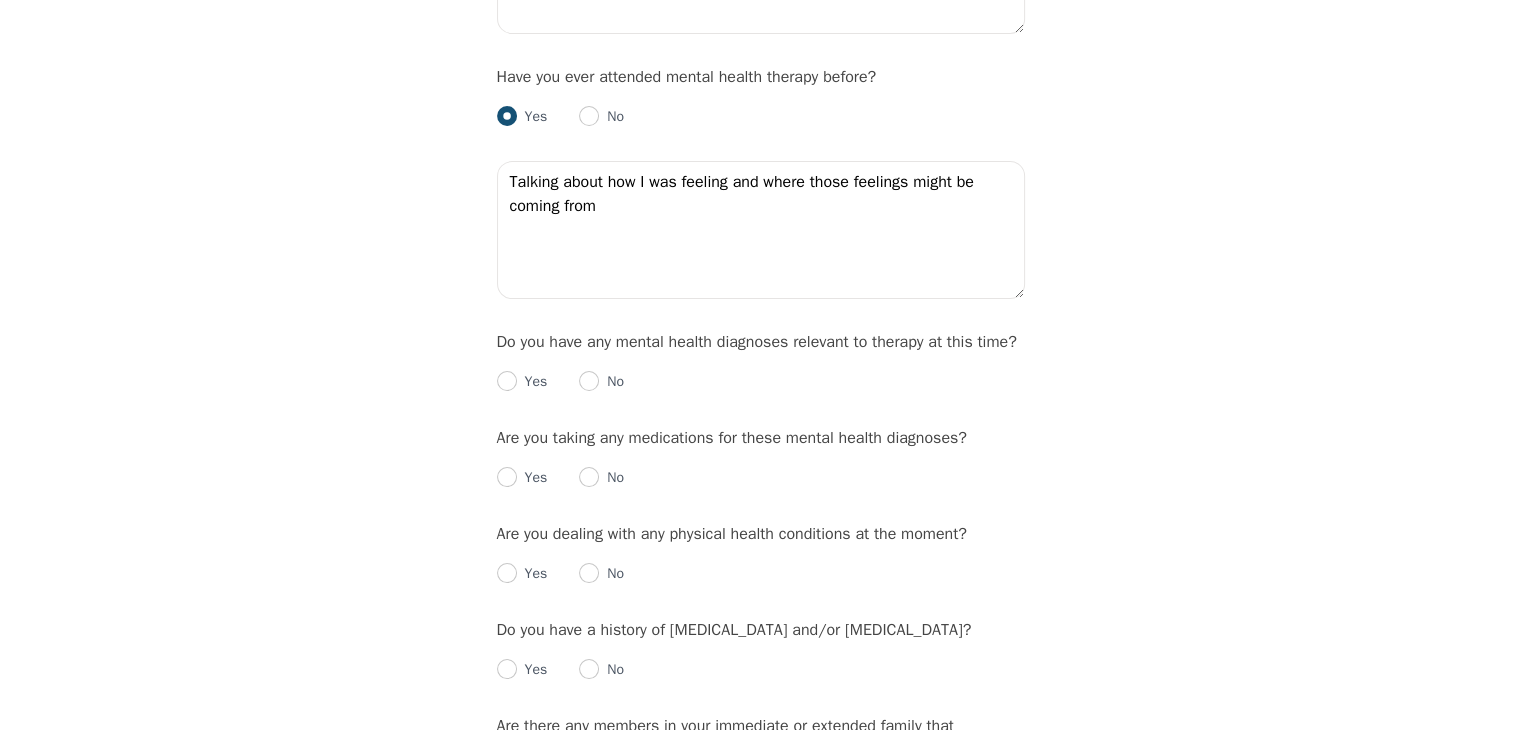 scroll, scrollTop: 2200, scrollLeft: 0, axis: vertical 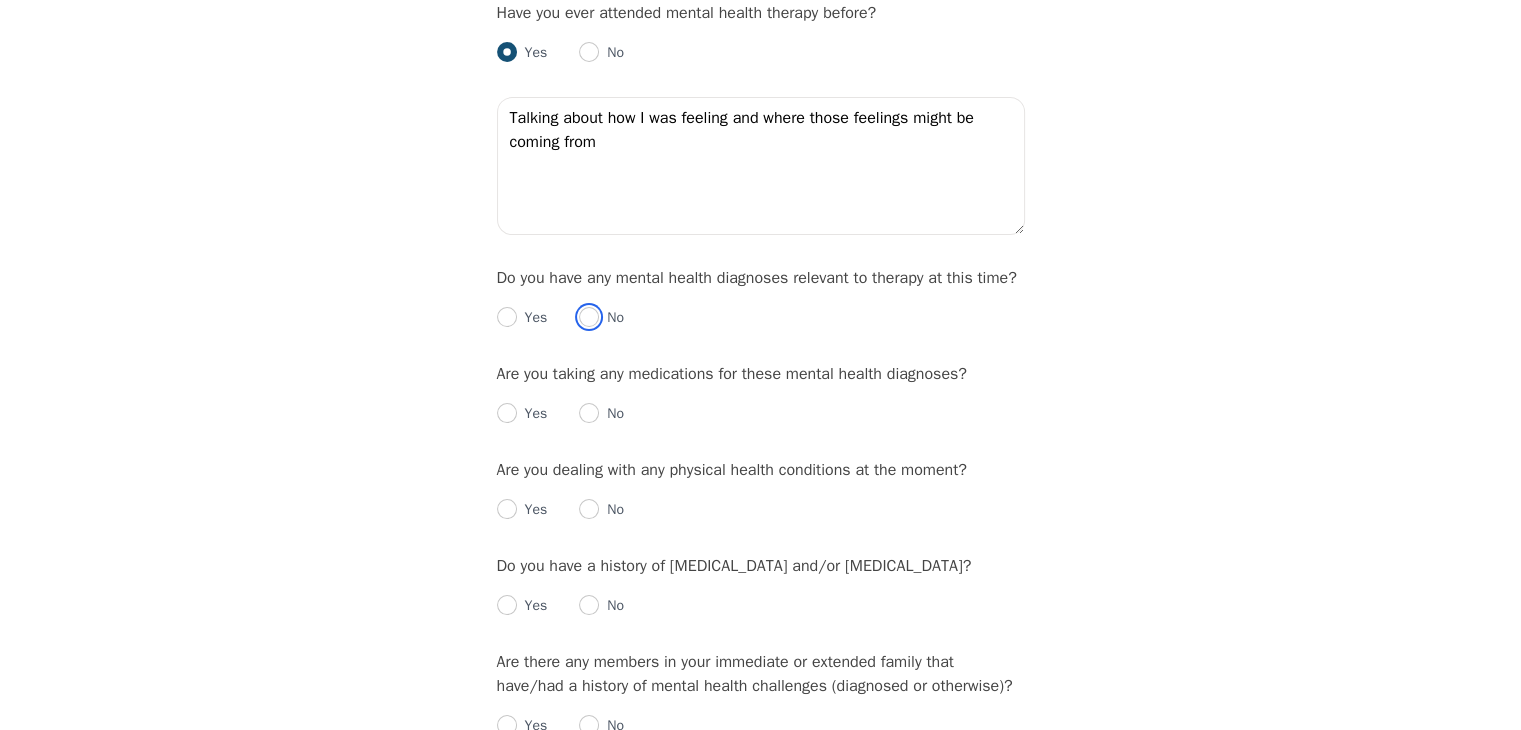 click at bounding box center (589, 317) 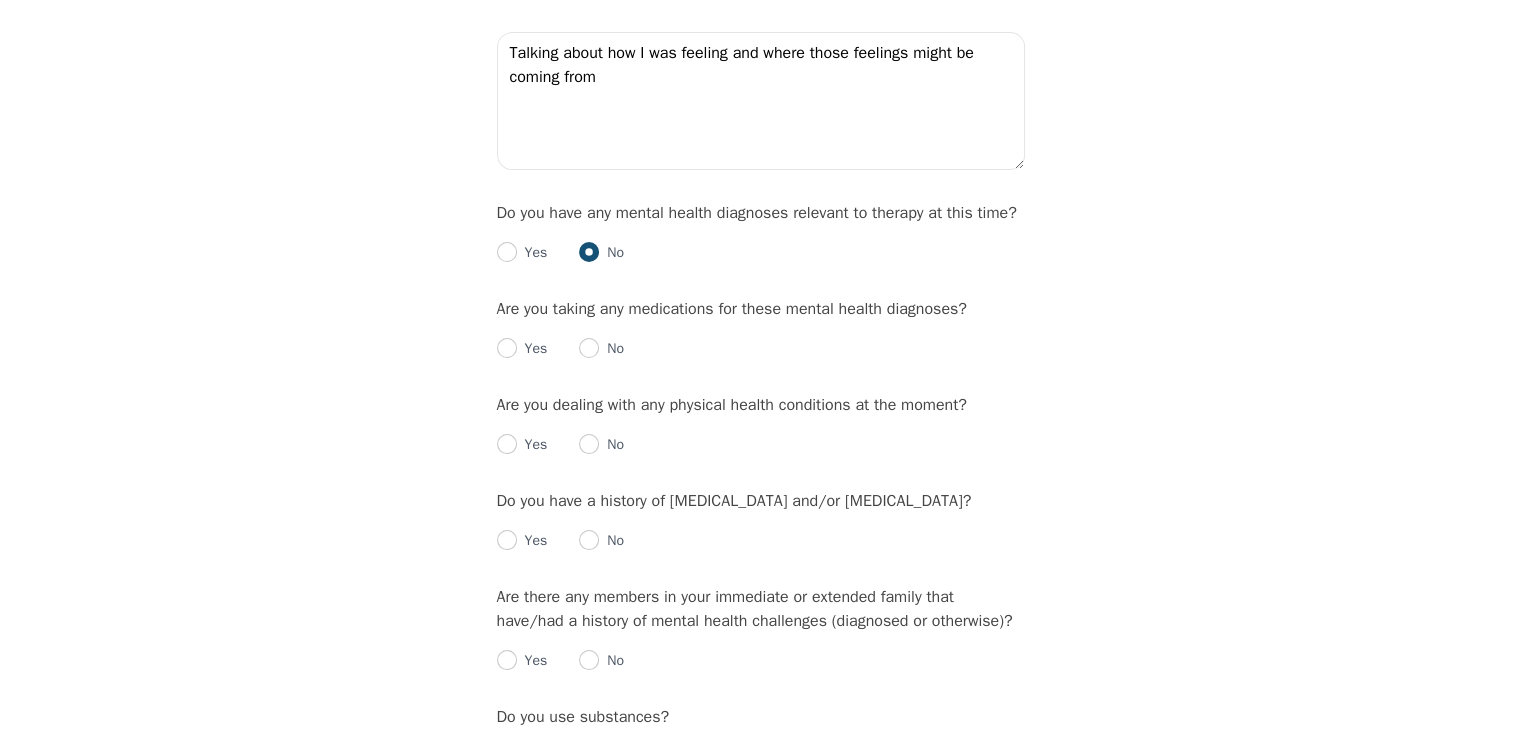 scroll, scrollTop: 2300, scrollLeft: 0, axis: vertical 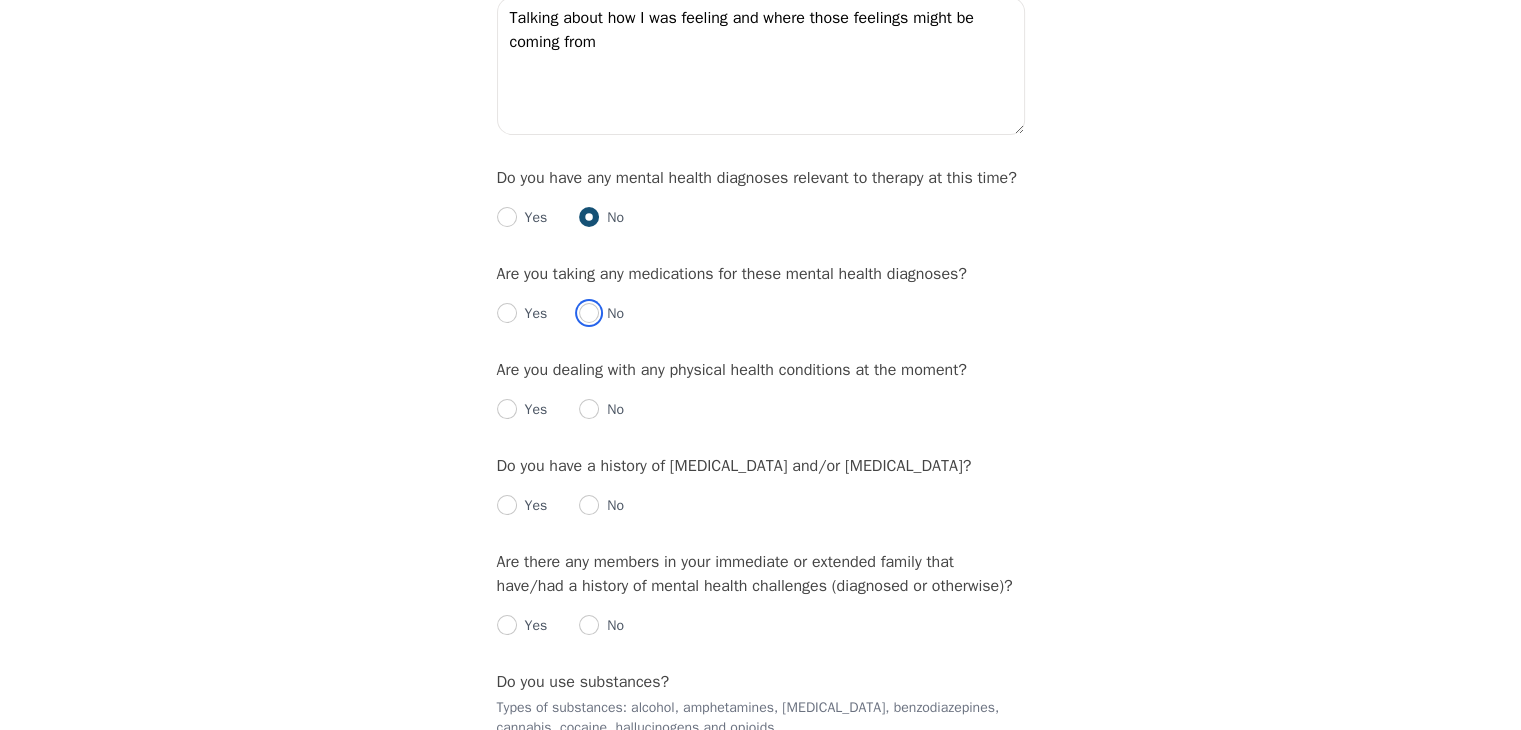 click at bounding box center (589, 313) 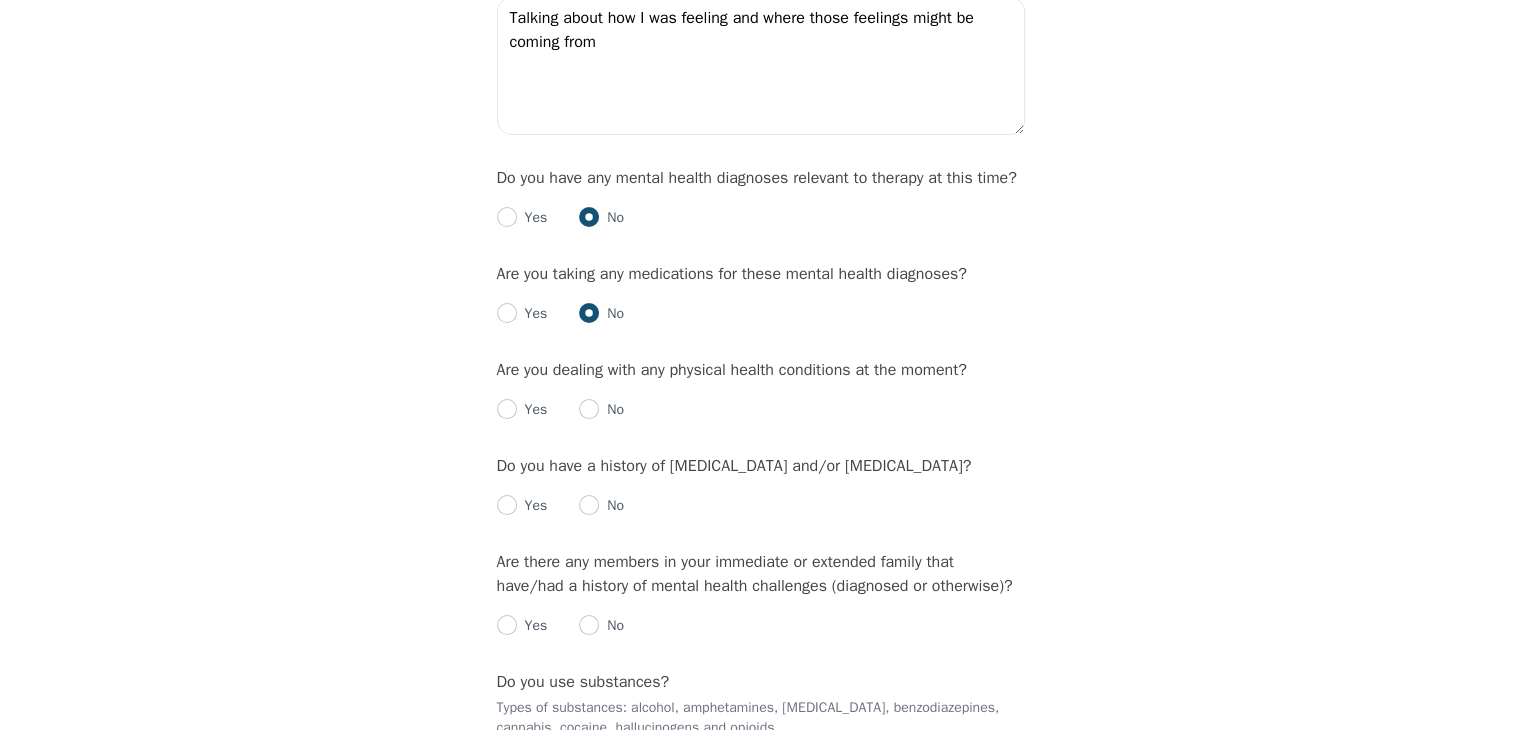 radio on "true" 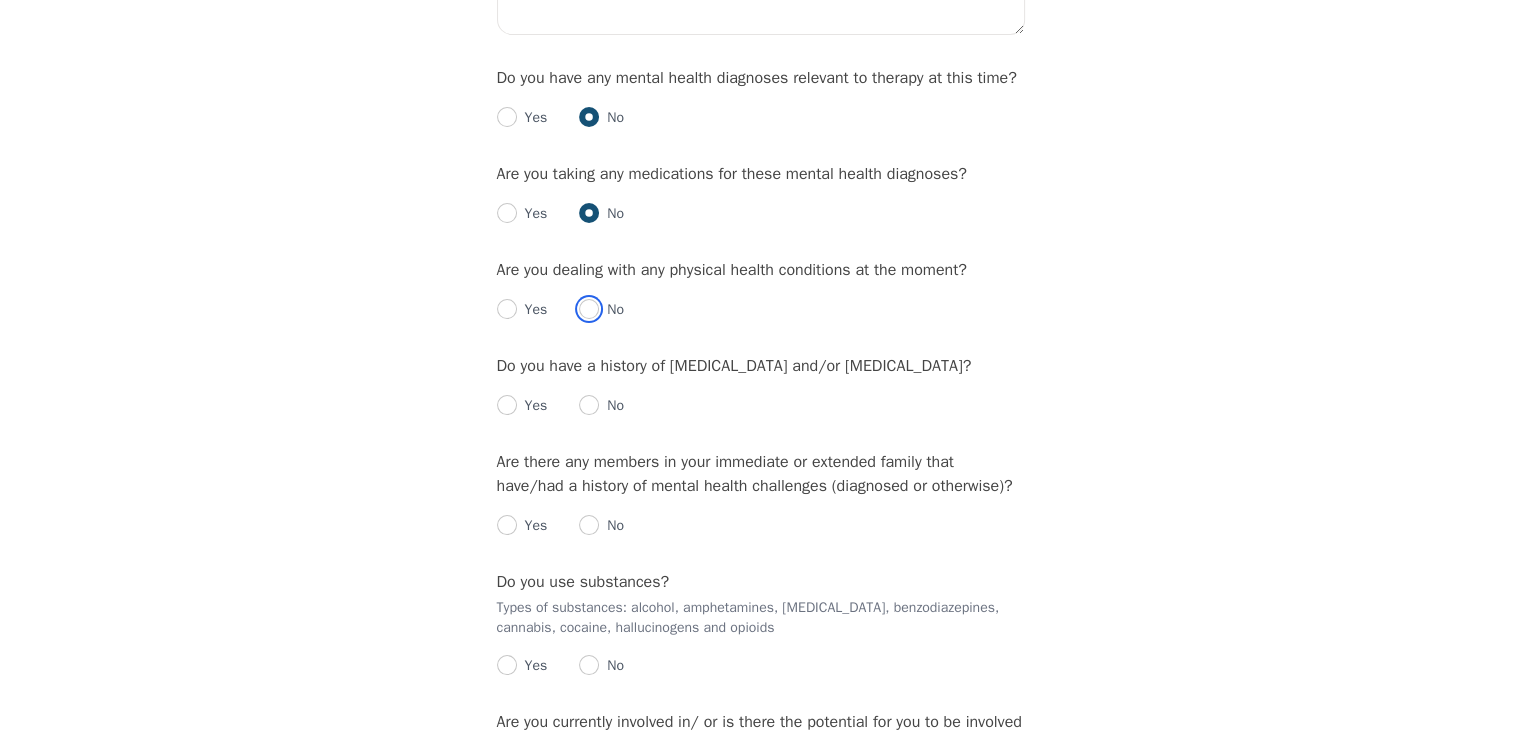 click at bounding box center [589, 309] 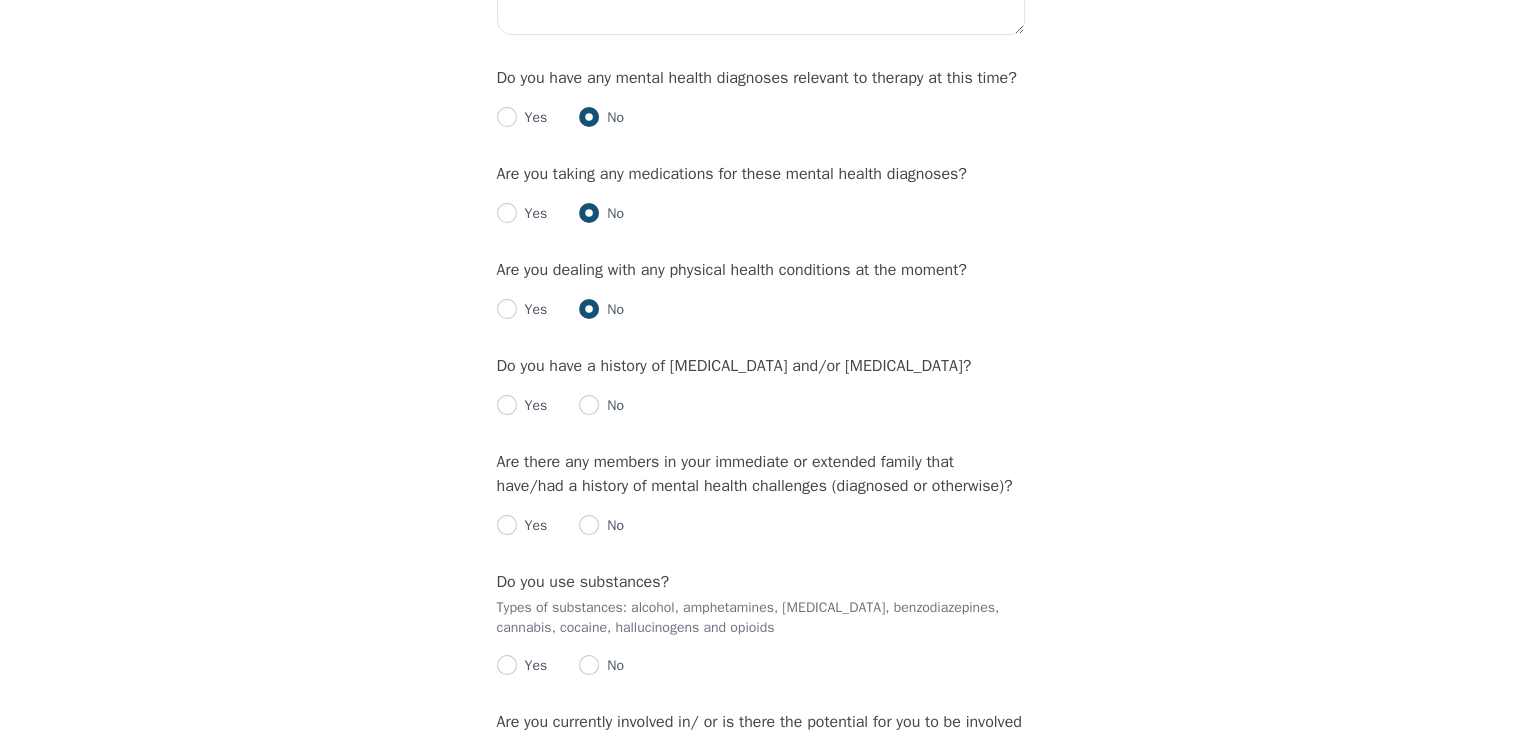 radio on "true" 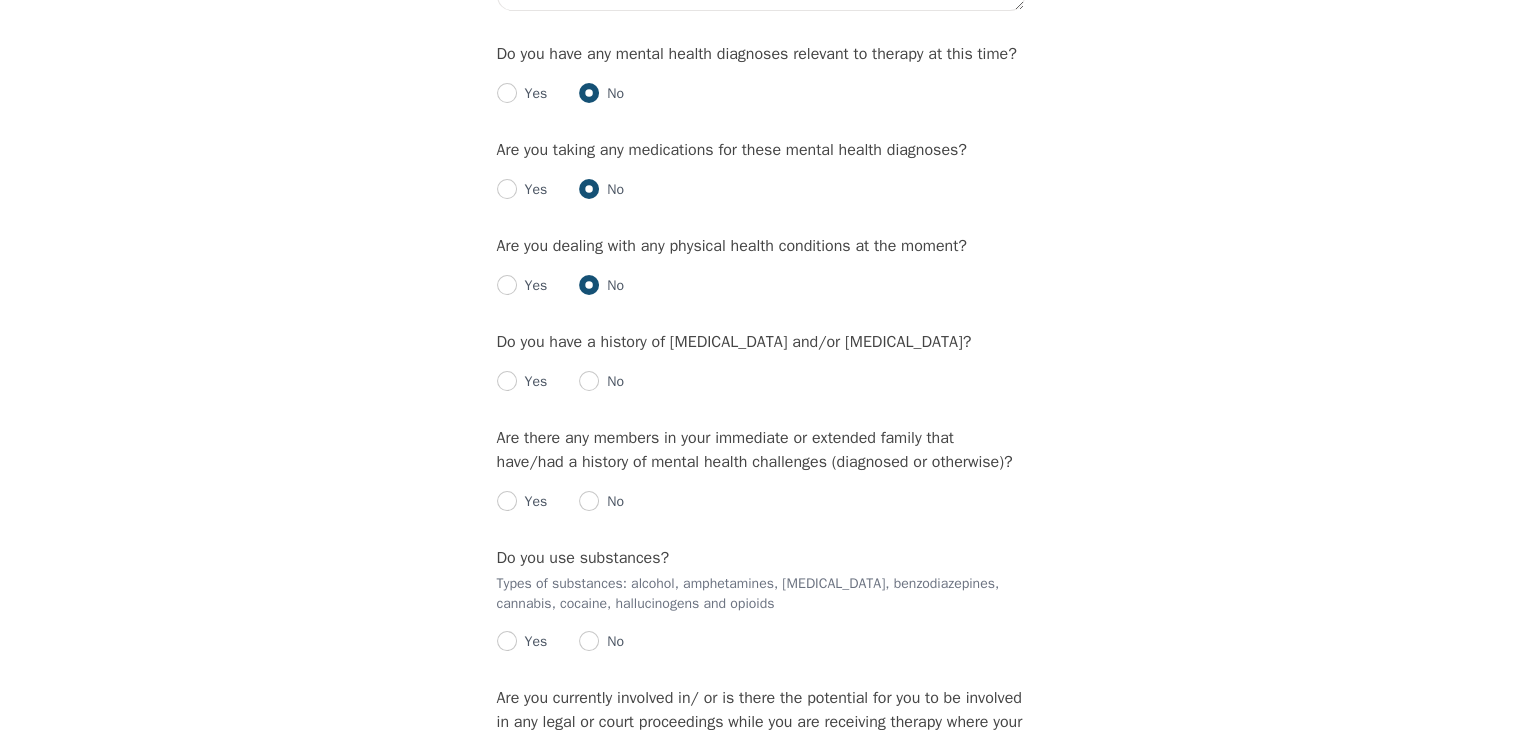 scroll, scrollTop: 2500, scrollLeft: 0, axis: vertical 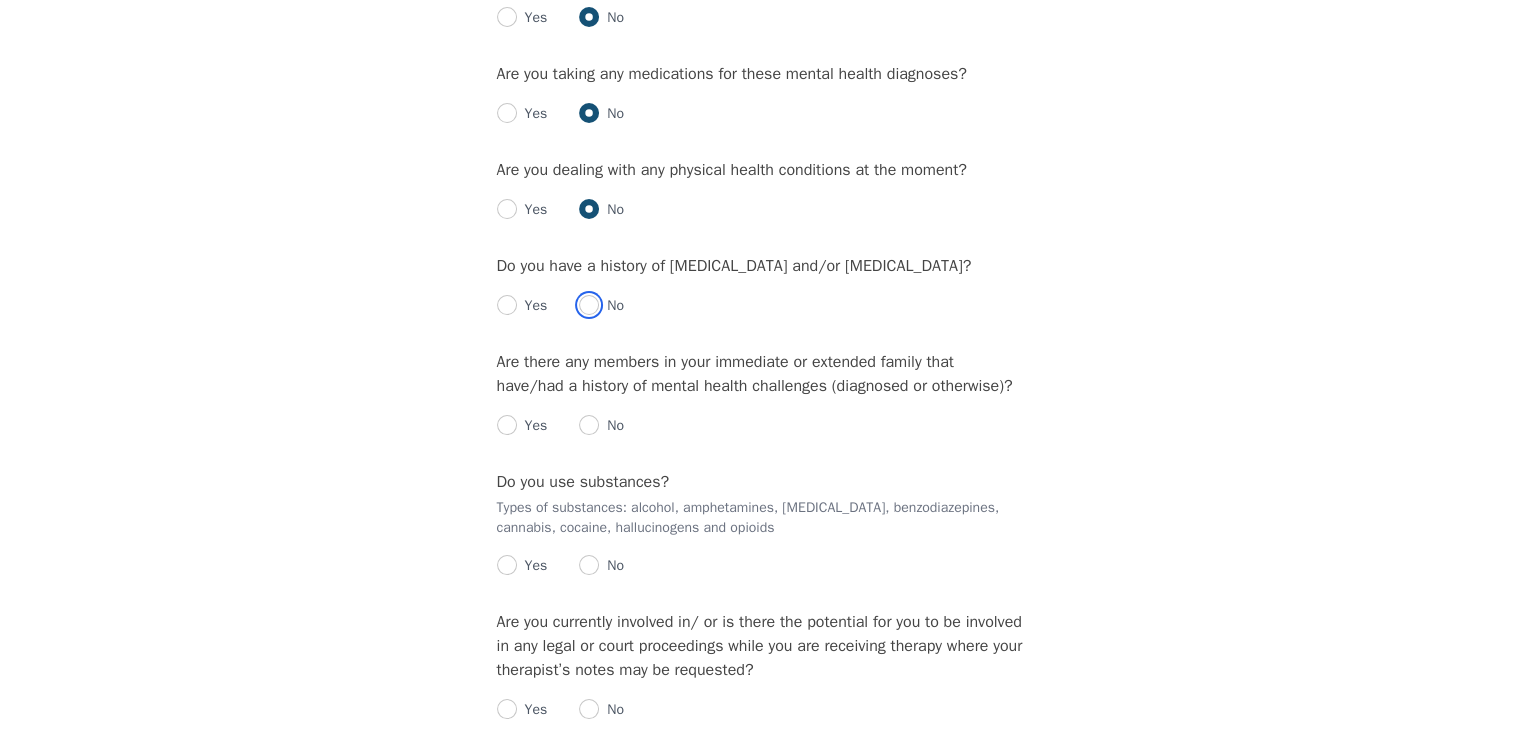 click at bounding box center [589, 305] 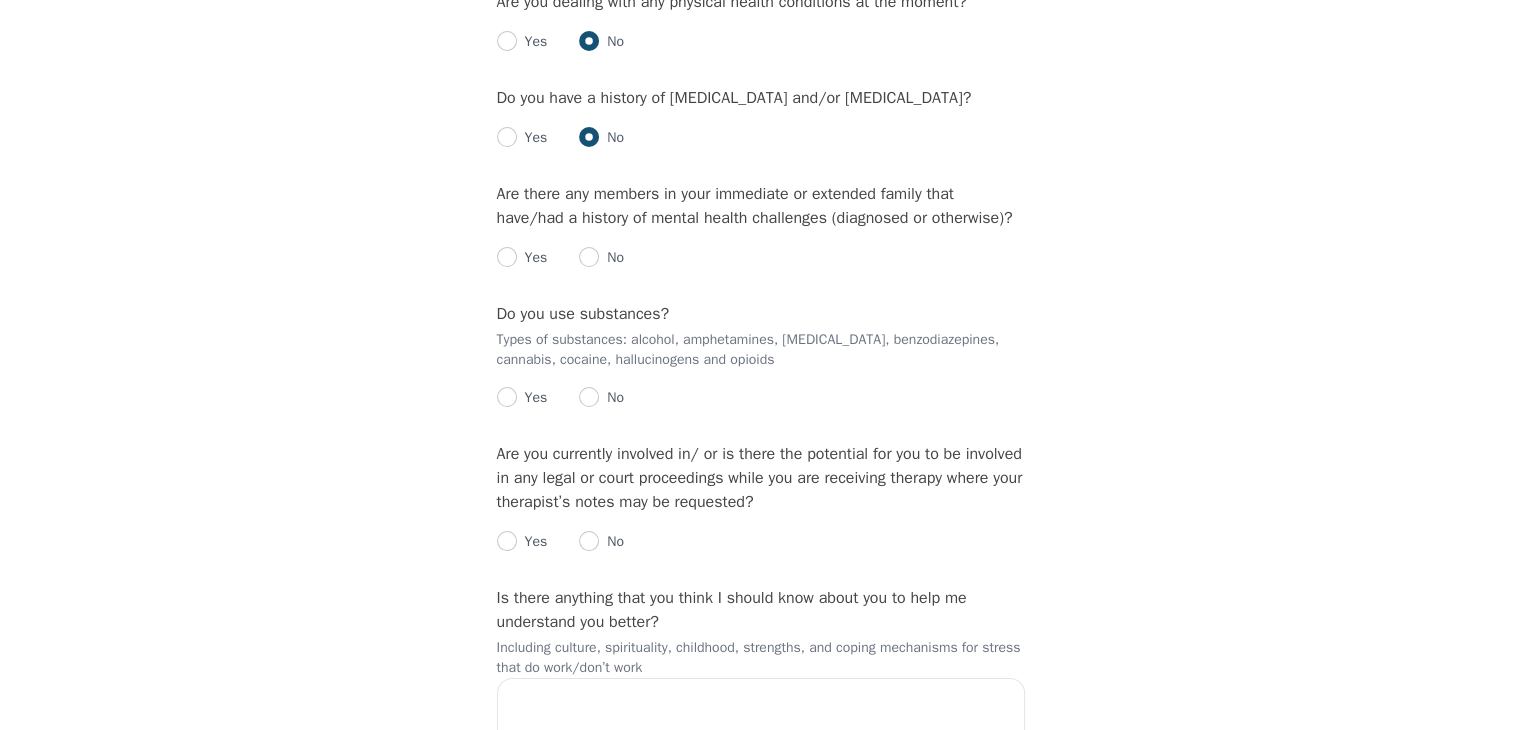 scroll, scrollTop: 2700, scrollLeft: 0, axis: vertical 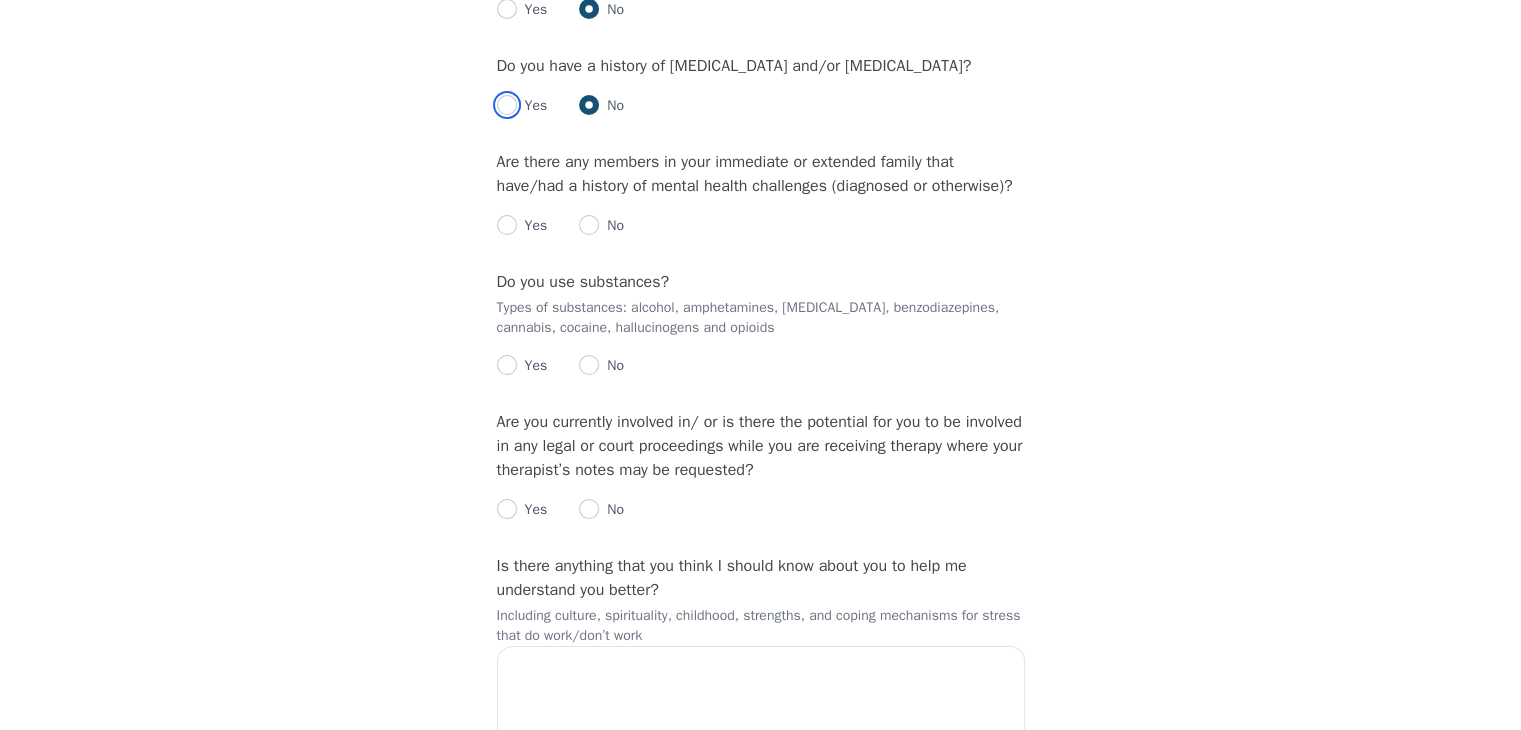 click at bounding box center [507, 105] 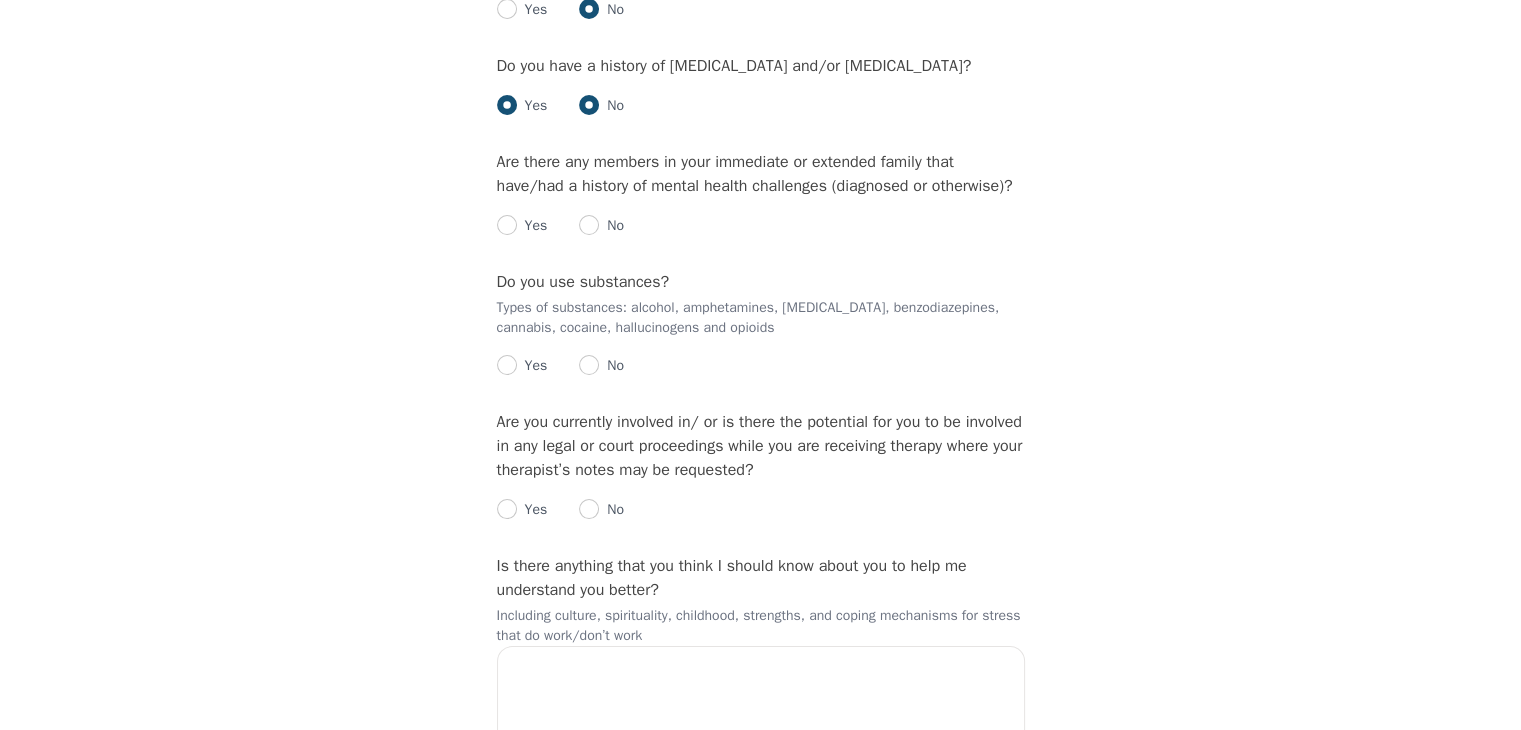 radio on "true" 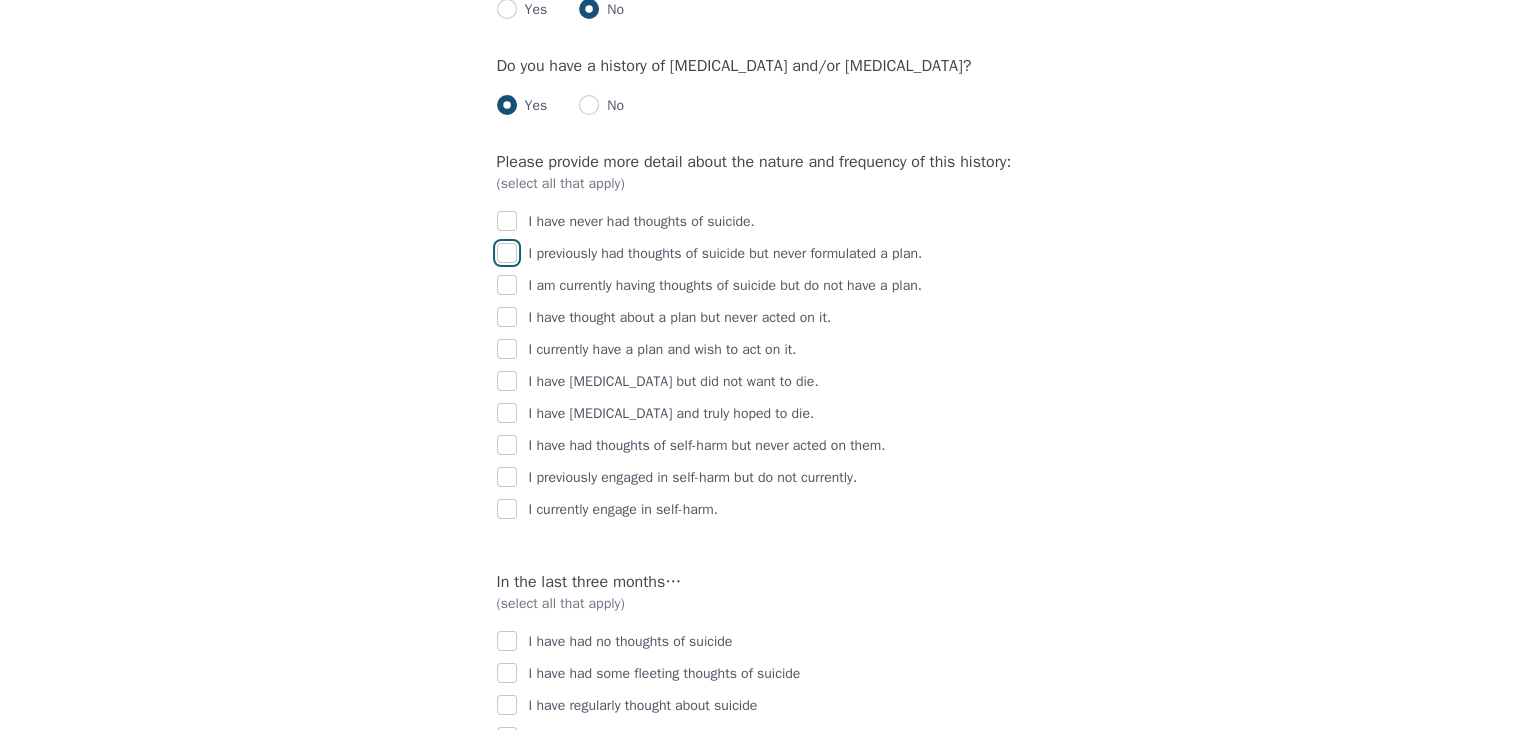 click at bounding box center (507, 253) 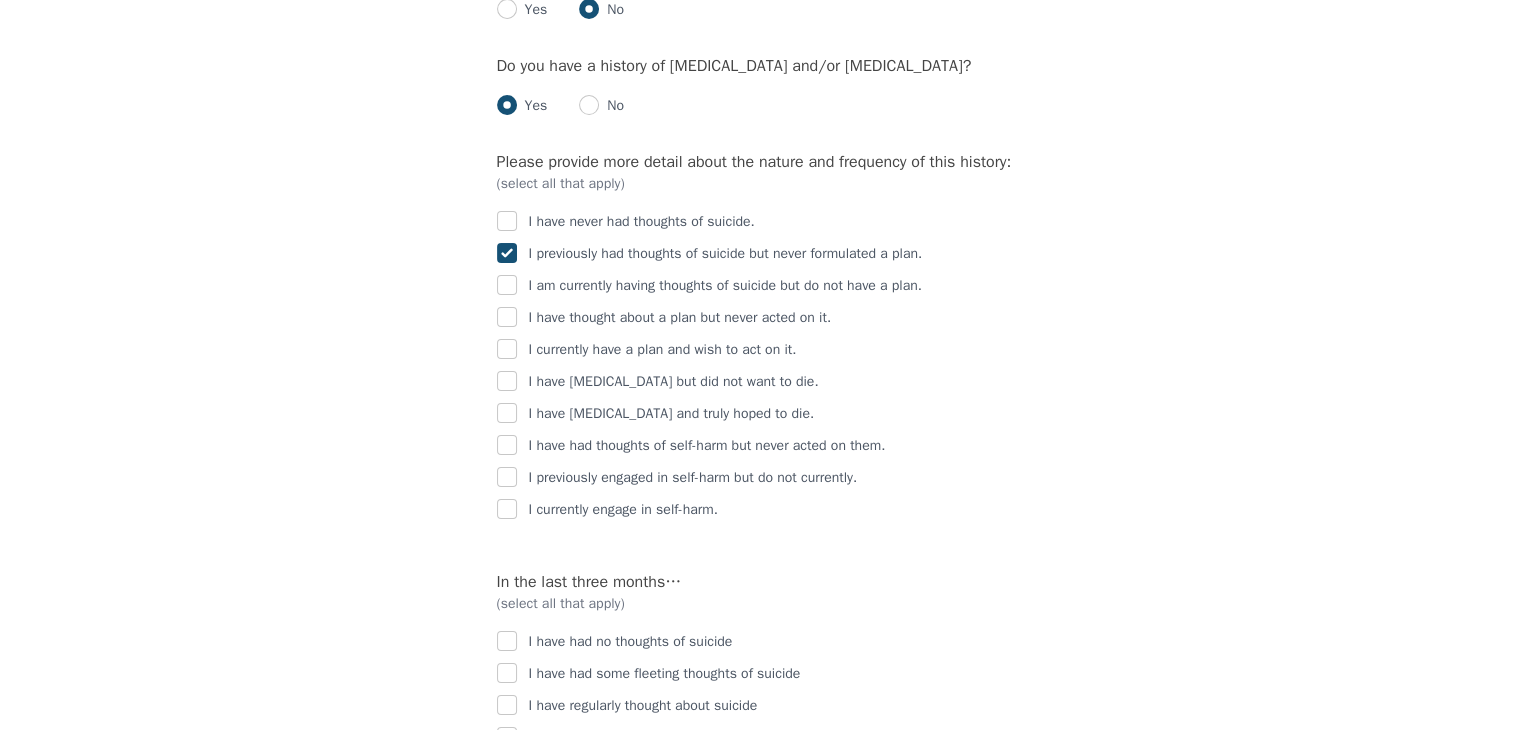 checkbox on "true" 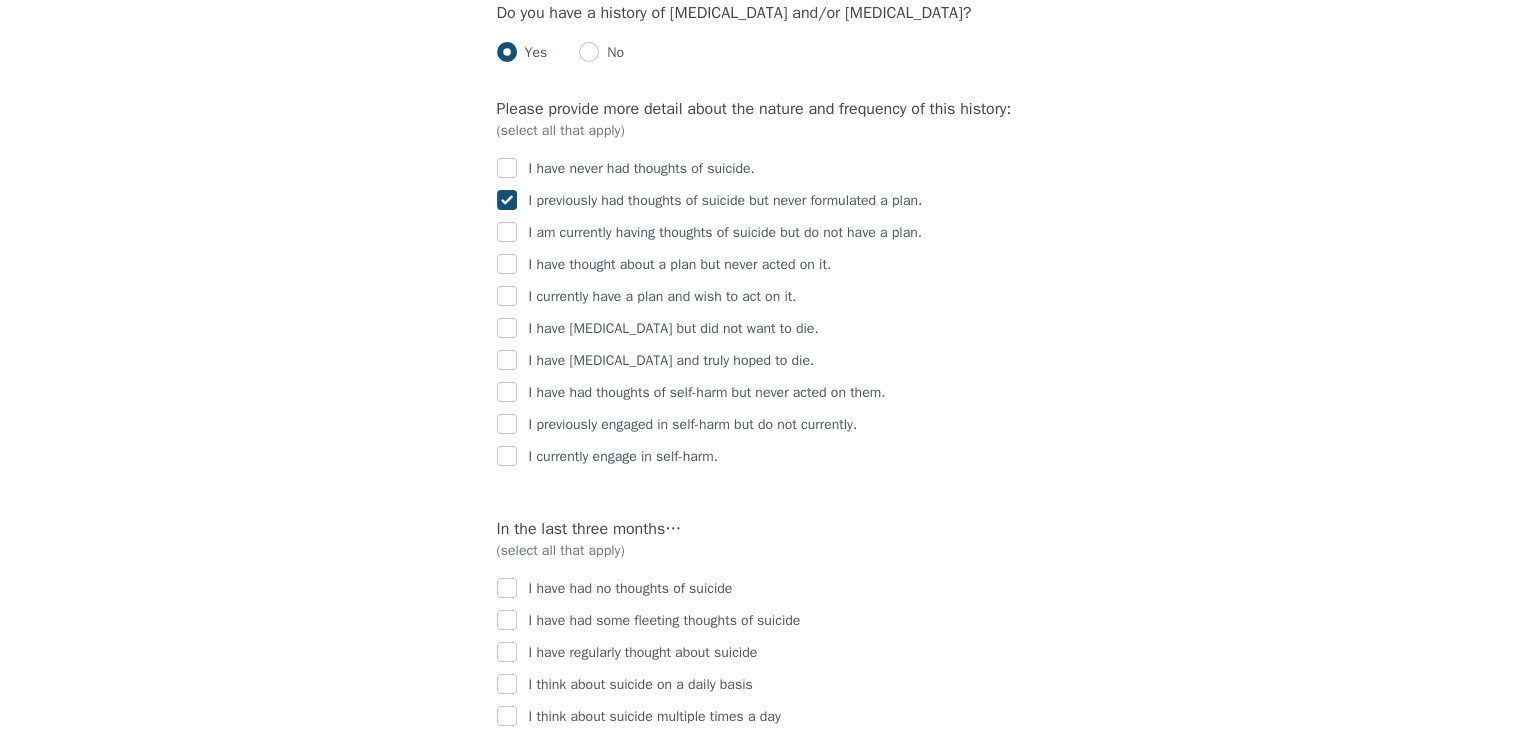 scroll, scrollTop: 2800, scrollLeft: 0, axis: vertical 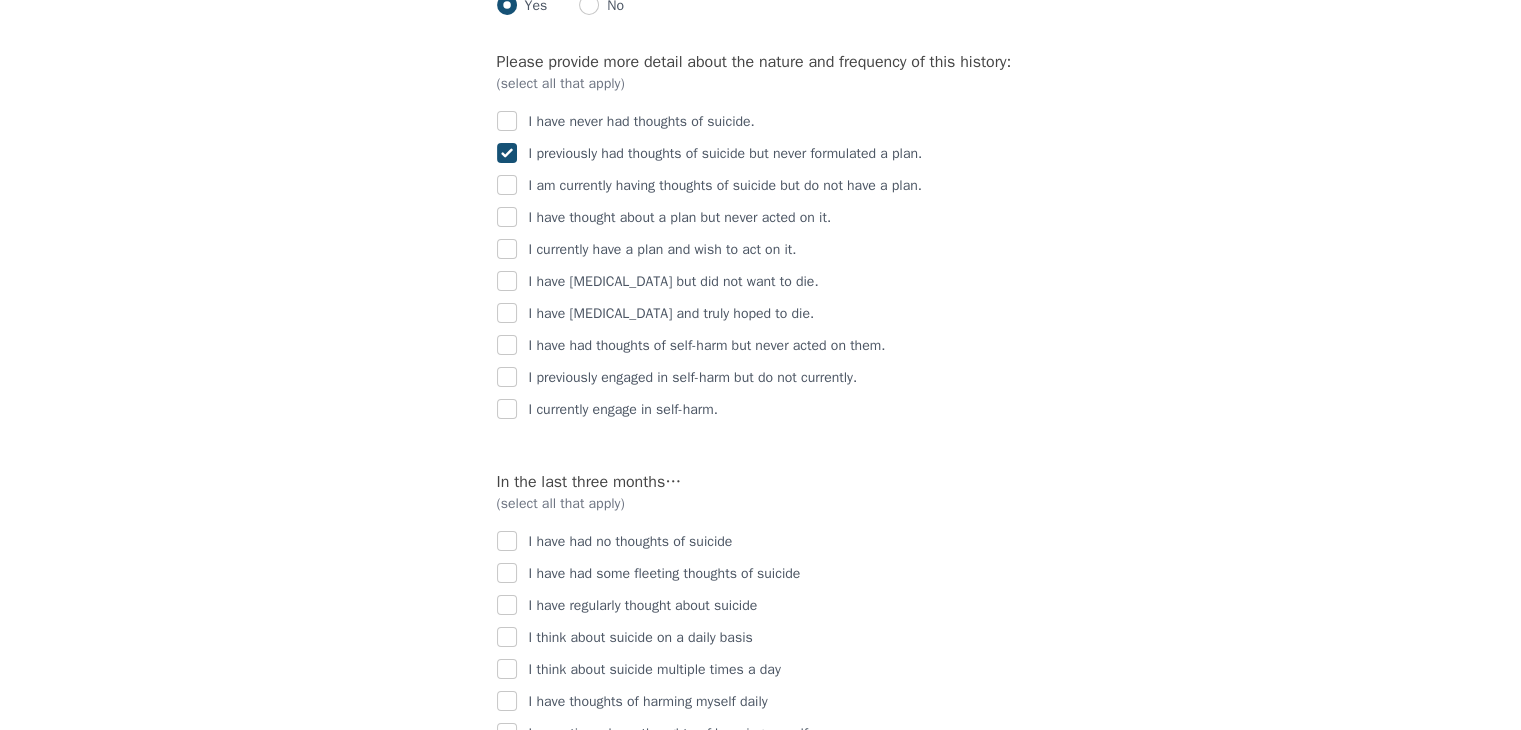 click on "I previously engaged in self-harm but do not currently." at bounding box center (761, 378) 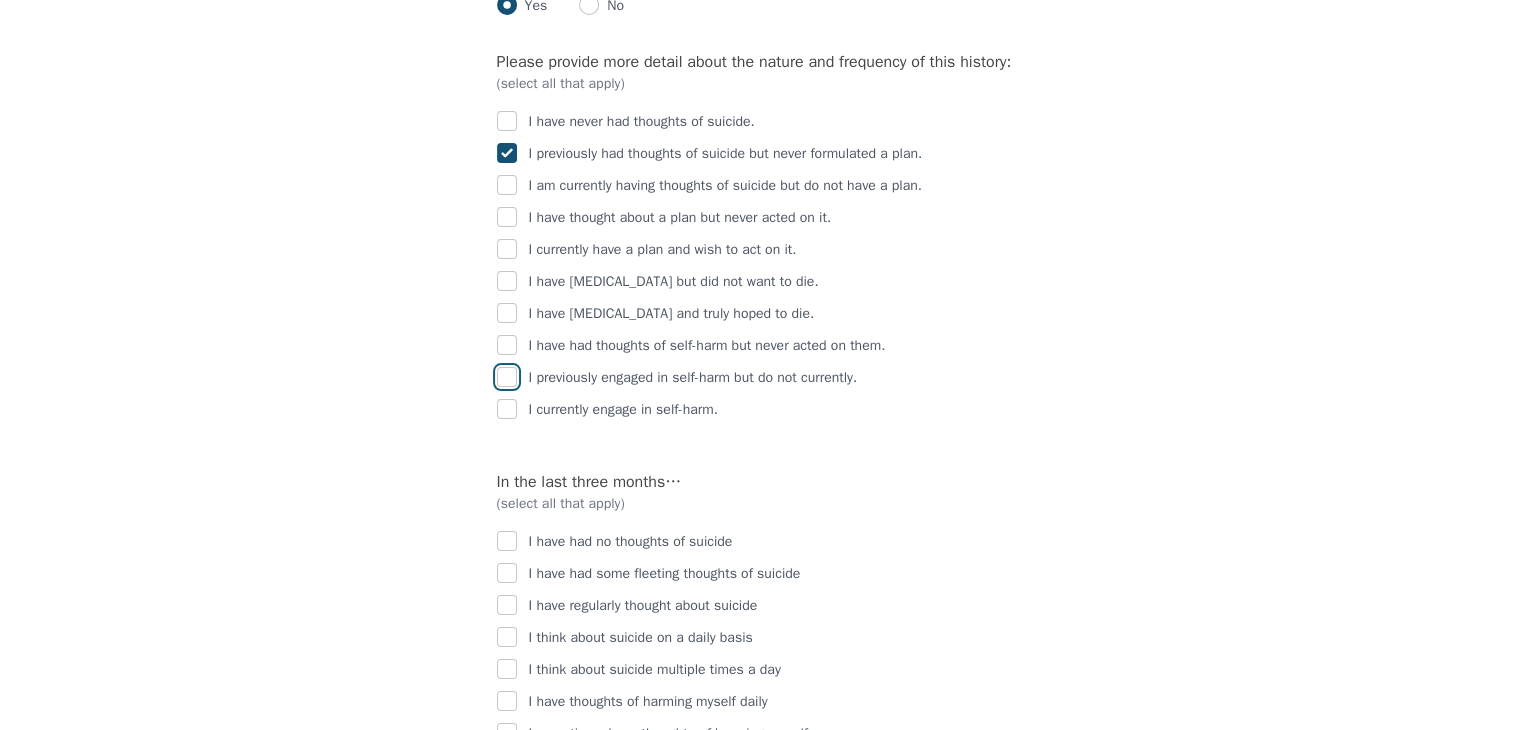 click at bounding box center [507, 377] 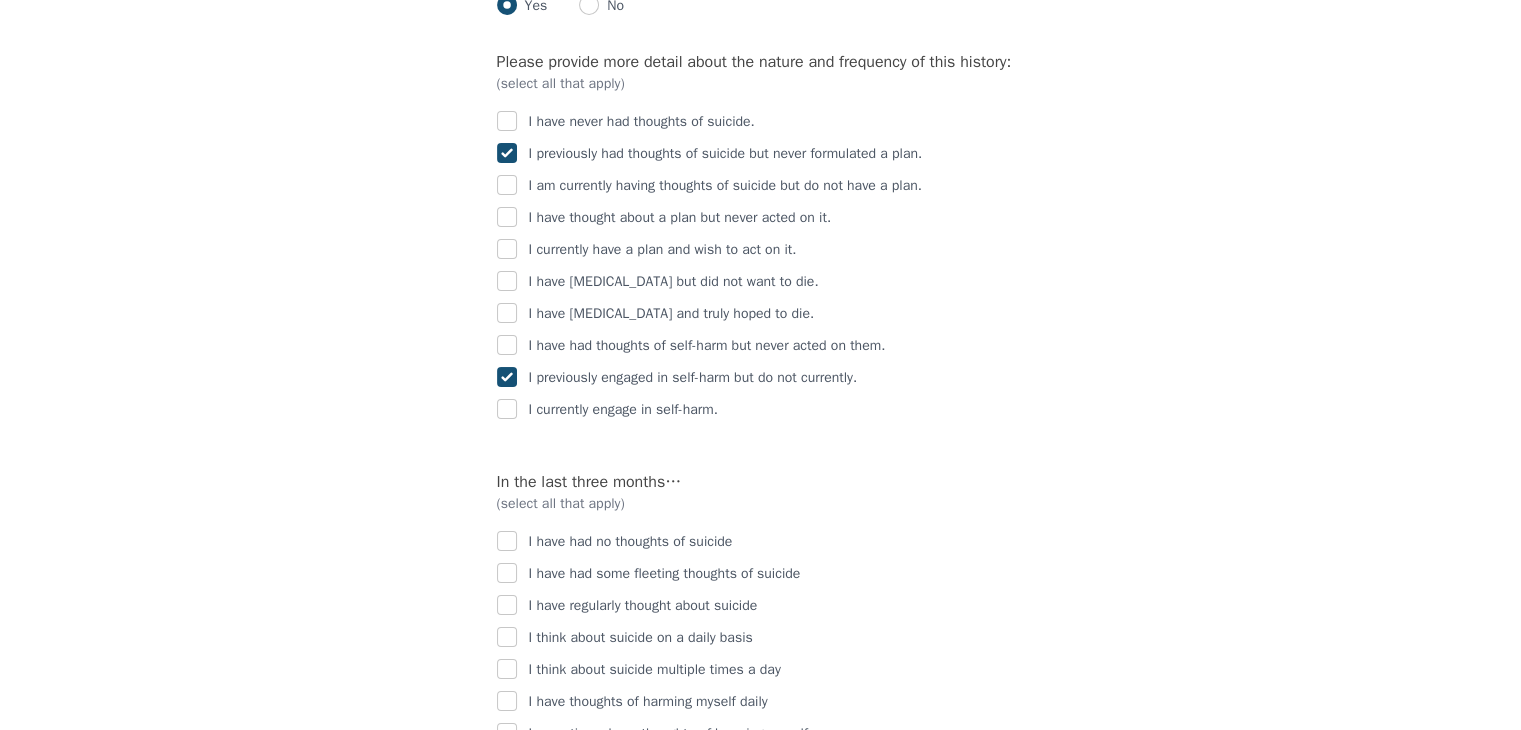 checkbox on "true" 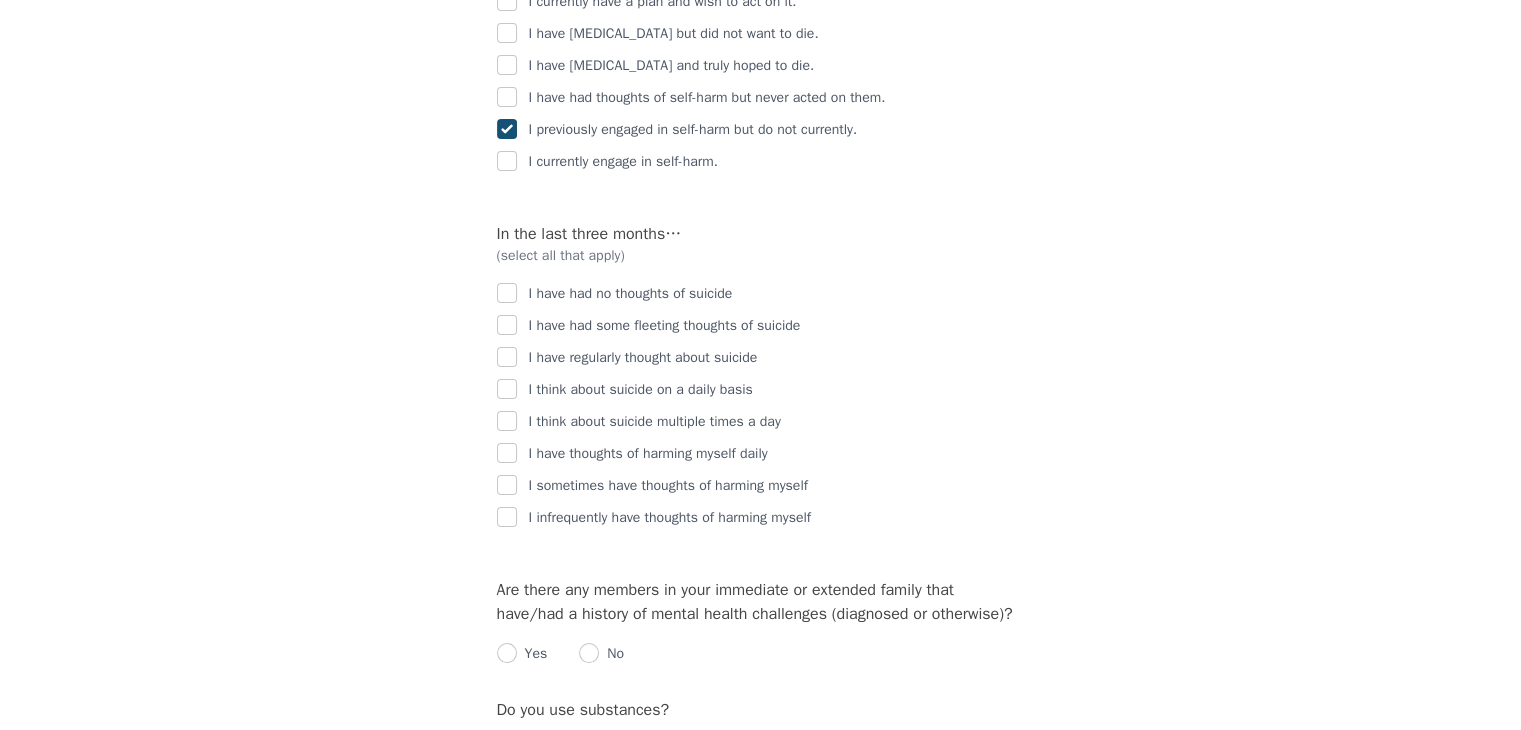 scroll, scrollTop: 3100, scrollLeft: 0, axis: vertical 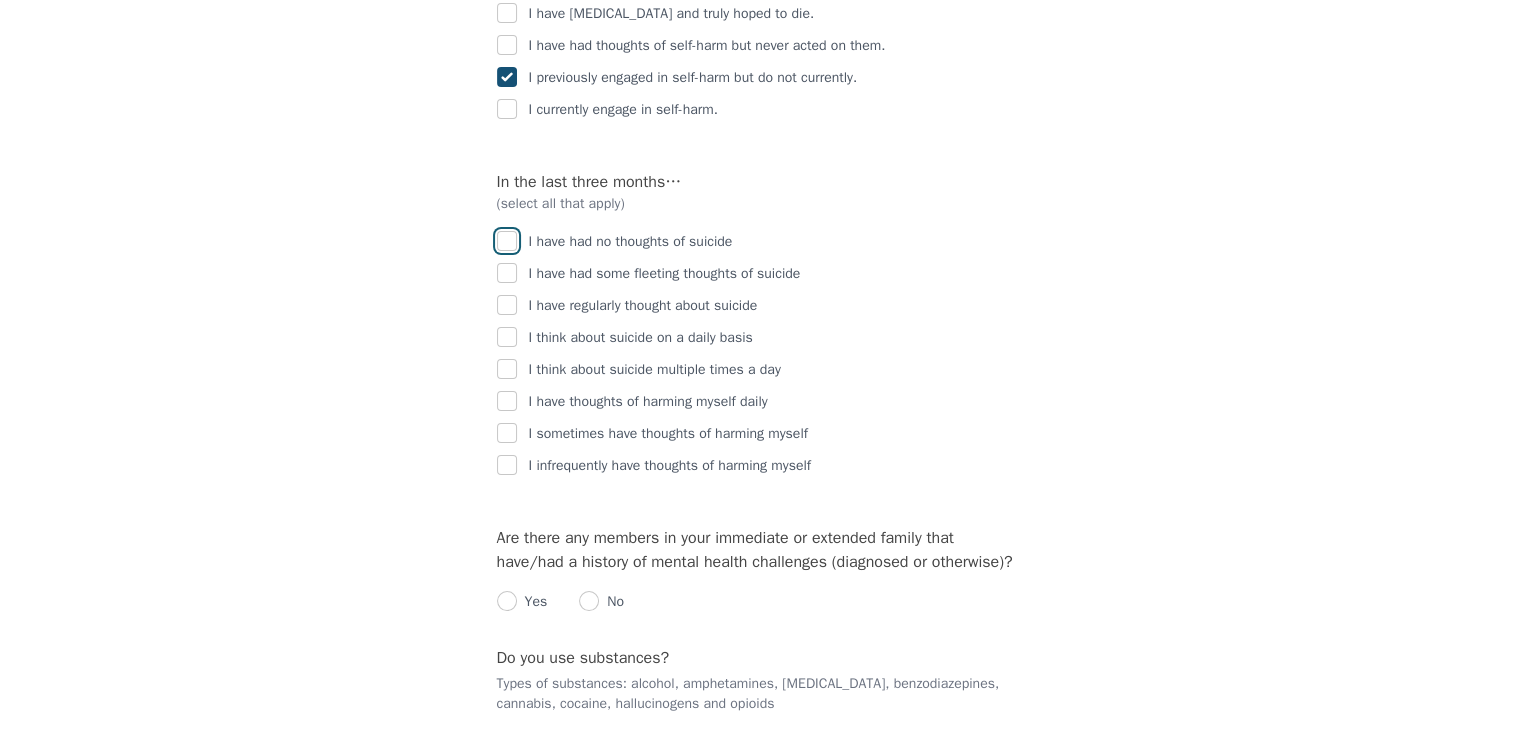 click at bounding box center [507, 241] 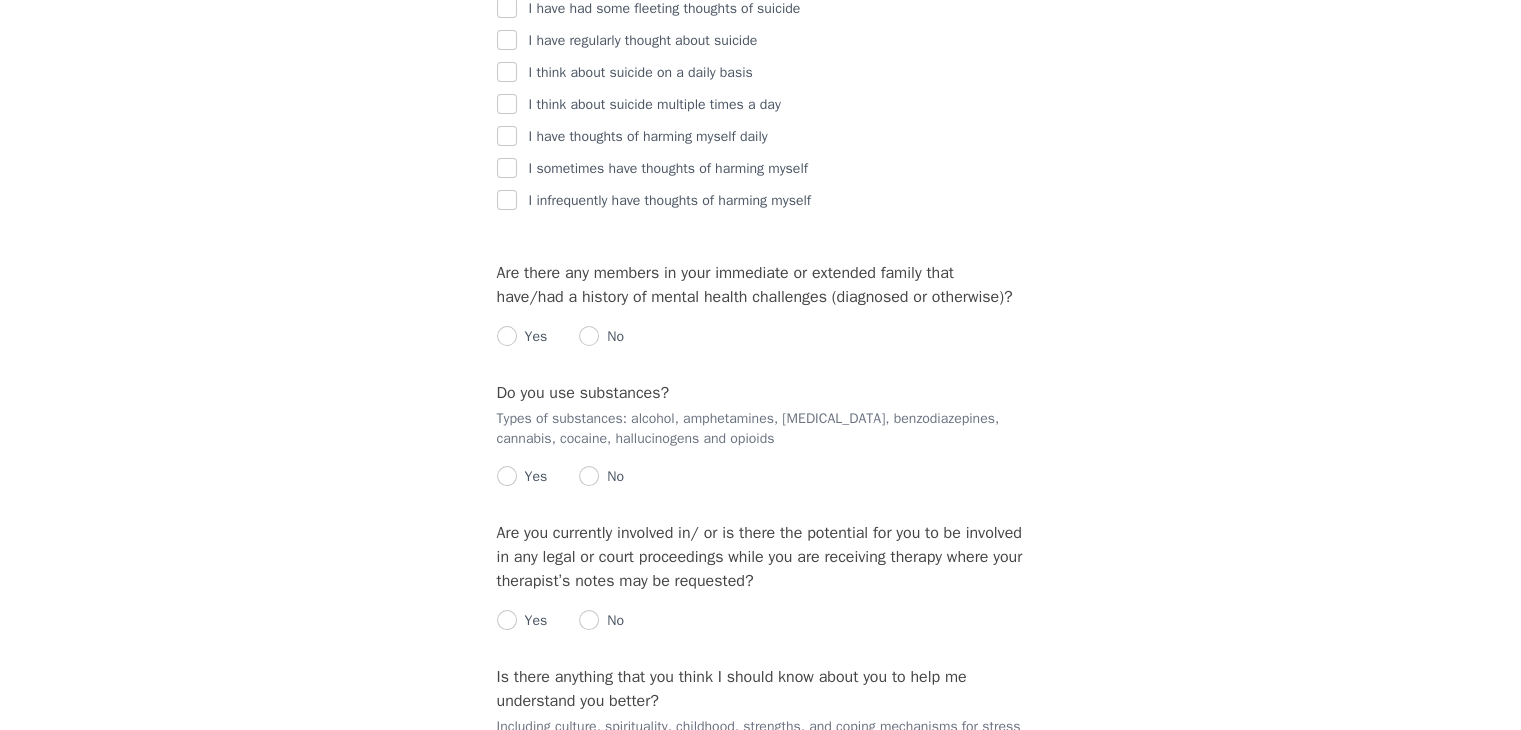 scroll, scrollTop: 3400, scrollLeft: 0, axis: vertical 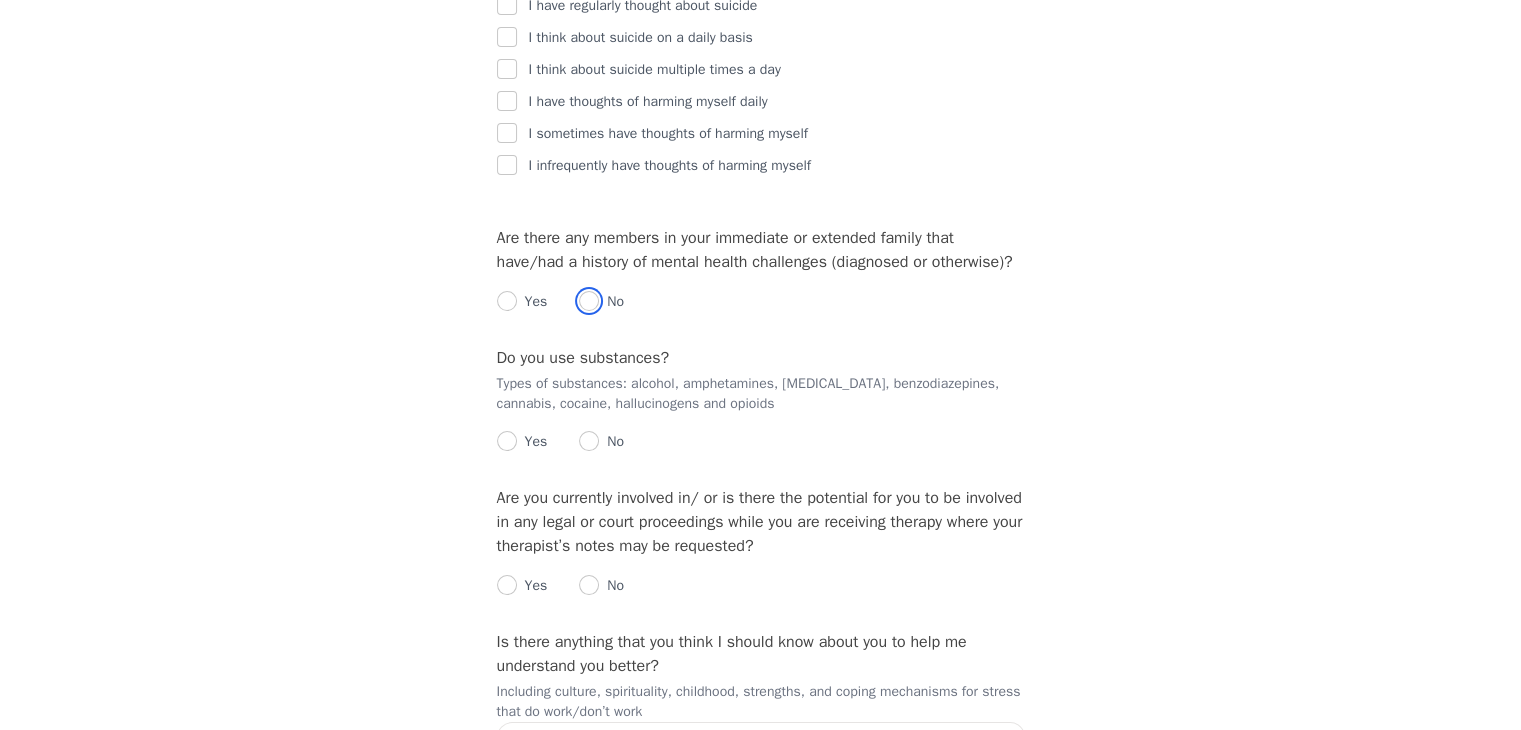 click at bounding box center (589, 301) 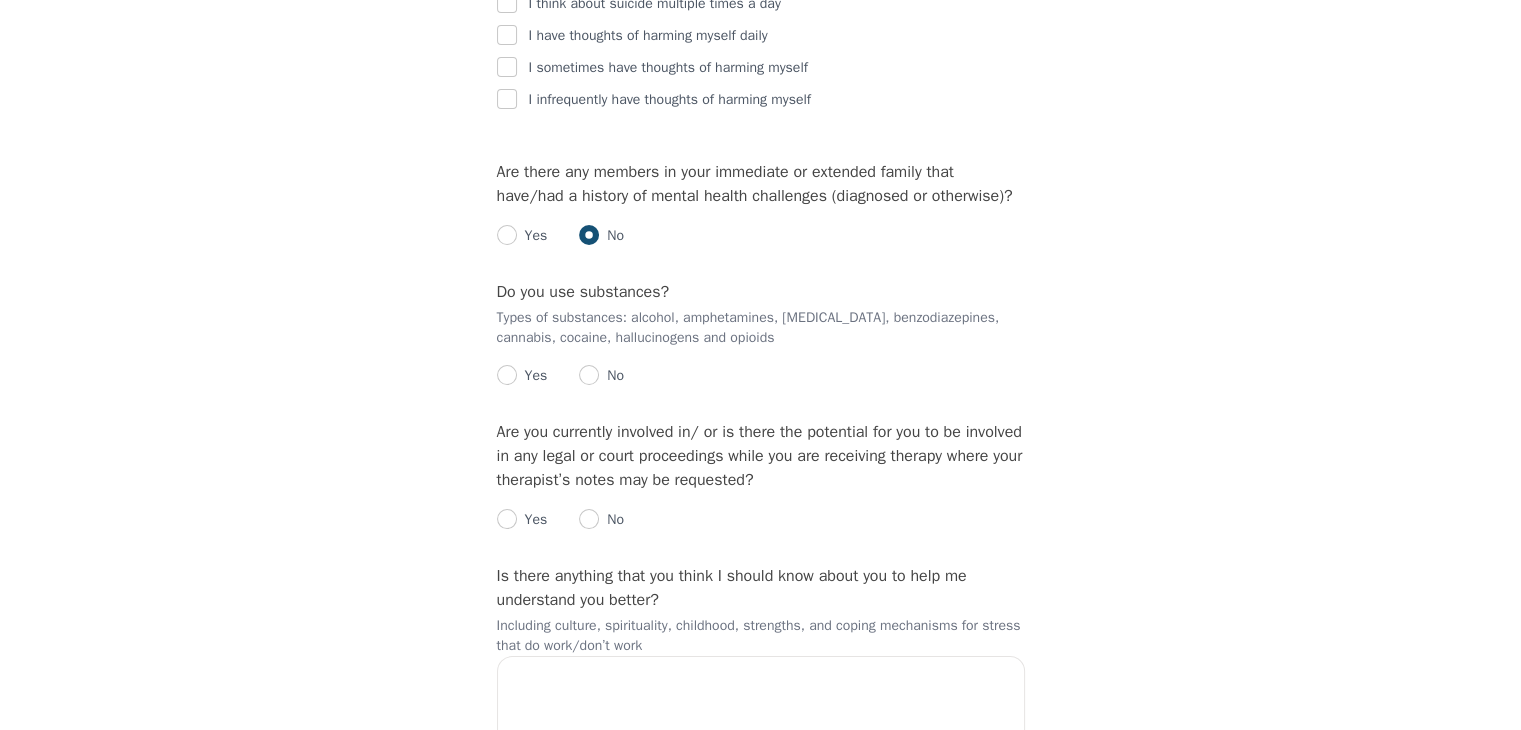 scroll, scrollTop: 3500, scrollLeft: 0, axis: vertical 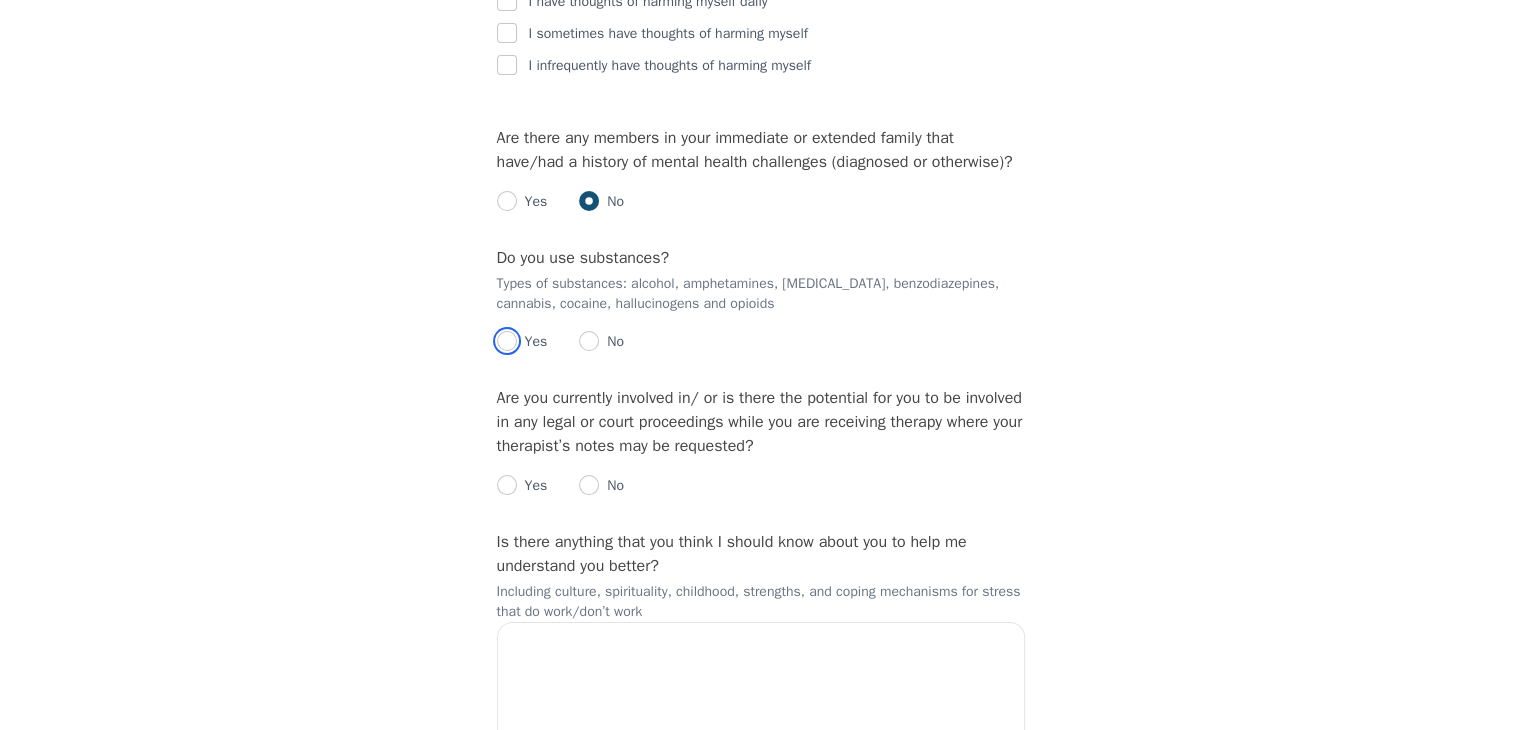 click at bounding box center (507, 341) 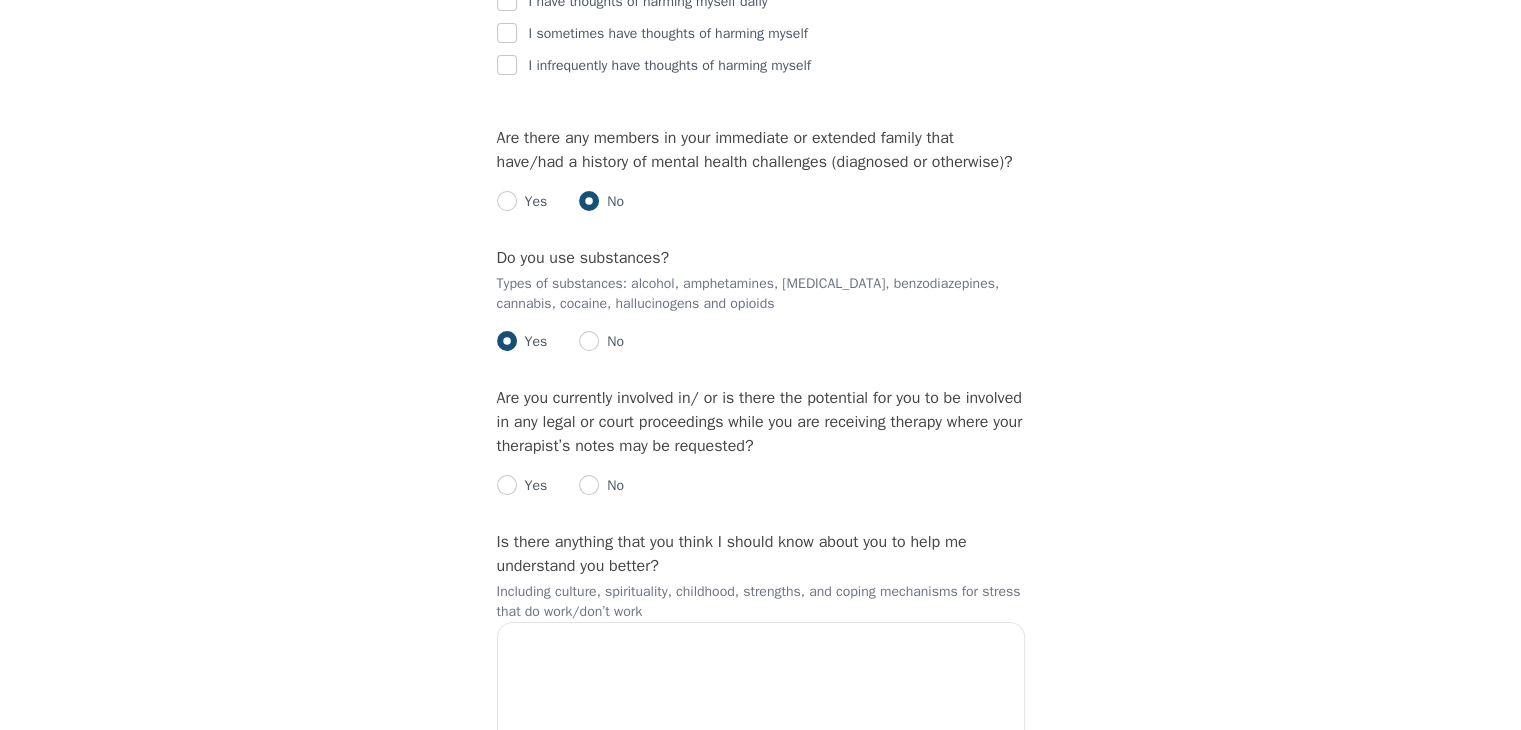 radio on "true" 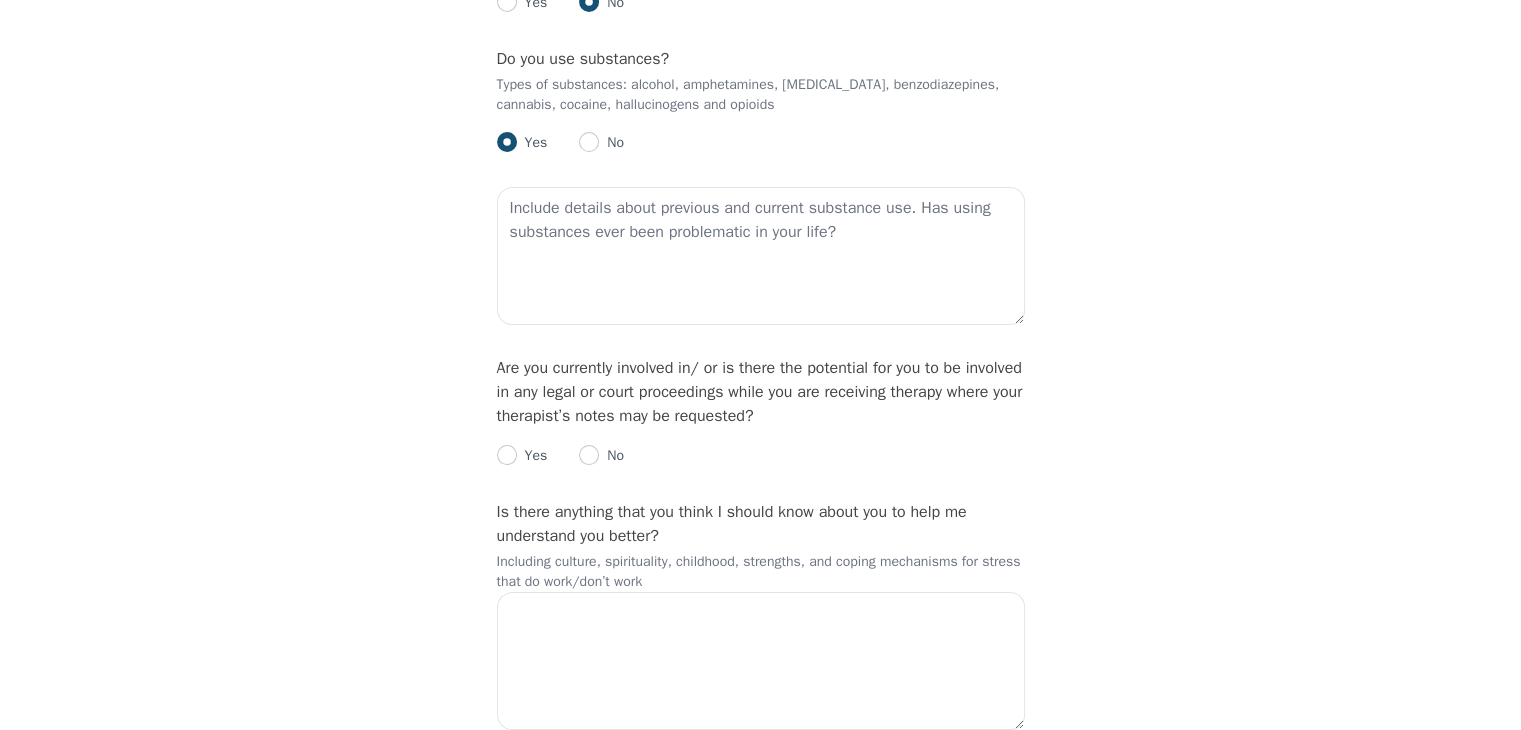 scroll, scrollTop: 3700, scrollLeft: 0, axis: vertical 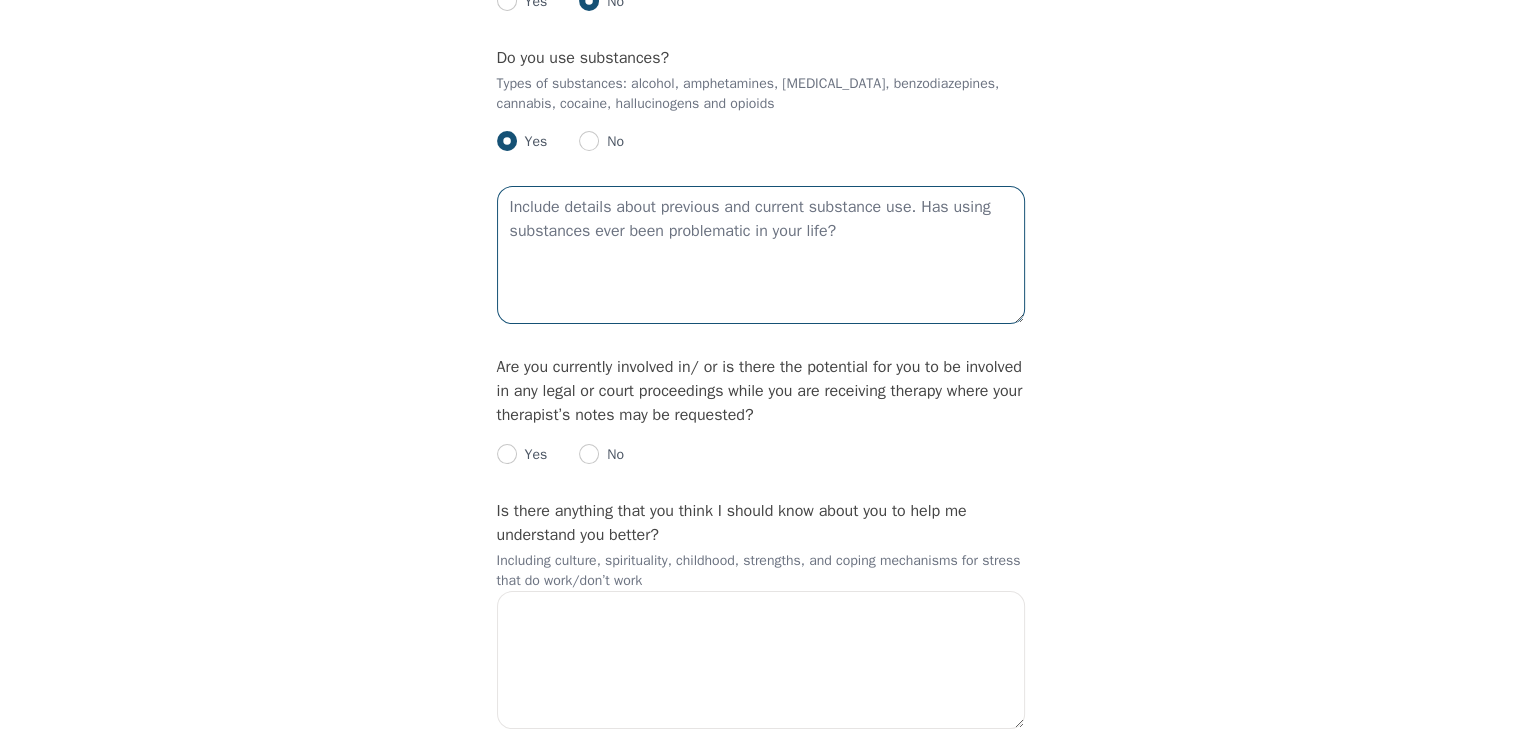 click at bounding box center [761, 255] 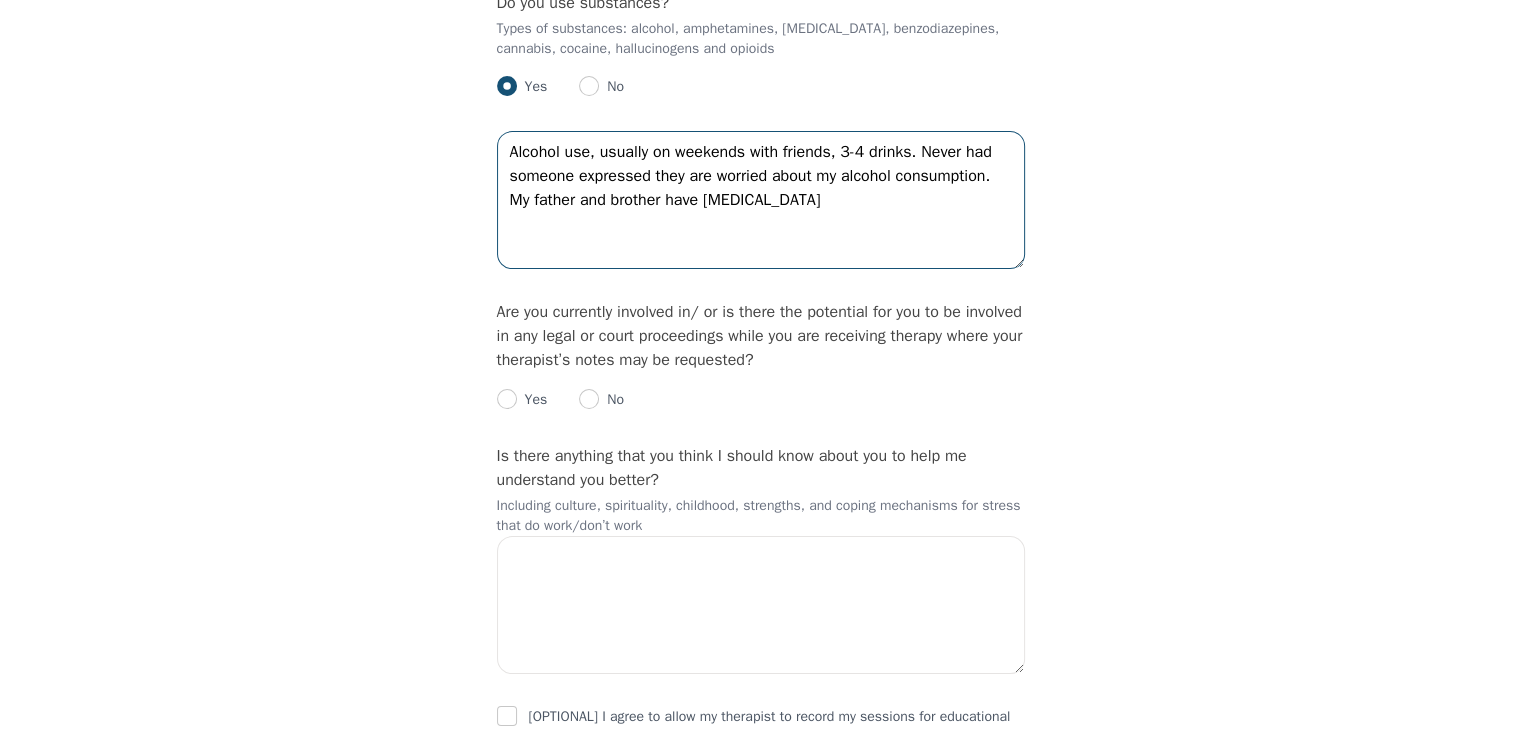 scroll, scrollTop: 3800, scrollLeft: 0, axis: vertical 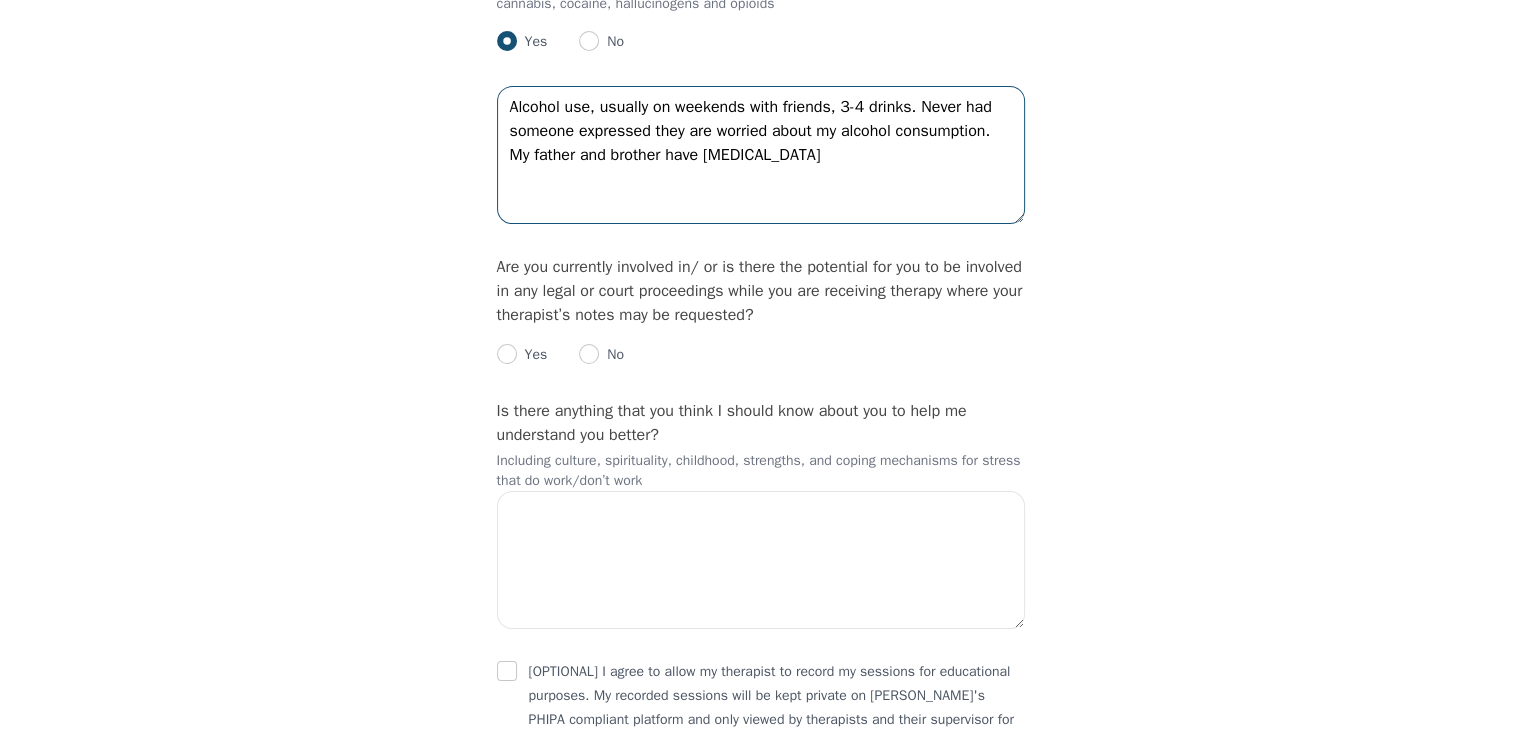 type on "Alcohol use, usually on weekends with friends, 3-4 drinks. Never had someone expressed they are worried about my alcohol consumption. My father and brother have [MEDICAL_DATA]" 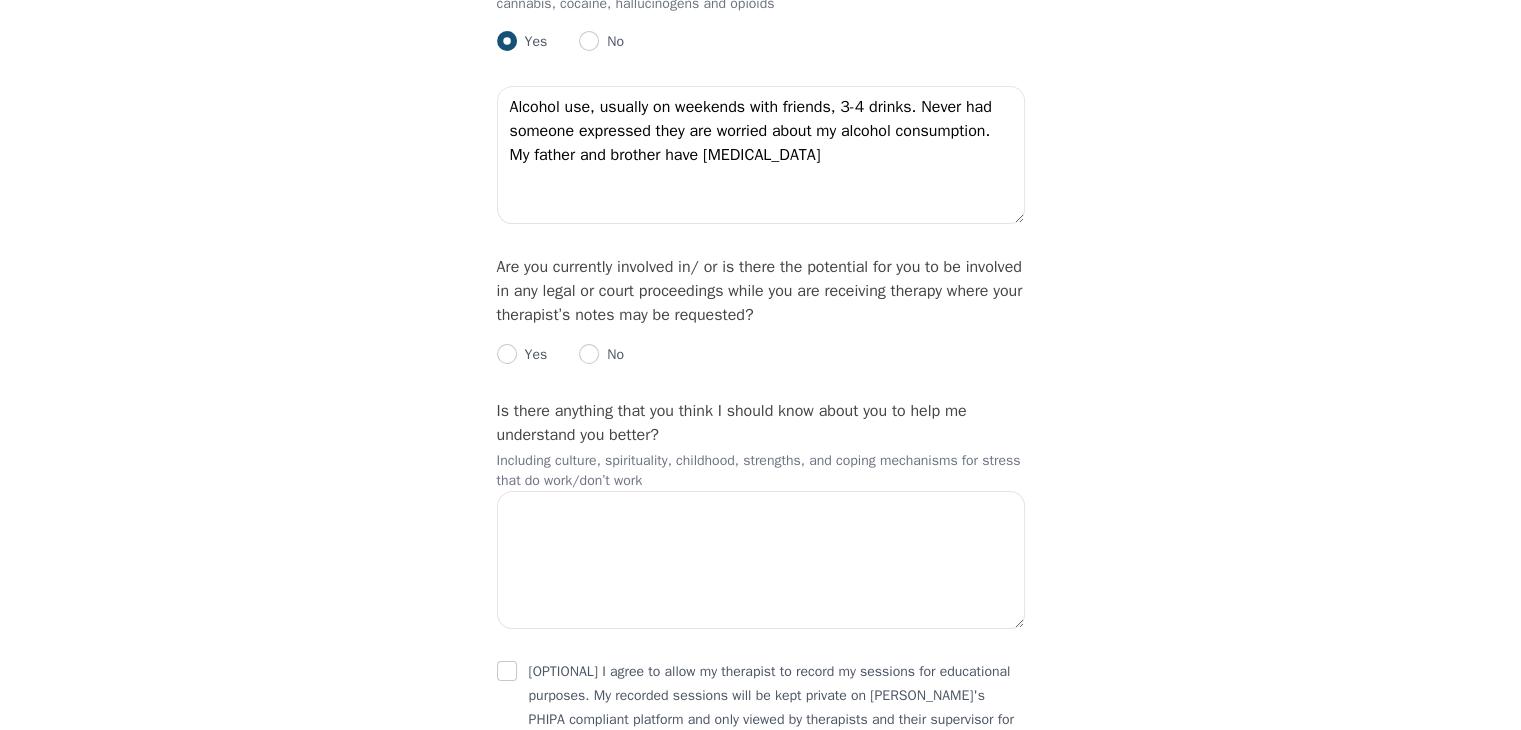click on "Intake Assessment for [PERSON_NAME] Part 2 of 2: Clinical Self-Report Please complete the following information before your initial session. This step is crucial to kickstart your therapeutic journey with your therapist: Please describe what has brought you to seek therapy at this time? Mental health is not the best. Finally took a step to make changes  How are your current issues affecting your daily life, and for how long have you been experiencing them? [MEDICAL_DATA], anxiety, sadness, low self worth, unsure of who I am as a person, family struggles. I've had these issues for as long as I can remember, though they come and go in waves  On a daily basis, how do you typically feel? Exhausted, overwhelmed Rate your current emotional intensity on a scale of 1 (Low) to 10 (High): 1 2 3 4 5 6 7 8 9 10 Low Intensity High Intensity What current stressors are affecting your mental health? Family, finance, body image, Lack of motivation Talking too fast Fatigue/no energy Feeling hopeless/helpless Sleeping too much" at bounding box center [760, -1424] 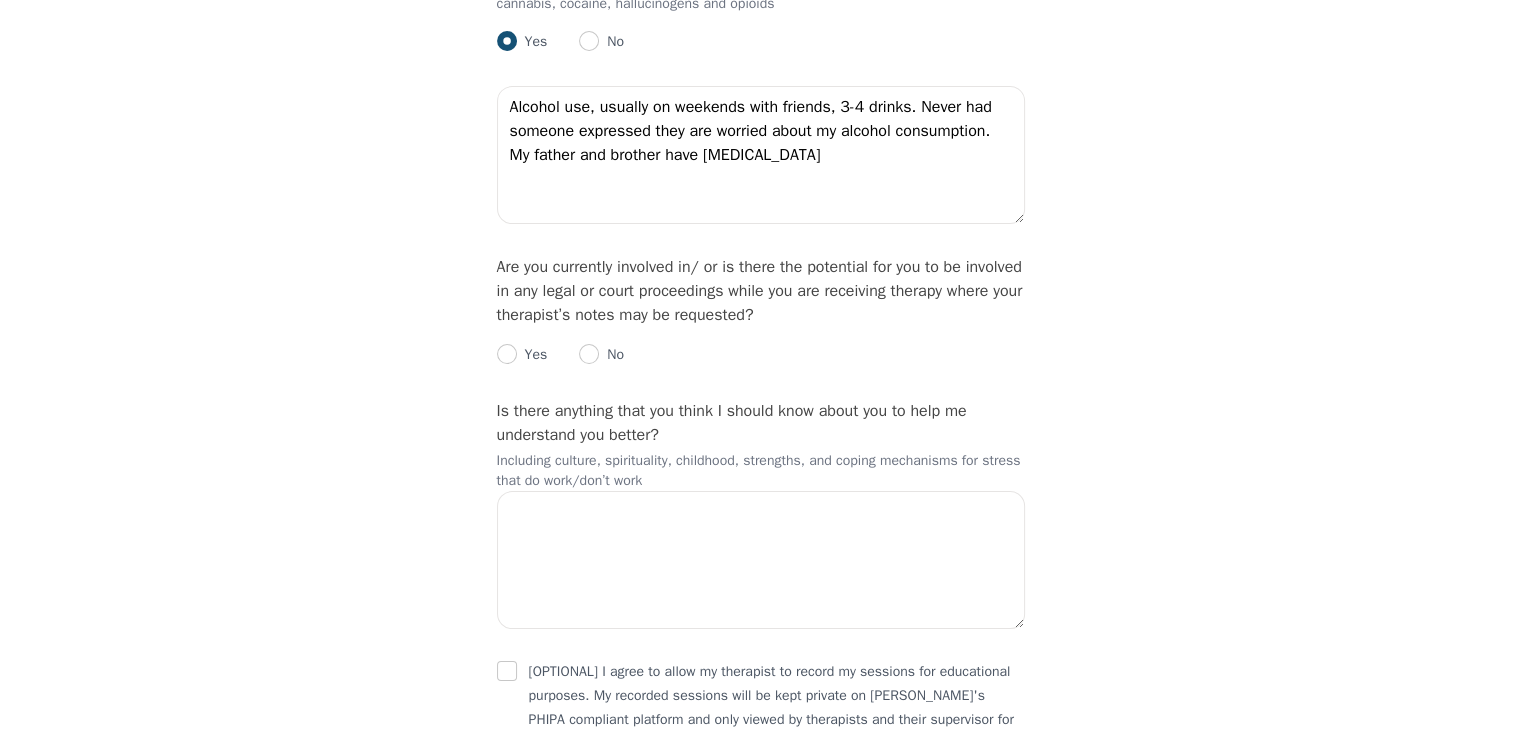 click on "No" at bounding box center (611, 355) 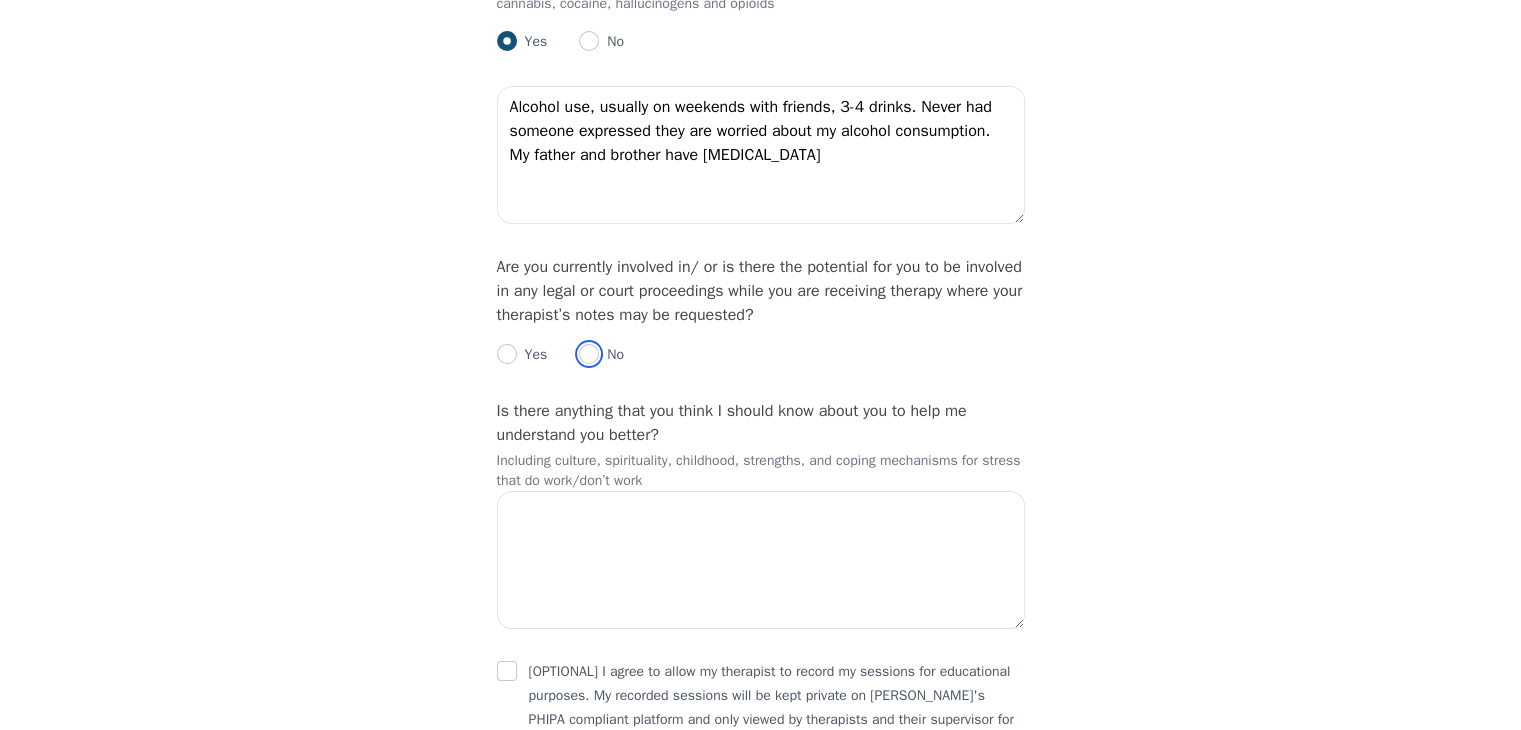 click at bounding box center (589, 354) 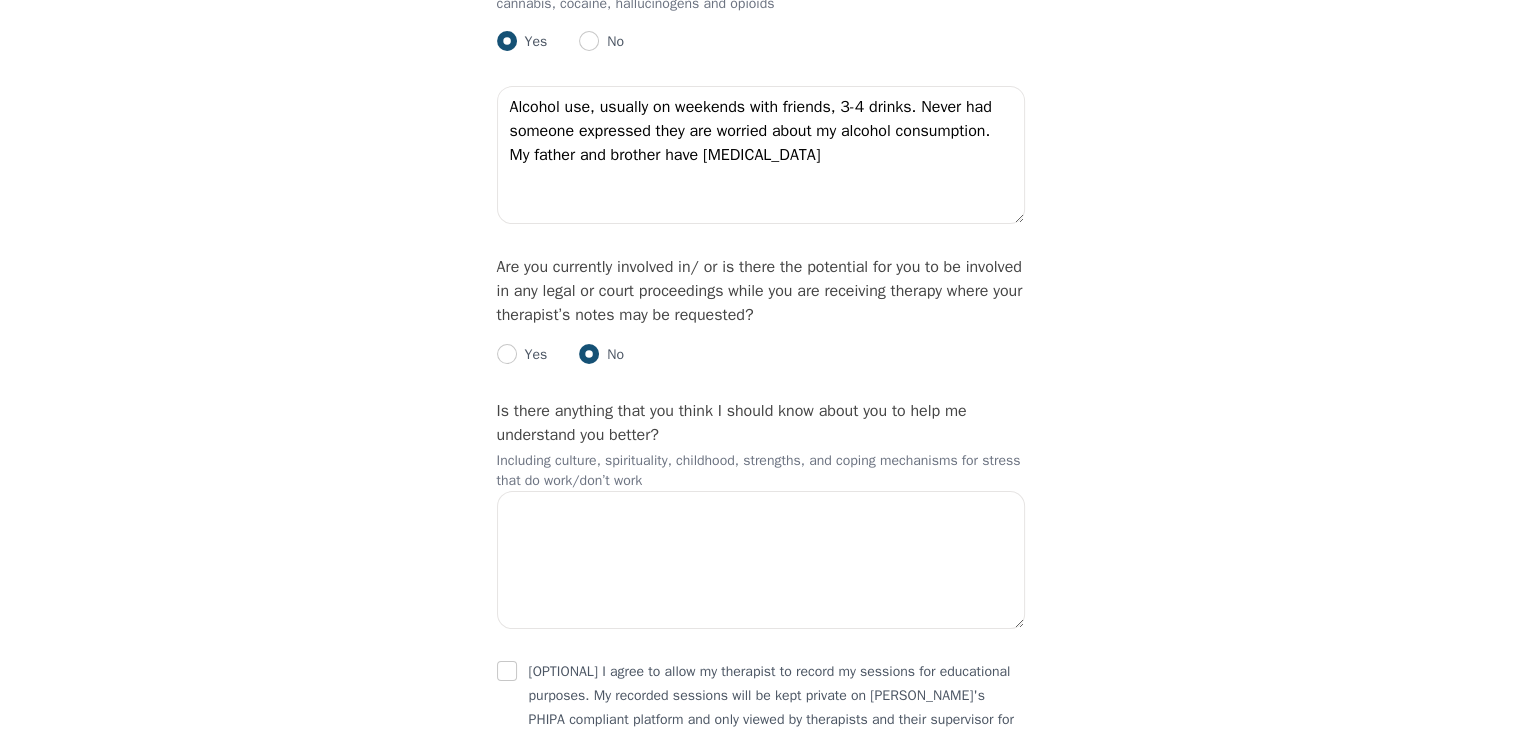radio on "true" 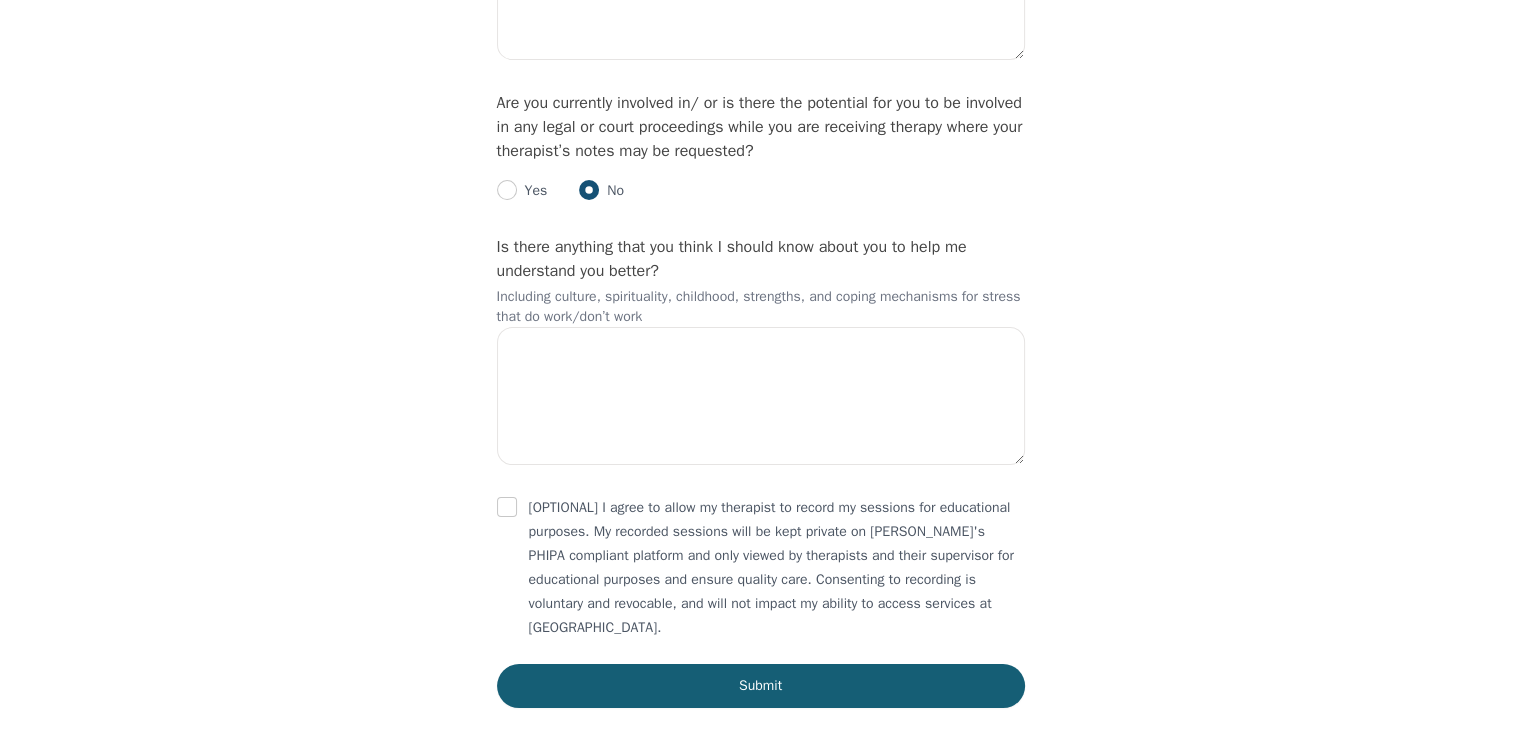 scroll, scrollTop: 3984, scrollLeft: 0, axis: vertical 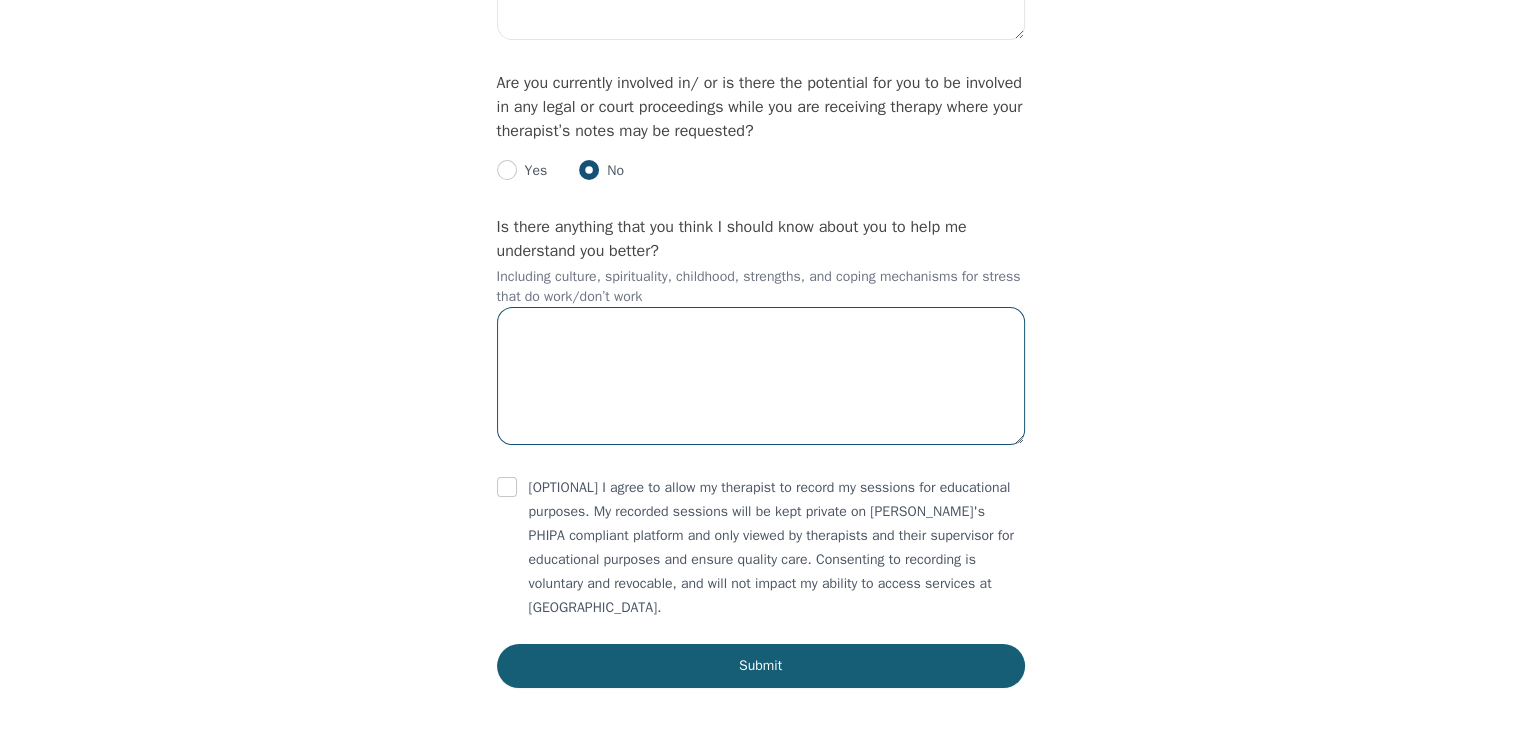 click at bounding box center [761, 376] 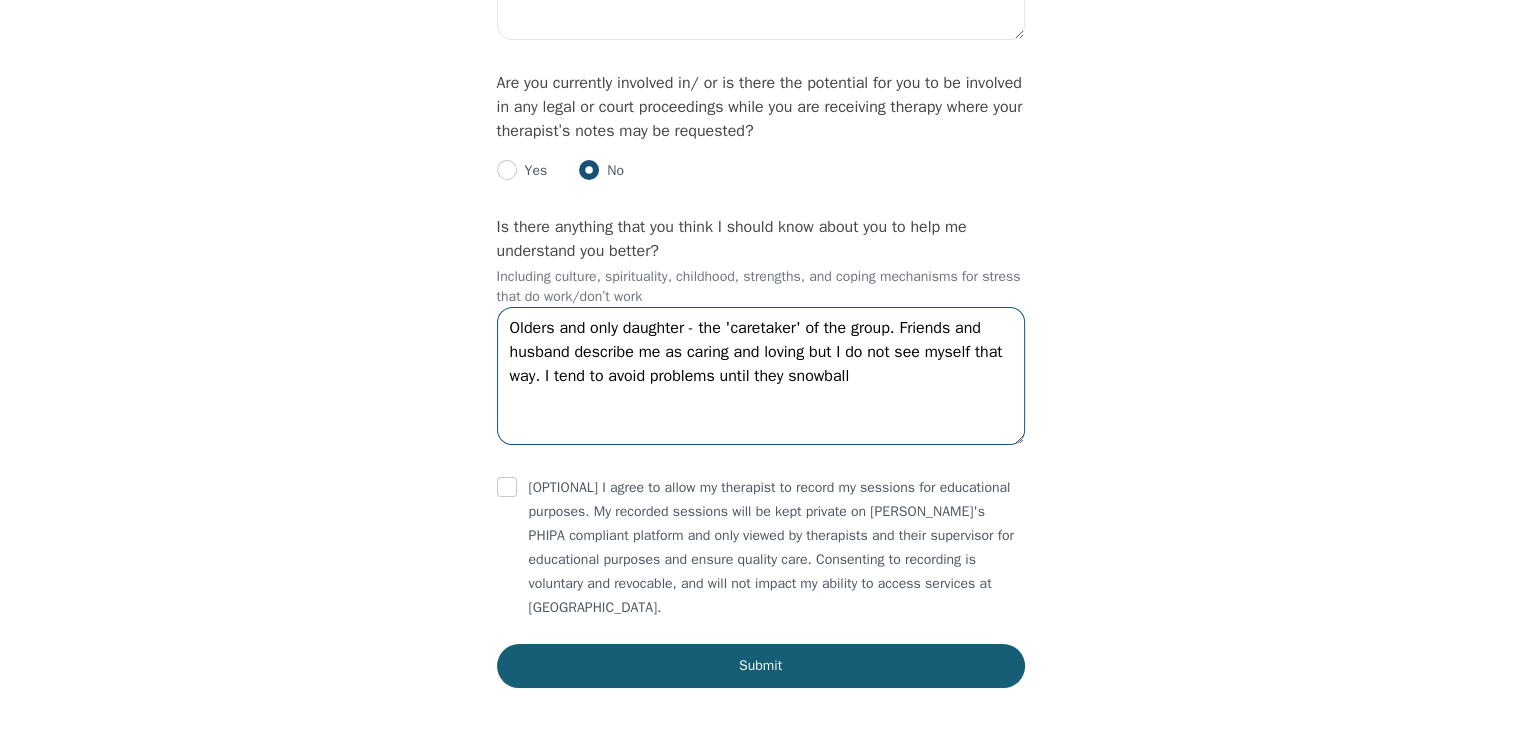 type on "Olders and only daughter - the 'caretaker' of the group. Friends and husband describe me as caring and loving but I do not see myself that way. I tend to avoid problems until they snowball" 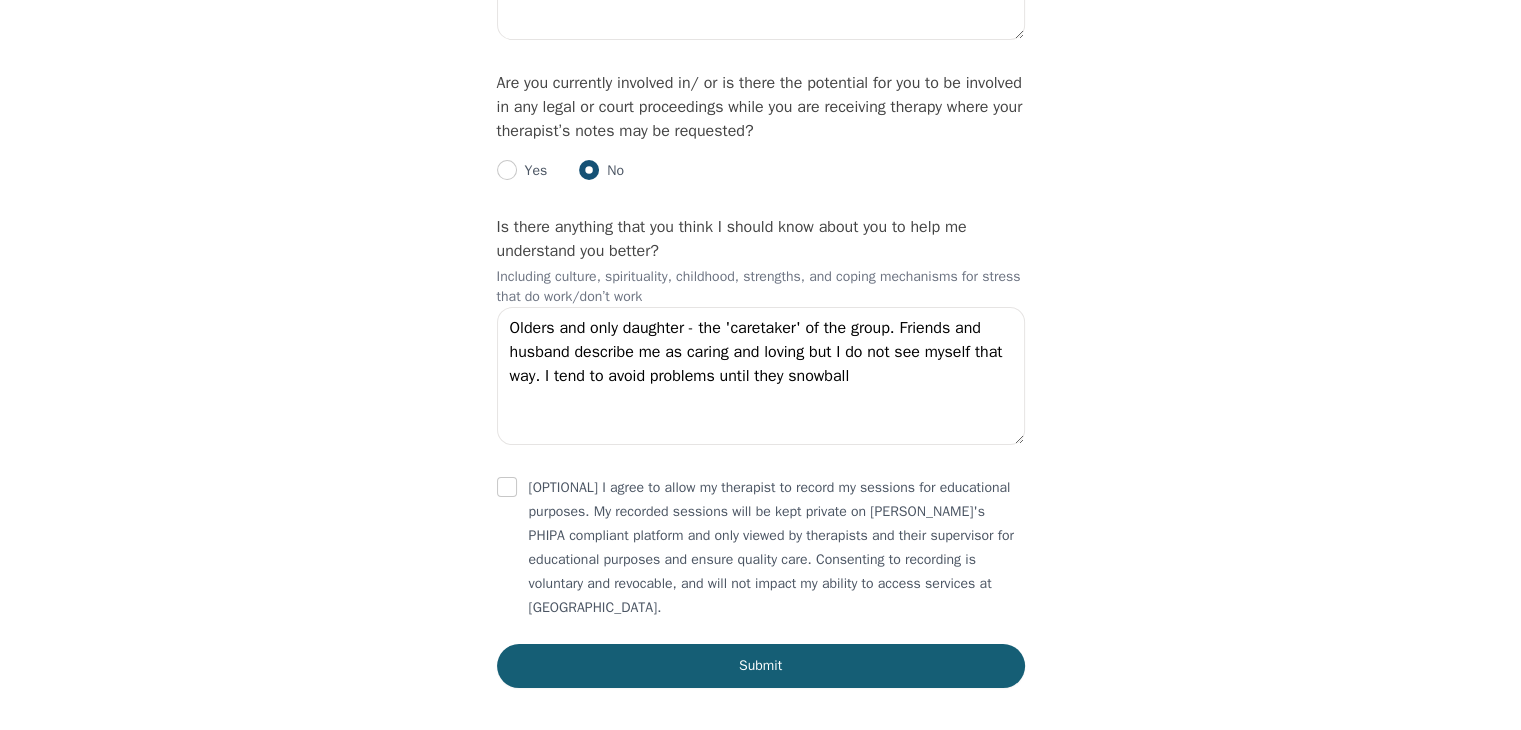 click on "[OPTIONAL] I agree to allow my therapist to record my sessions for educational purposes. My recorded sessions will be kept private on [PERSON_NAME]'s PHIPA compliant platform and only viewed by therapists and their supervisor for educational purposes and ensure quality care. Consenting to recording is voluntary and revocable, and will not impact my ability to access services at [GEOGRAPHIC_DATA]." at bounding box center [761, 548] 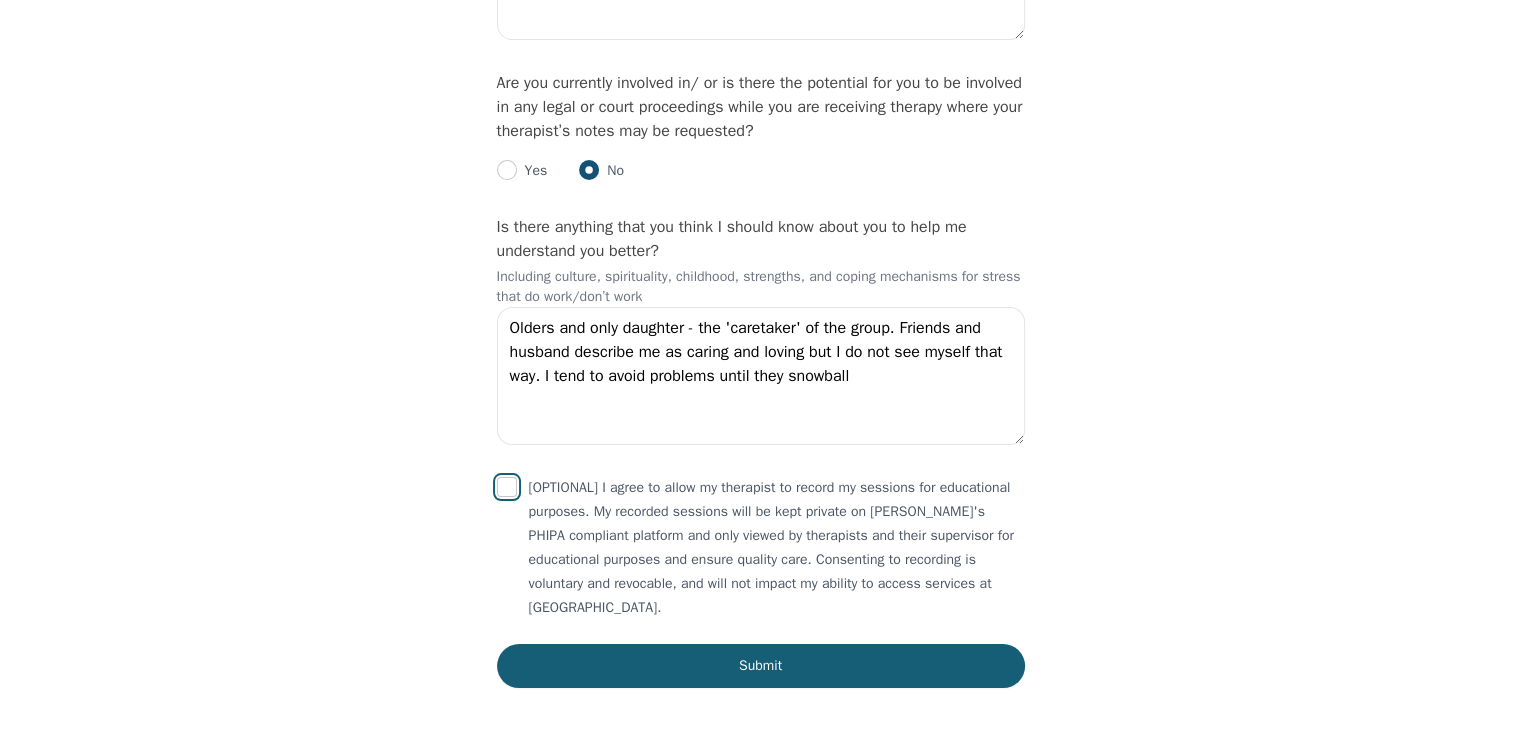 click at bounding box center (507, 487) 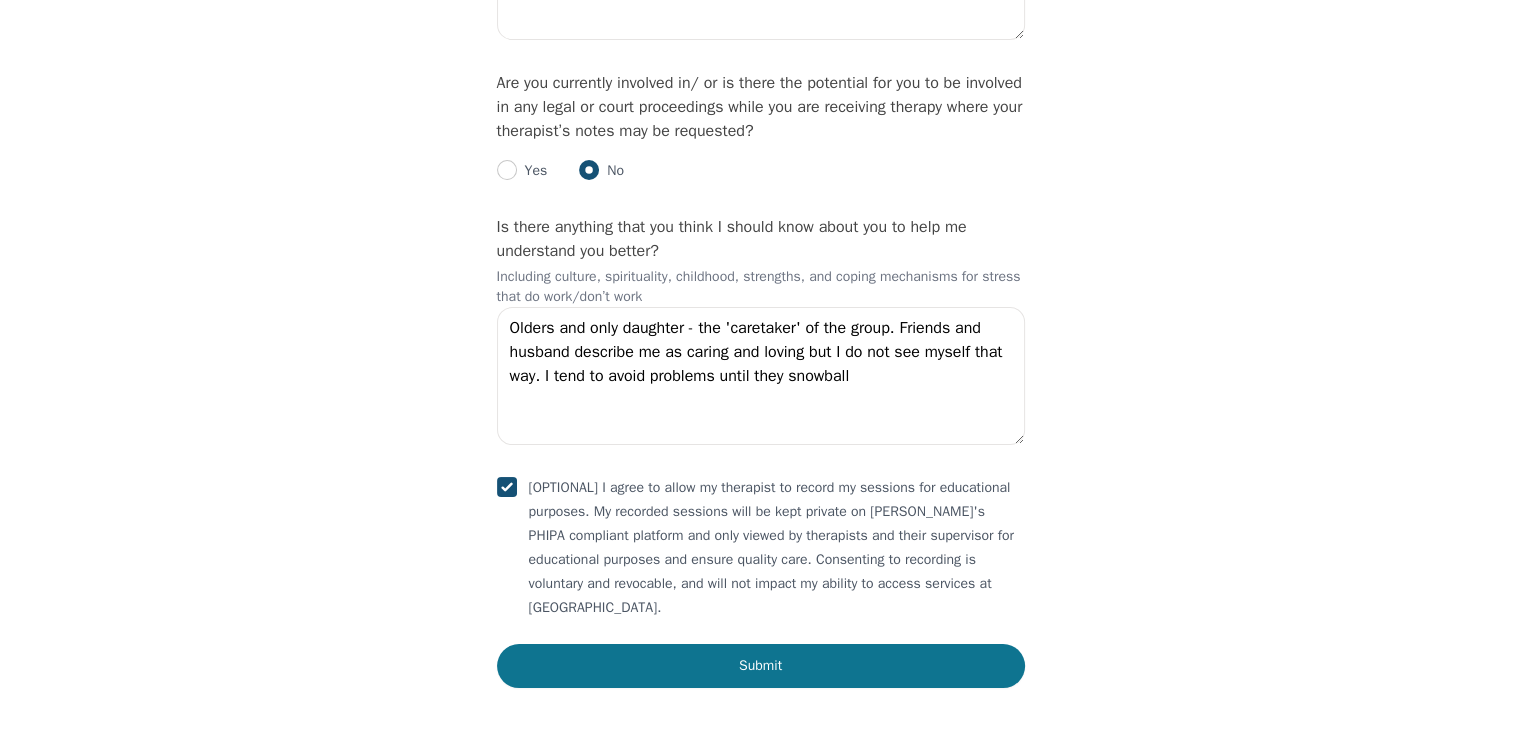 click on "Submit" at bounding box center [761, 666] 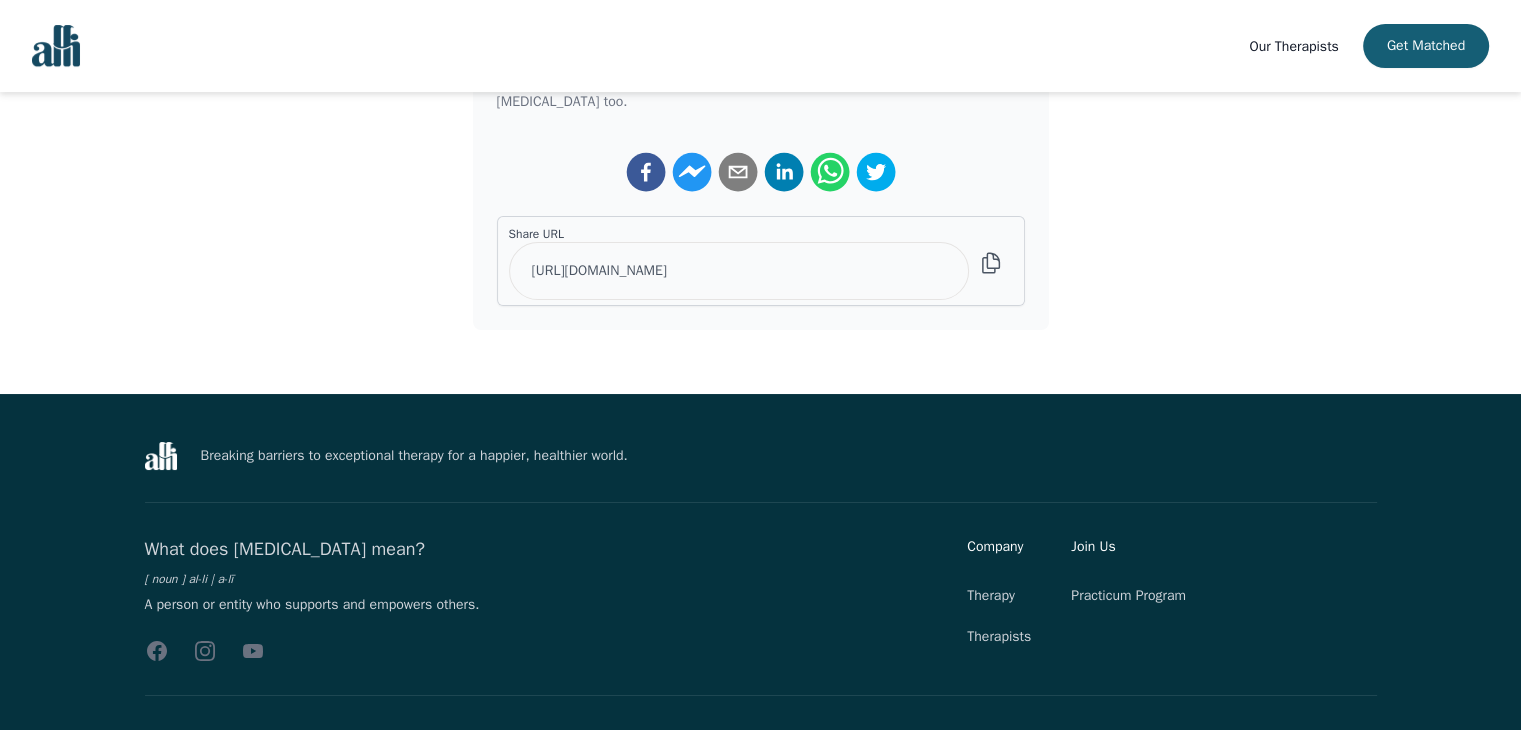 scroll, scrollTop: 597, scrollLeft: 0, axis: vertical 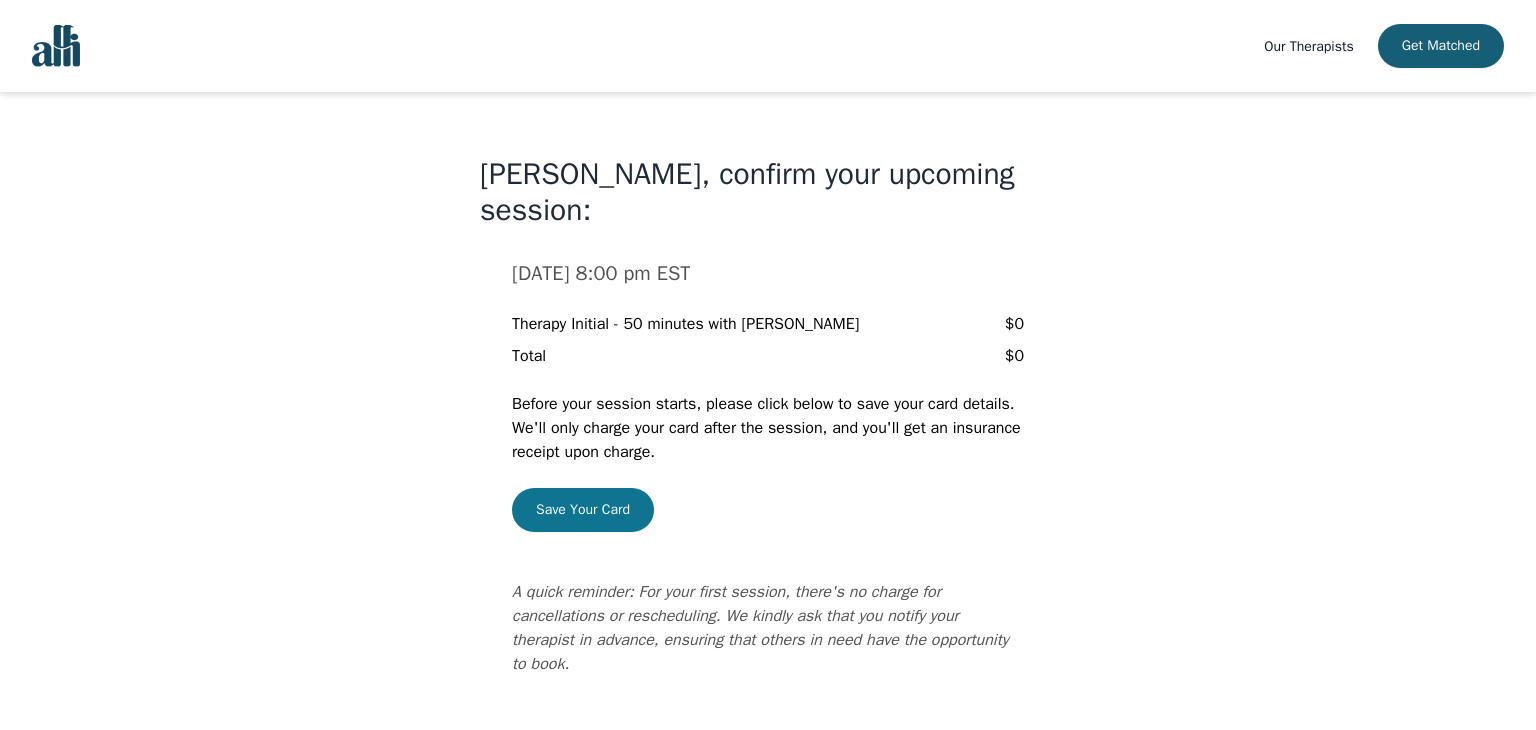 click on "Save Your Card" at bounding box center (583, 510) 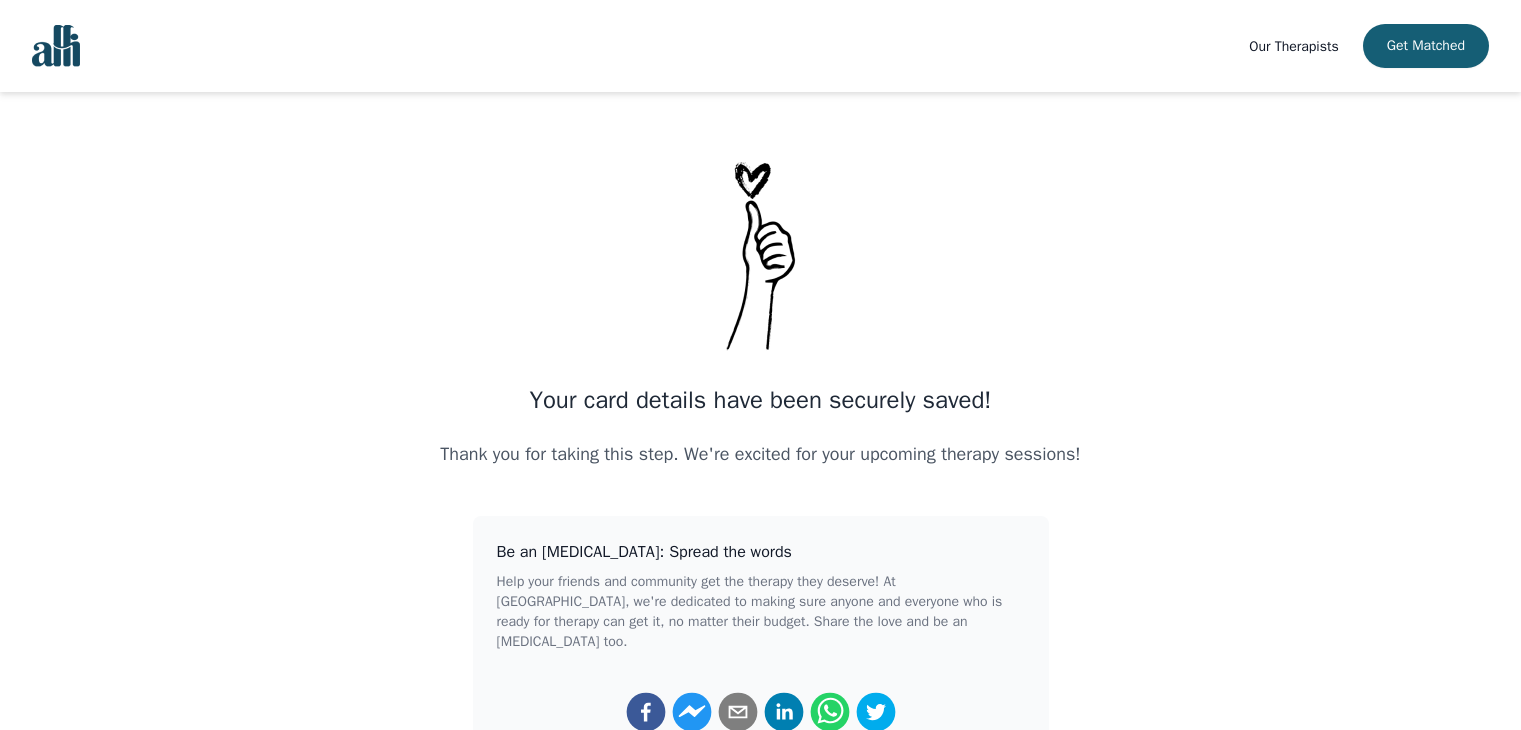 scroll, scrollTop: 0, scrollLeft: 0, axis: both 